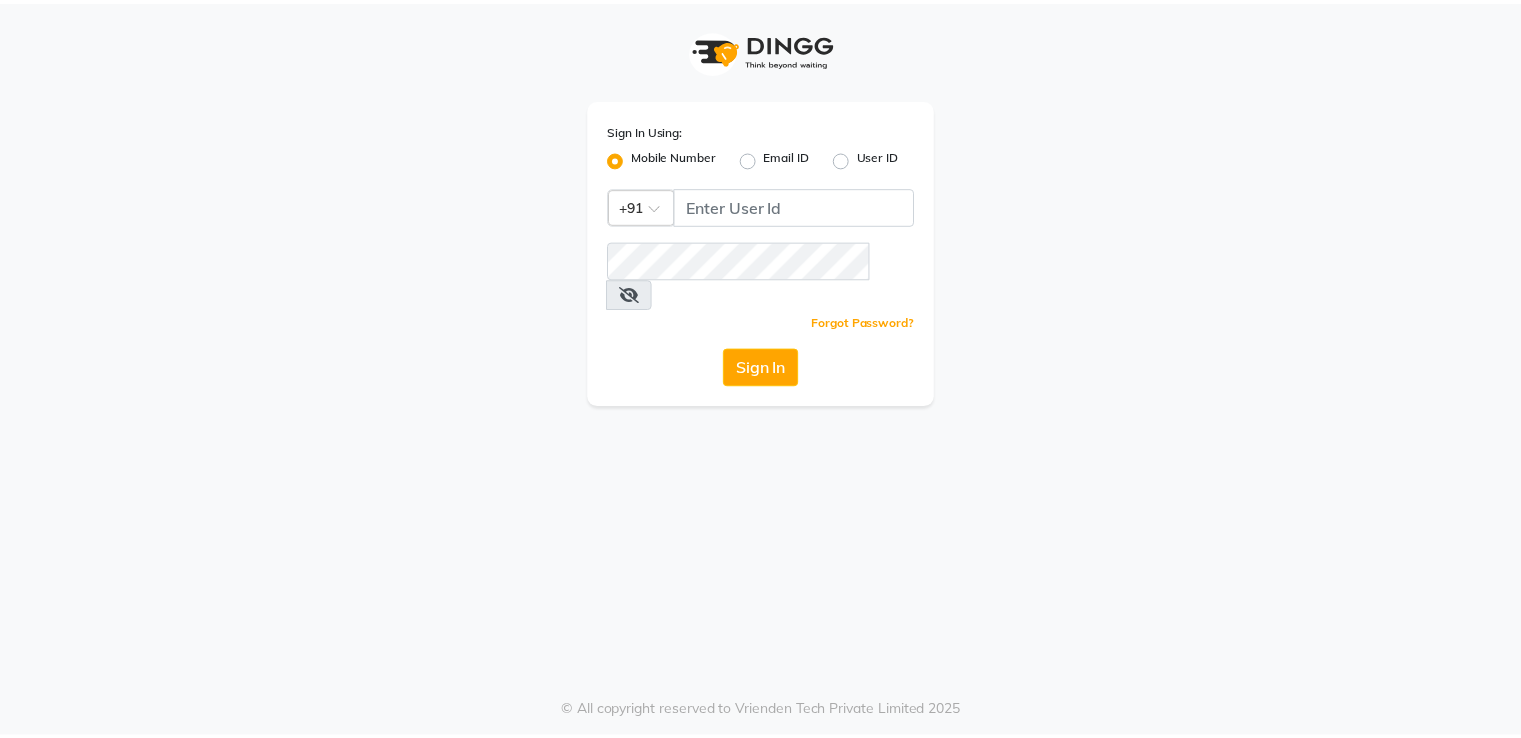 scroll, scrollTop: 0, scrollLeft: 0, axis: both 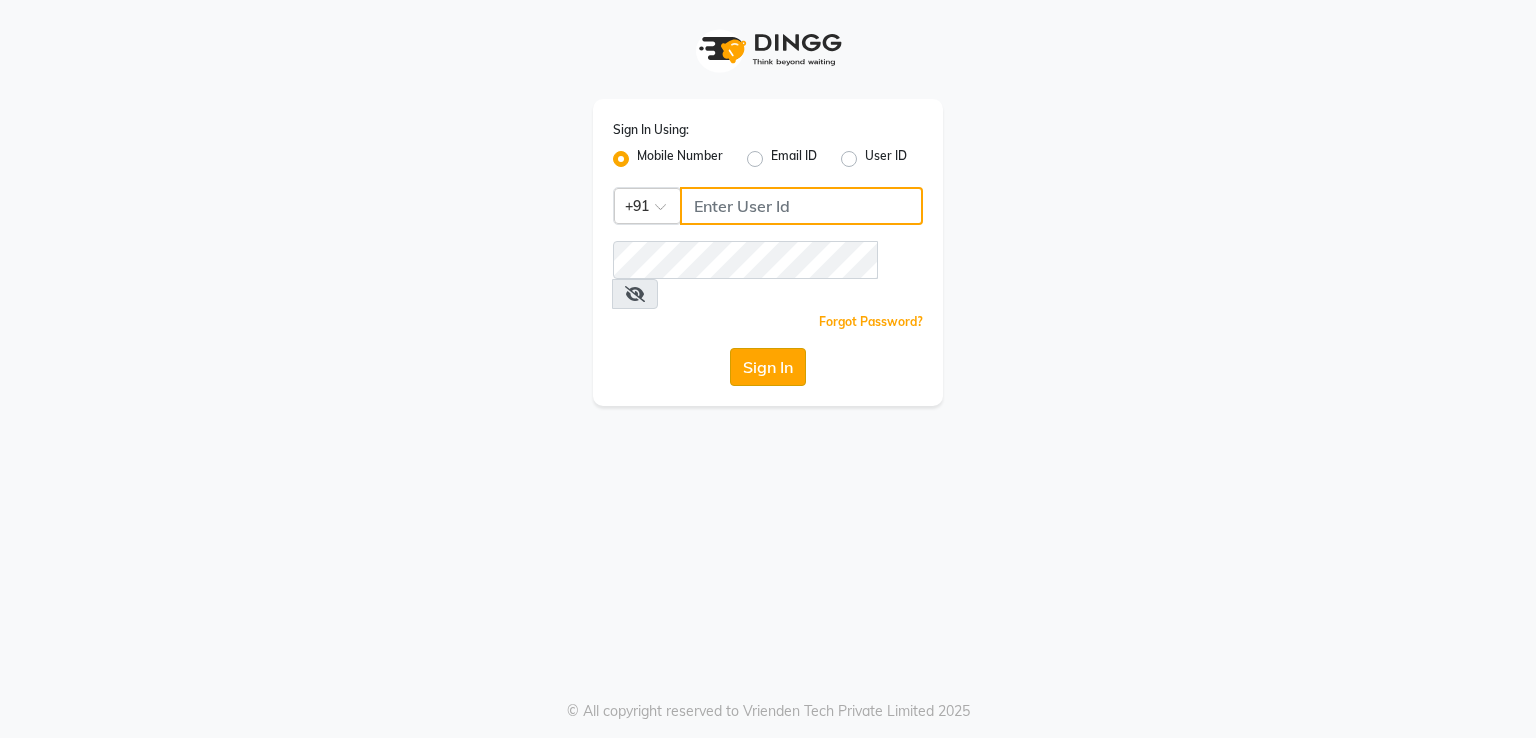 type on "[PHONE]" 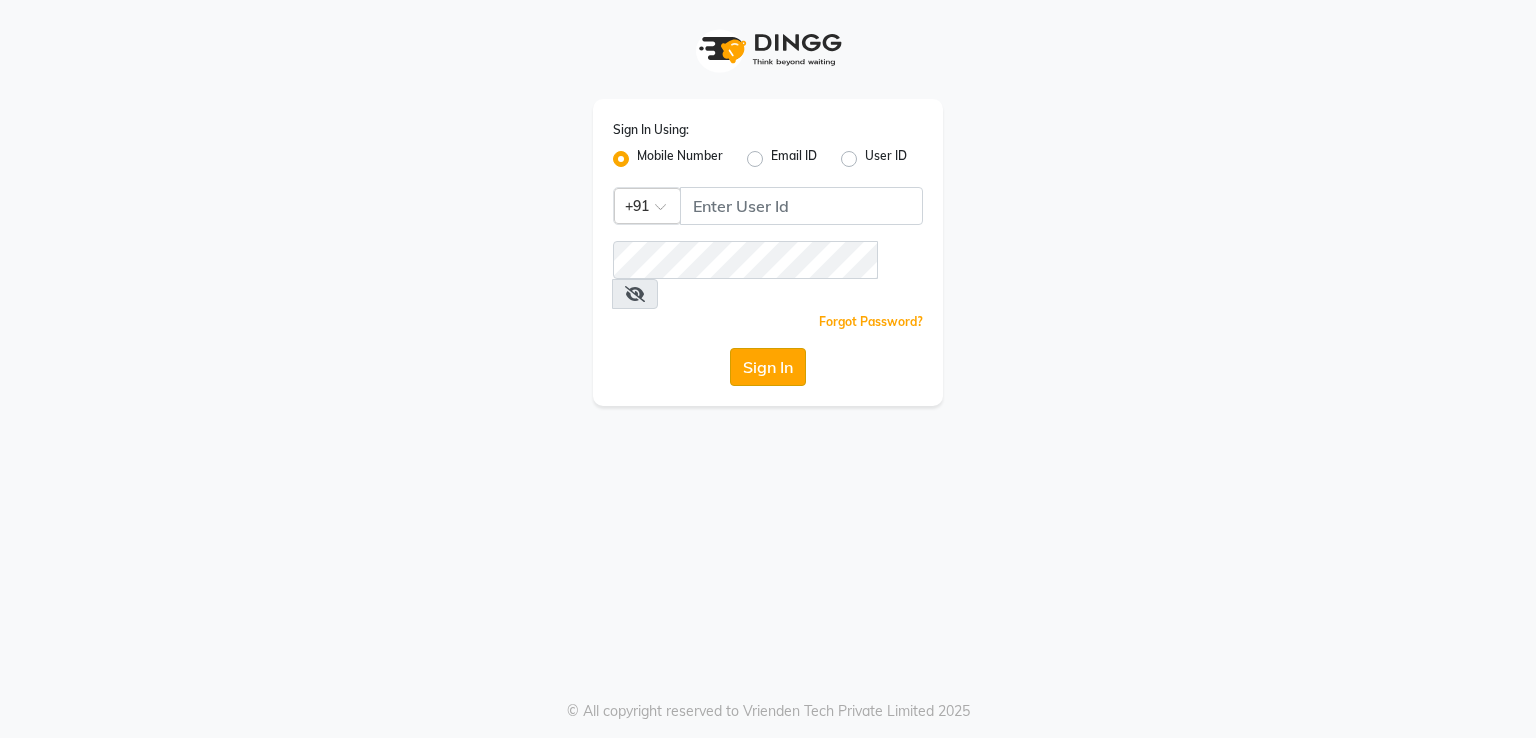 click on "Sign In" 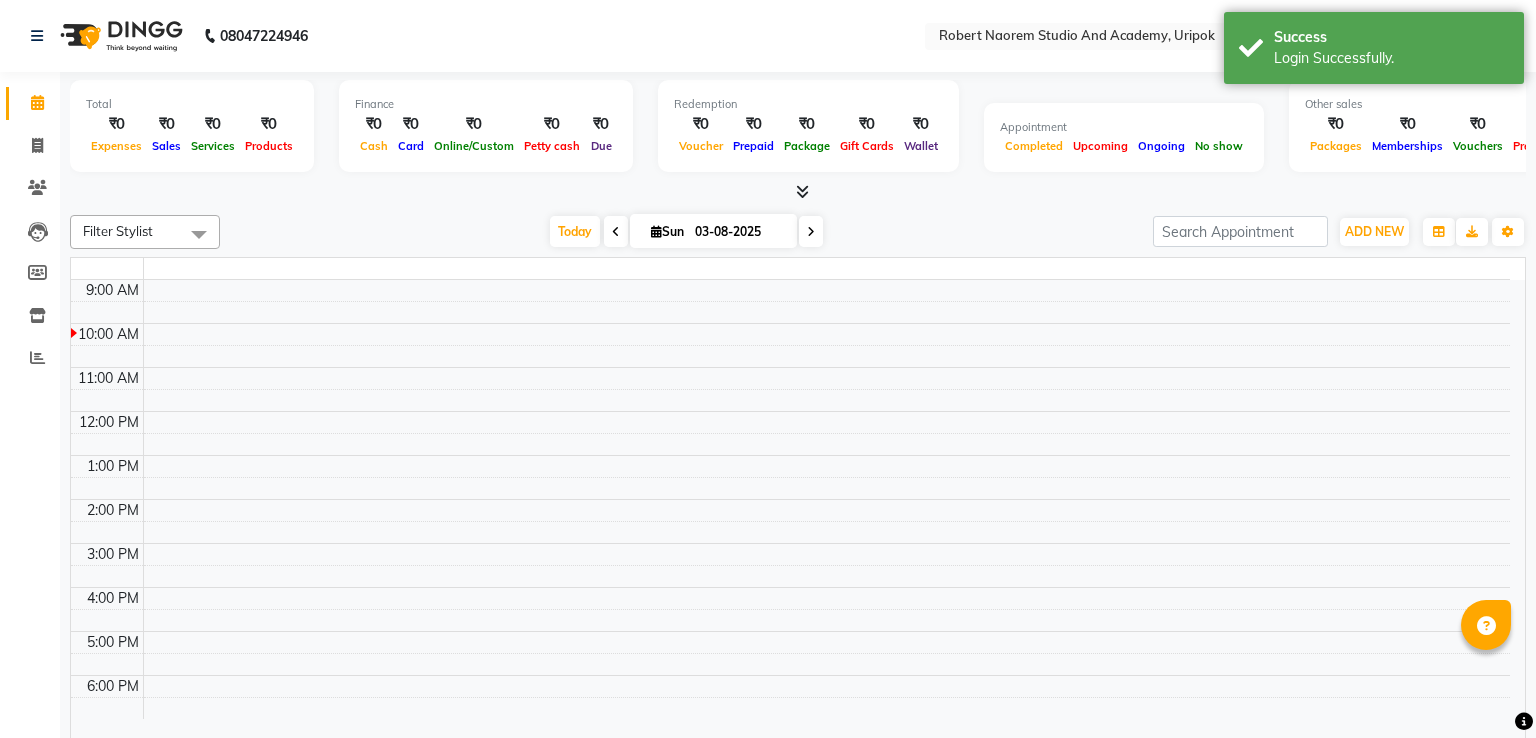 select on "en" 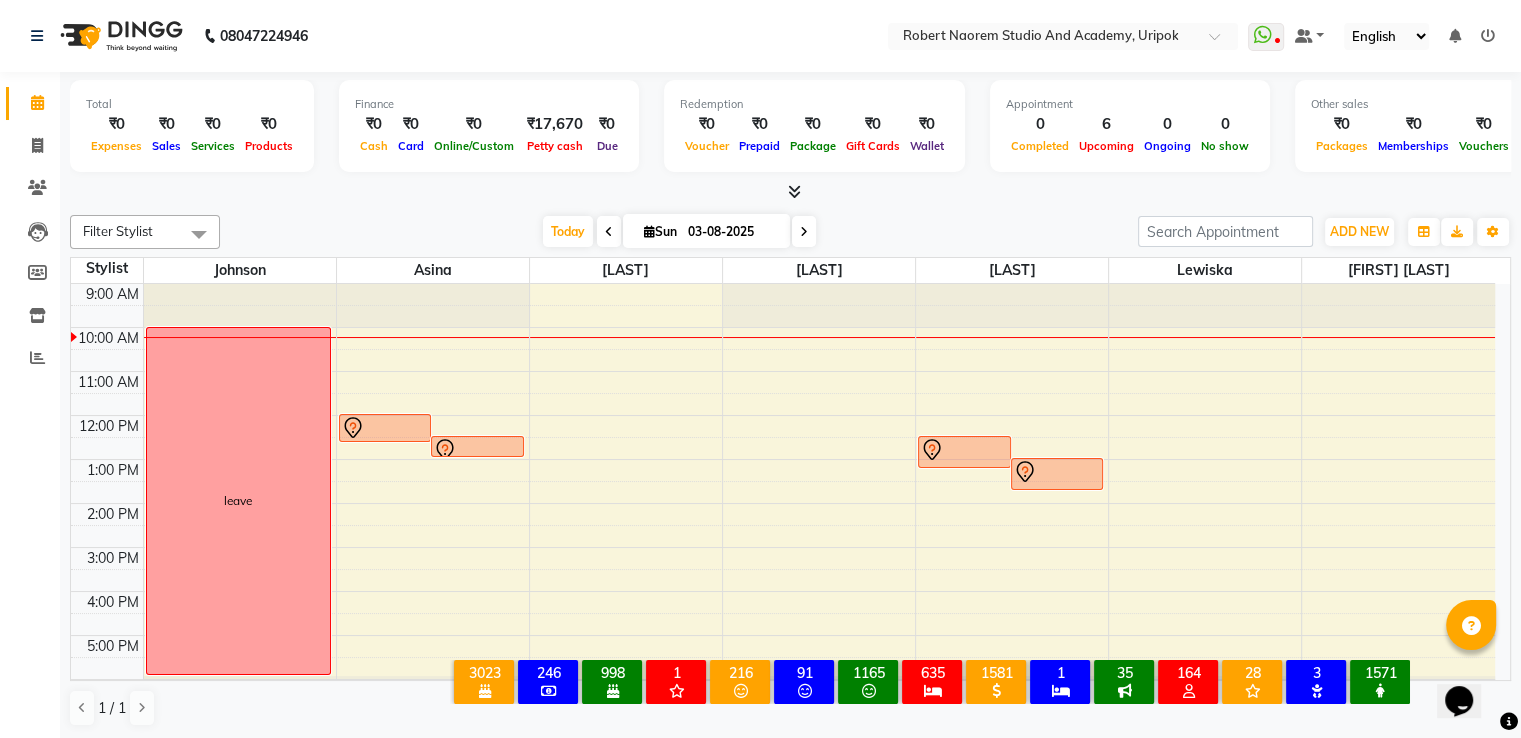 scroll, scrollTop: 0, scrollLeft: 0, axis: both 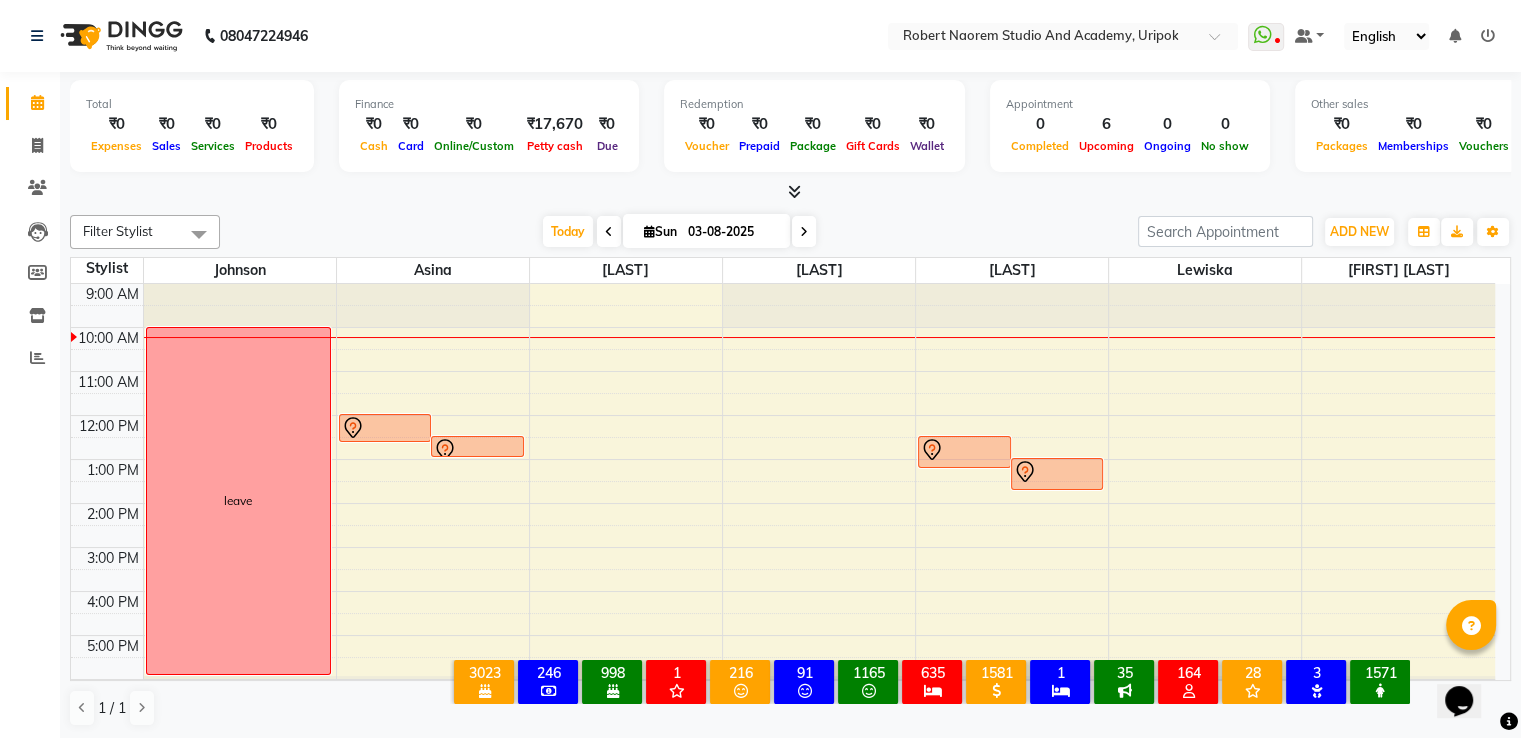 click on "03-08-2025" at bounding box center (732, 232) 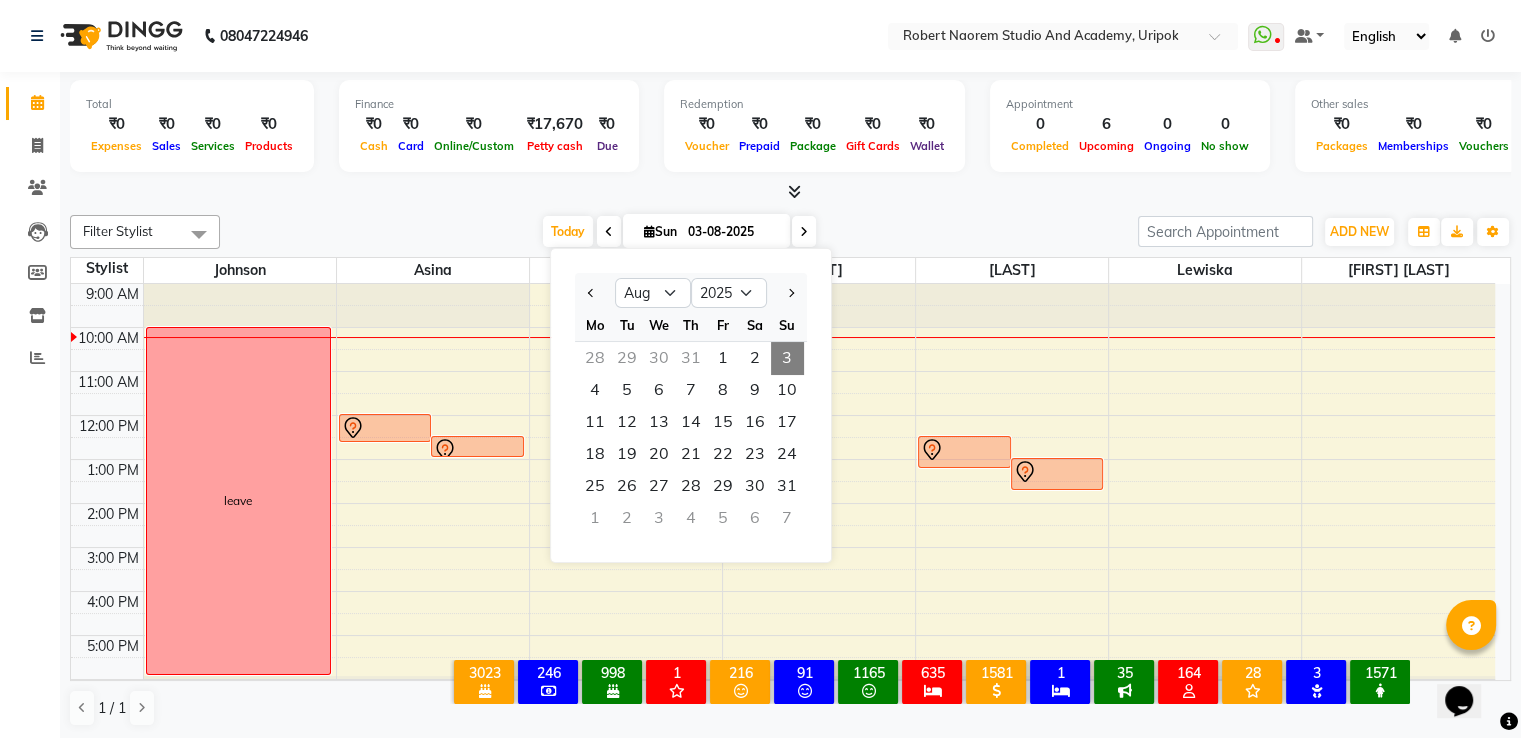 click at bounding box center (609, 232) 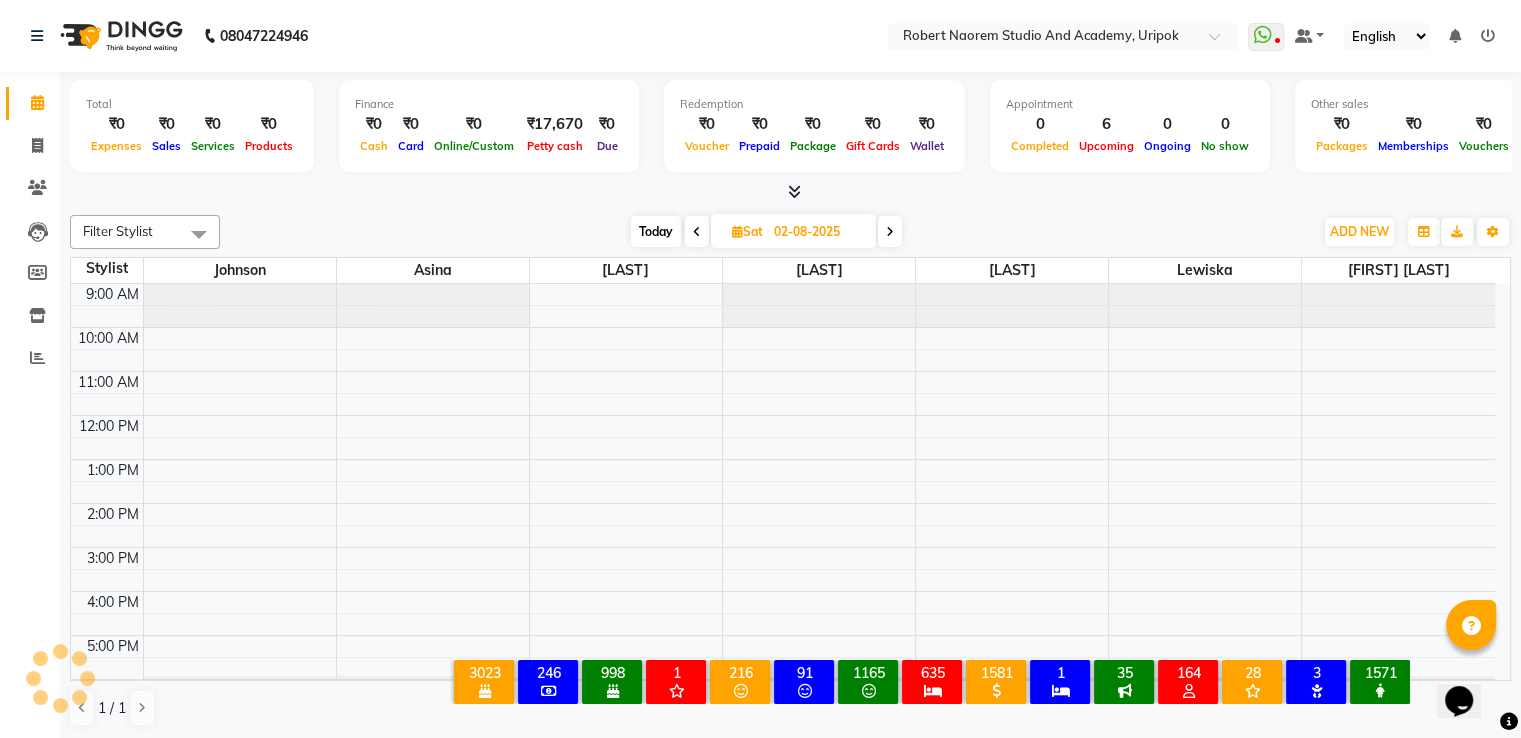 scroll, scrollTop: 38, scrollLeft: 0, axis: vertical 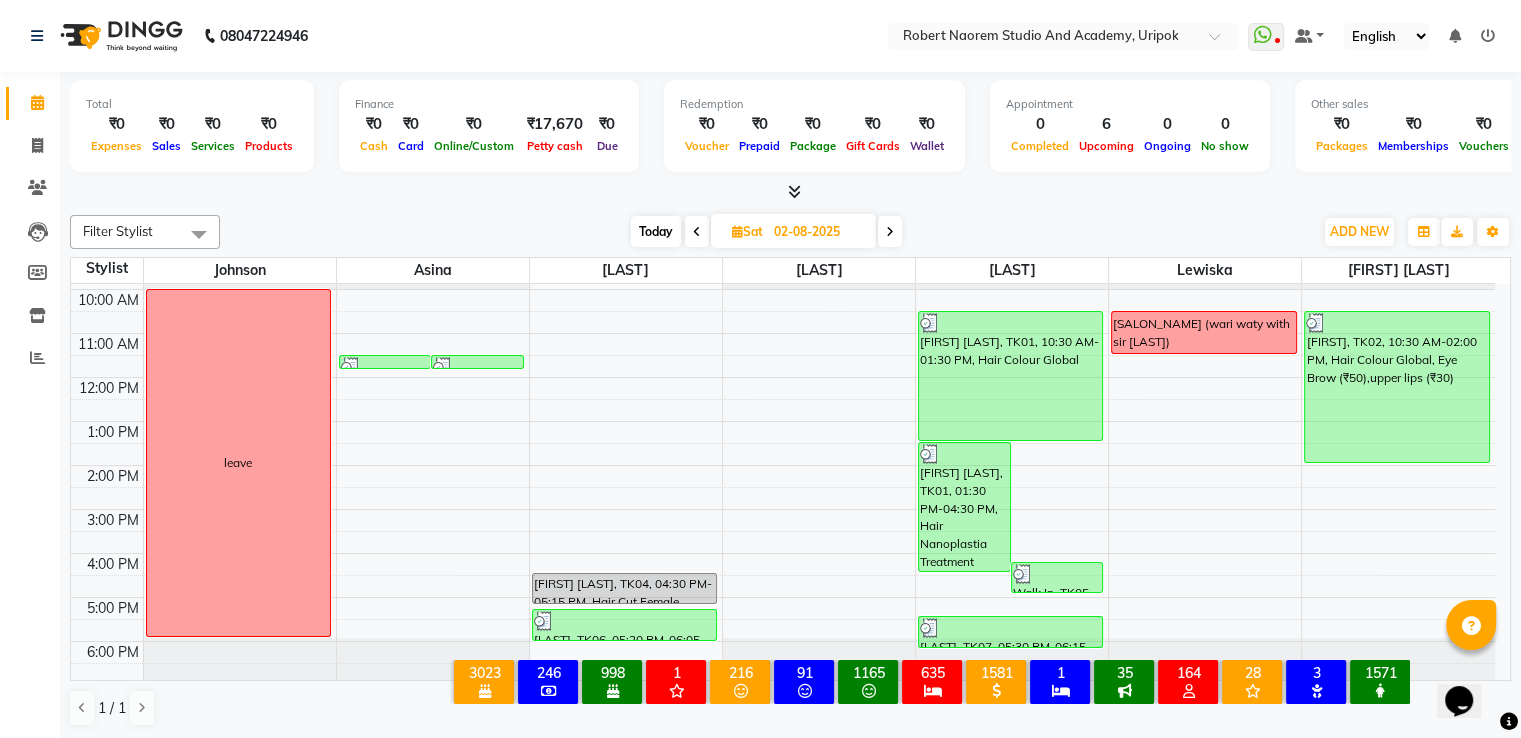 click on "Today" at bounding box center [656, 231] 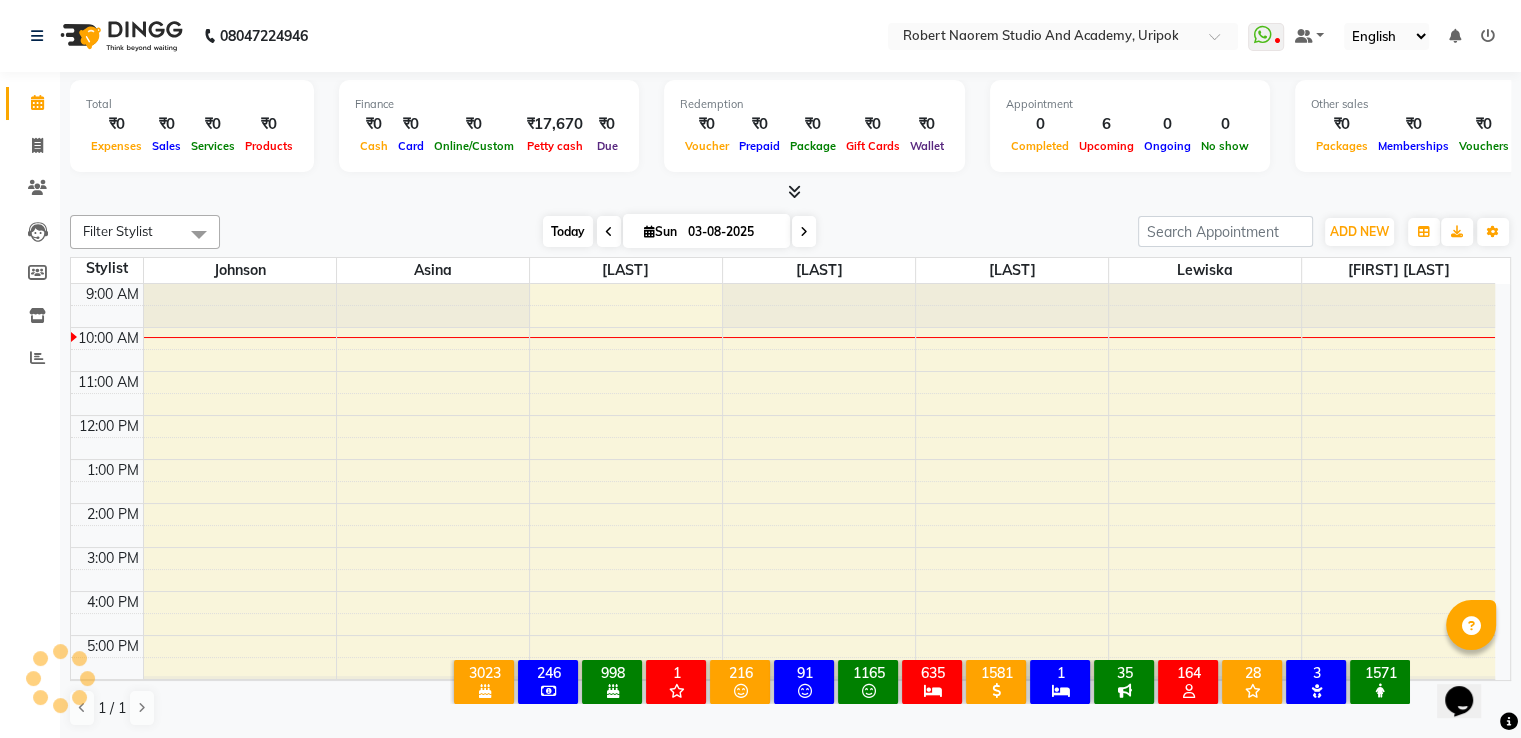 scroll, scrollTop: 38, scrollLeft: 0, axis: vertical 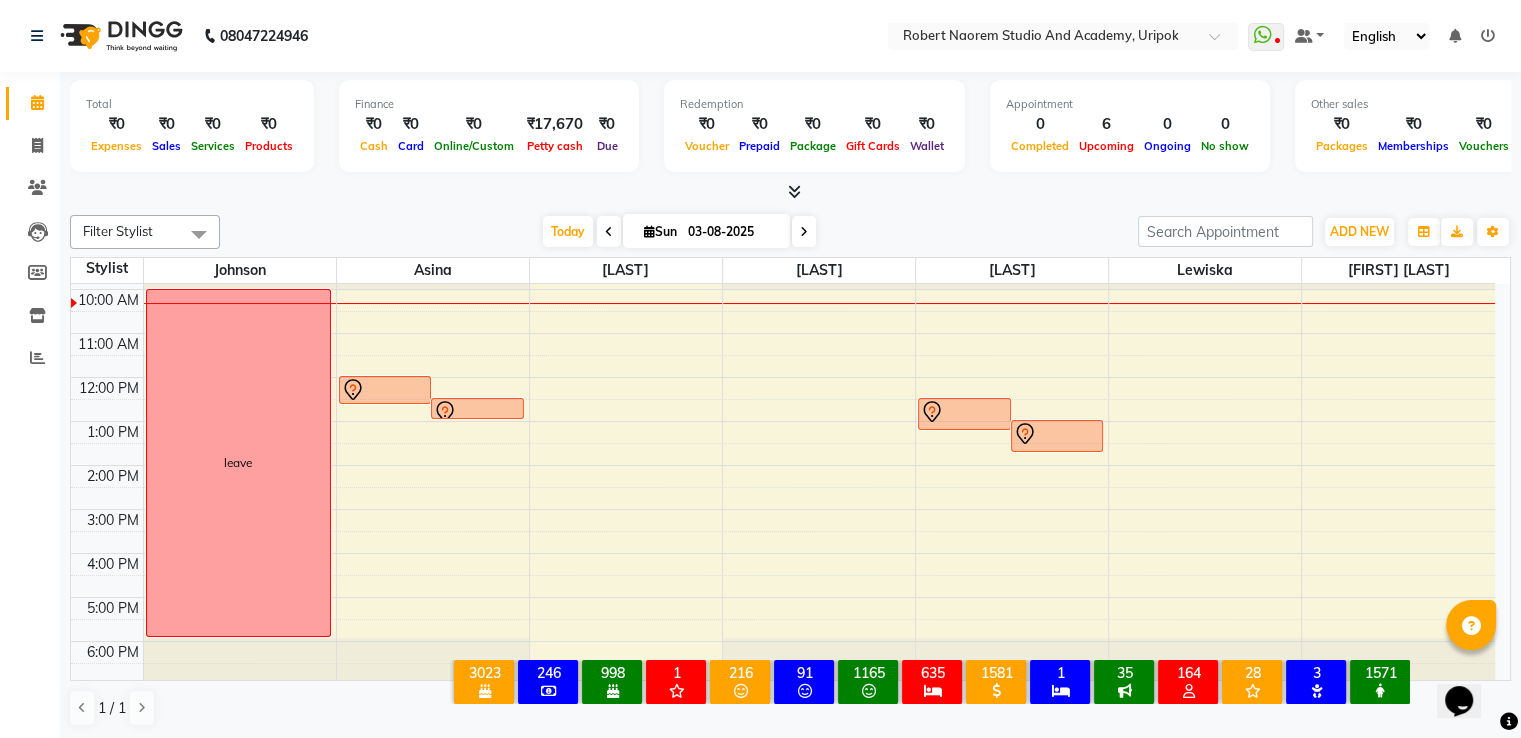 click at bounding box center (804, 231) 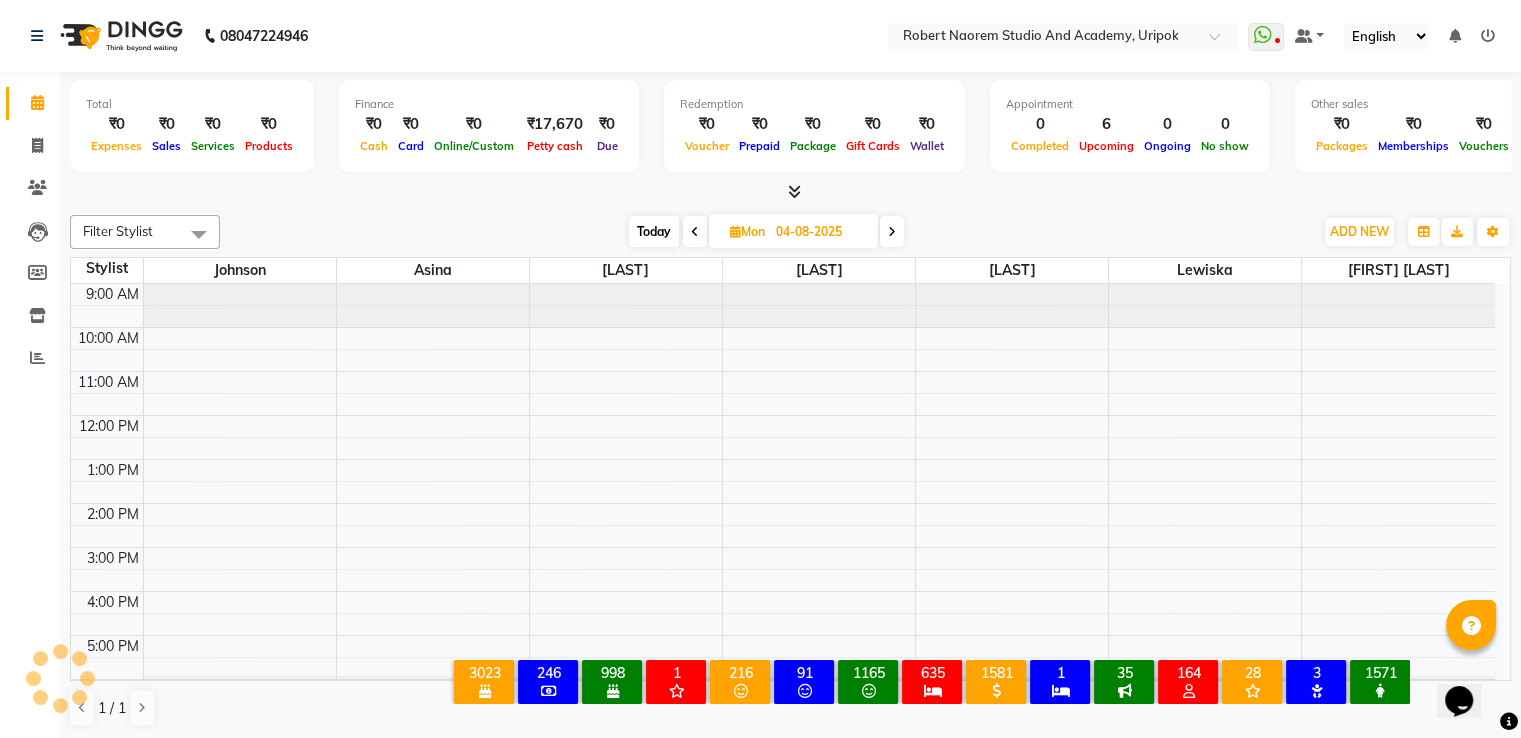 scroll, scrollTop: 38, scrollLeft: 0, axis: vertical 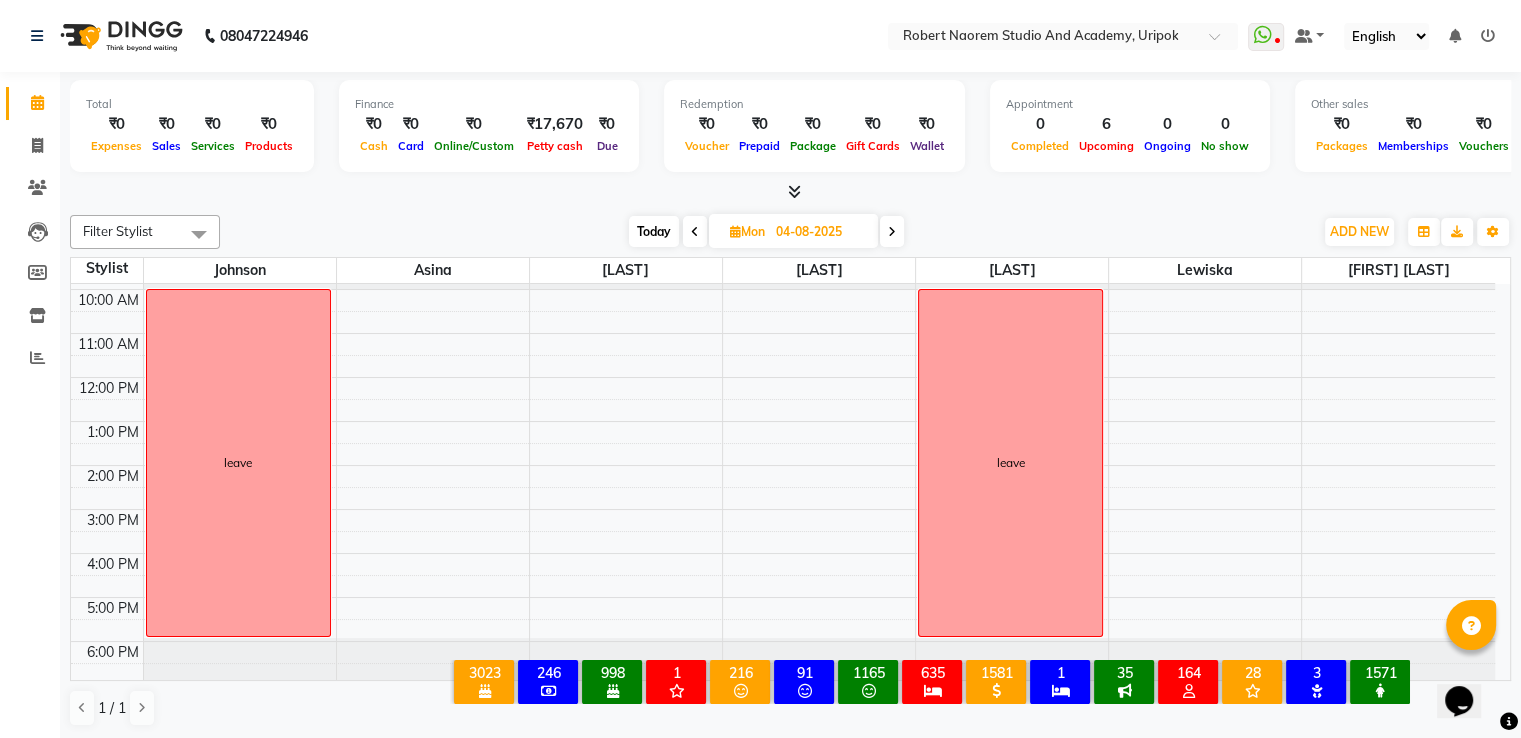 click at bounding box center [695, 232] 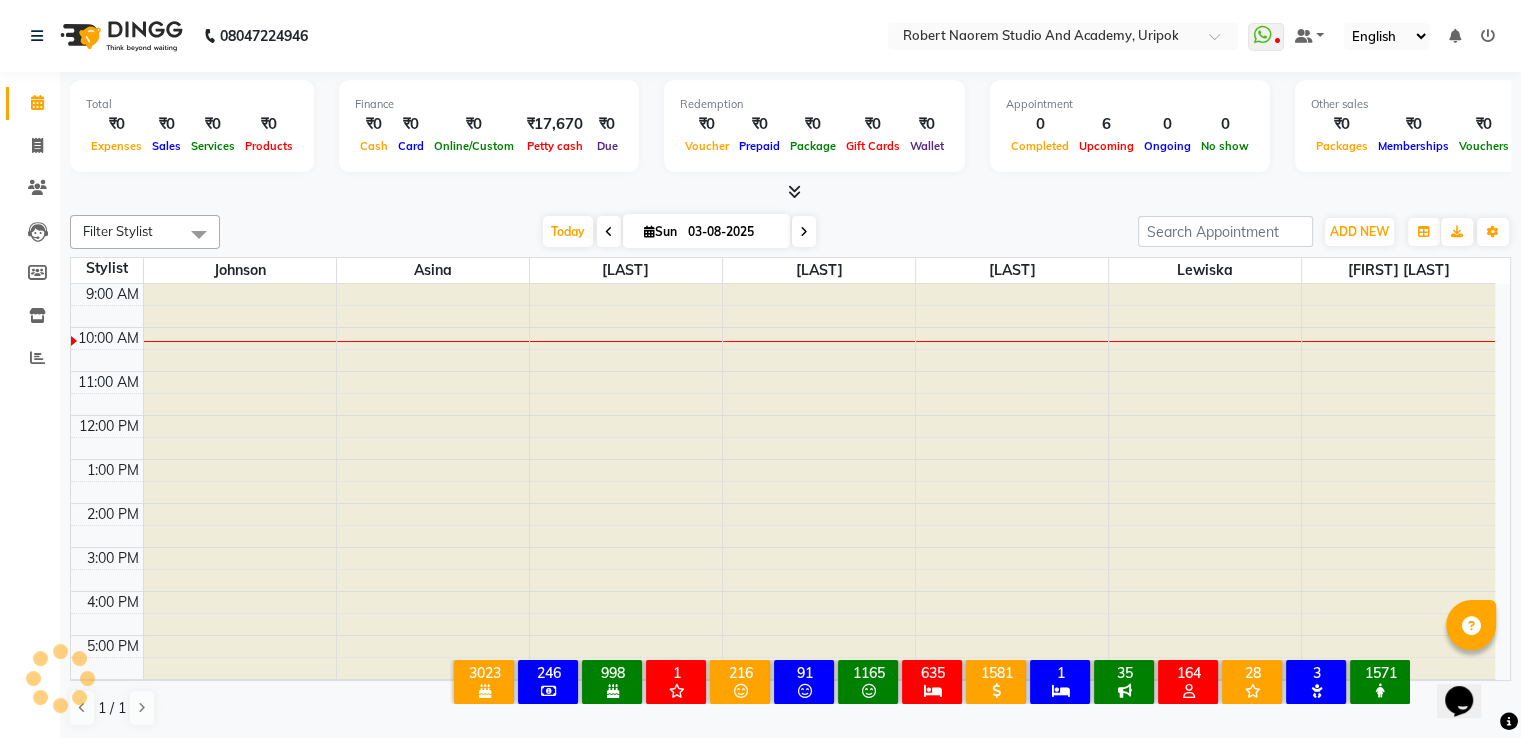 scroll, scrollTop: 38, scrollLeft: 0, axis: vertical 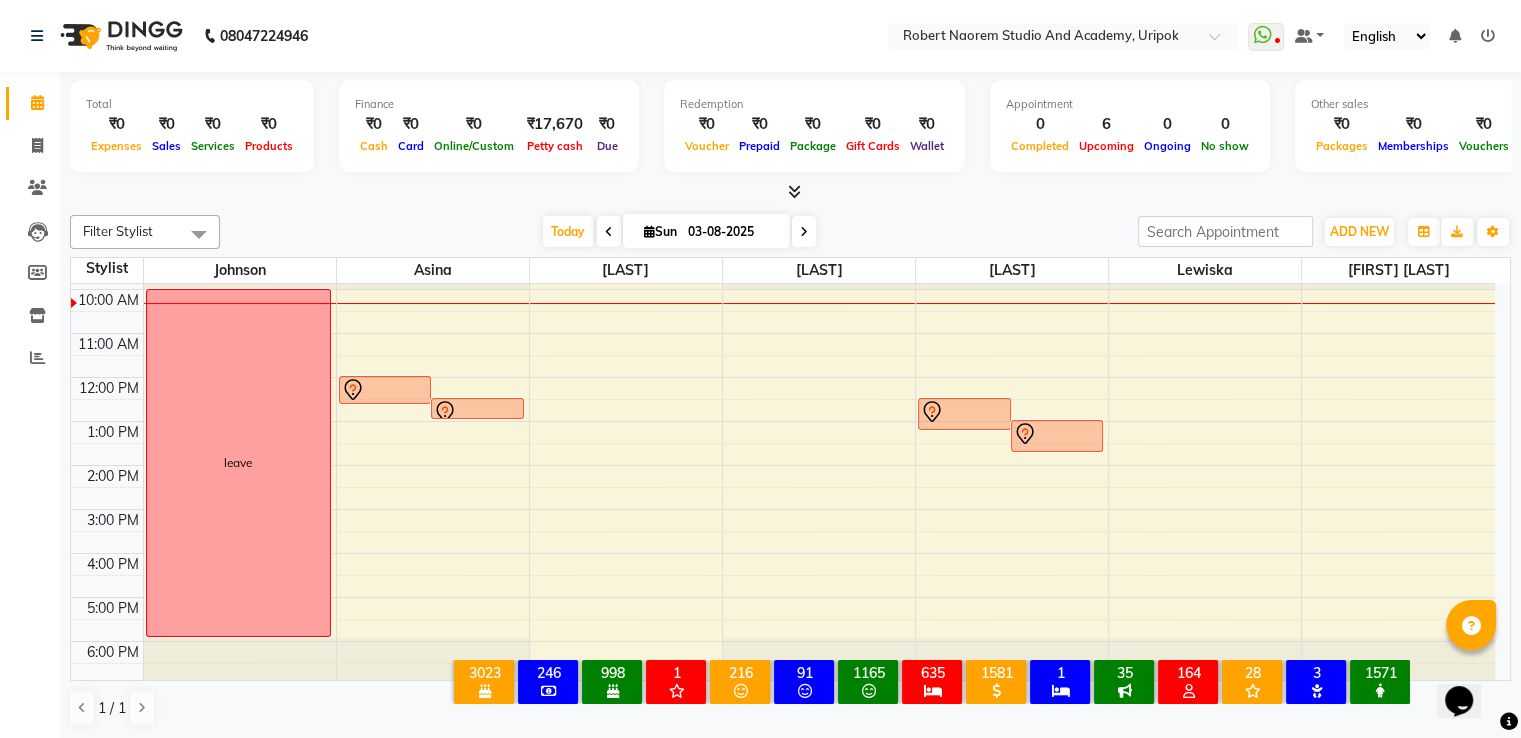 click at bounding box center [804, 232] 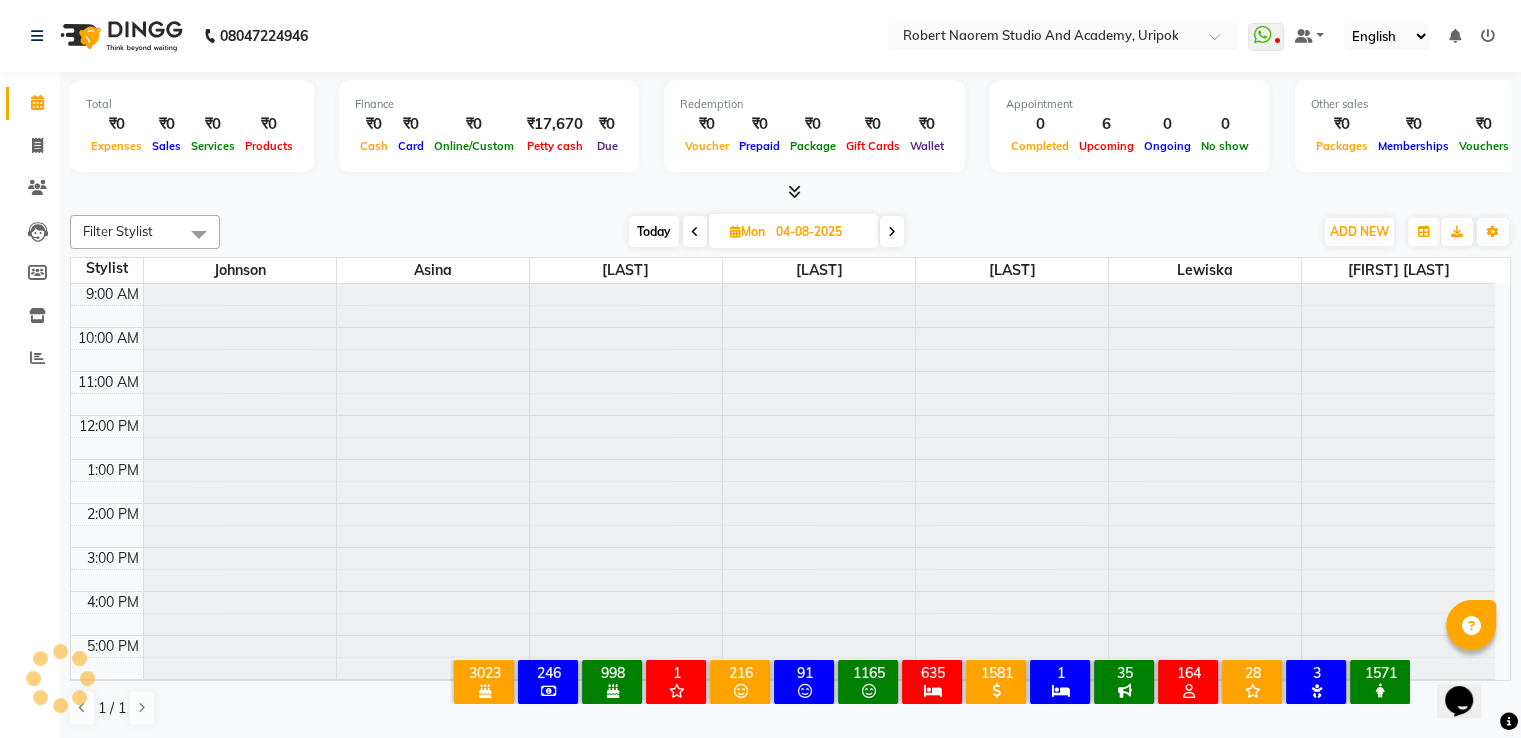 scroll, scrollTop: 38, scrollLeft: 0, axis: vertical 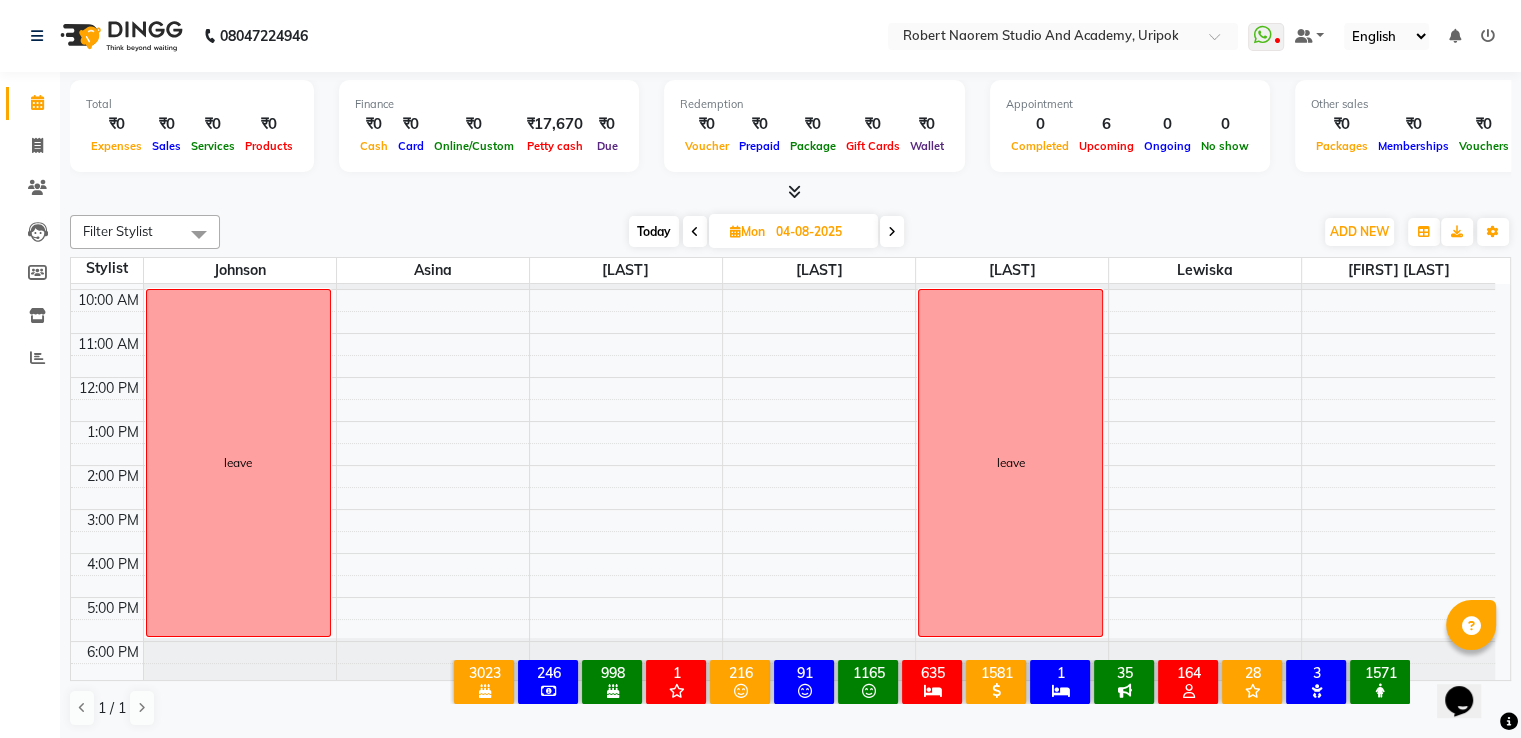 click at bounding box center [892, 231] 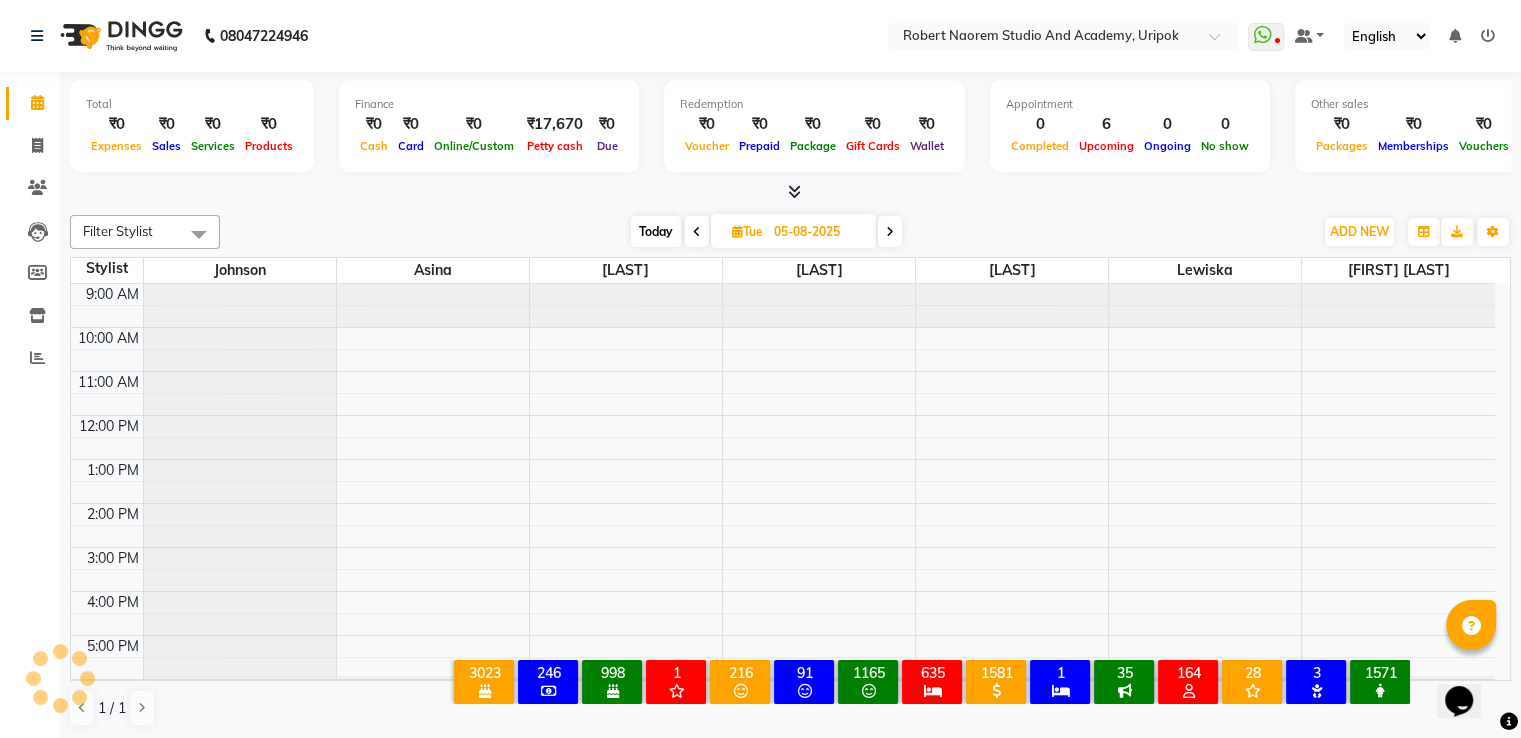 scroll, scrollTop: 38, scrollLeft: 0, axis: vertical 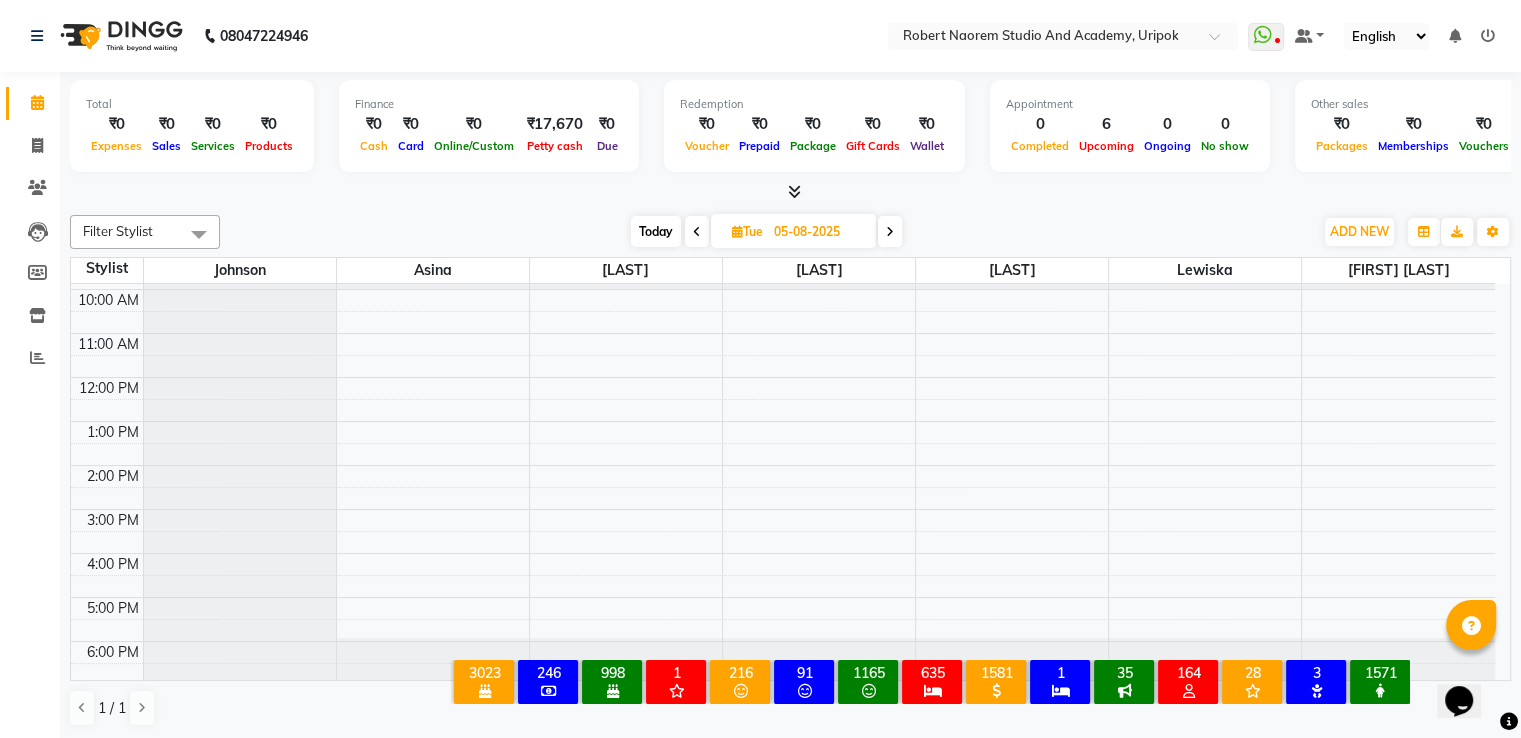 click at bounding box center [890, 231] 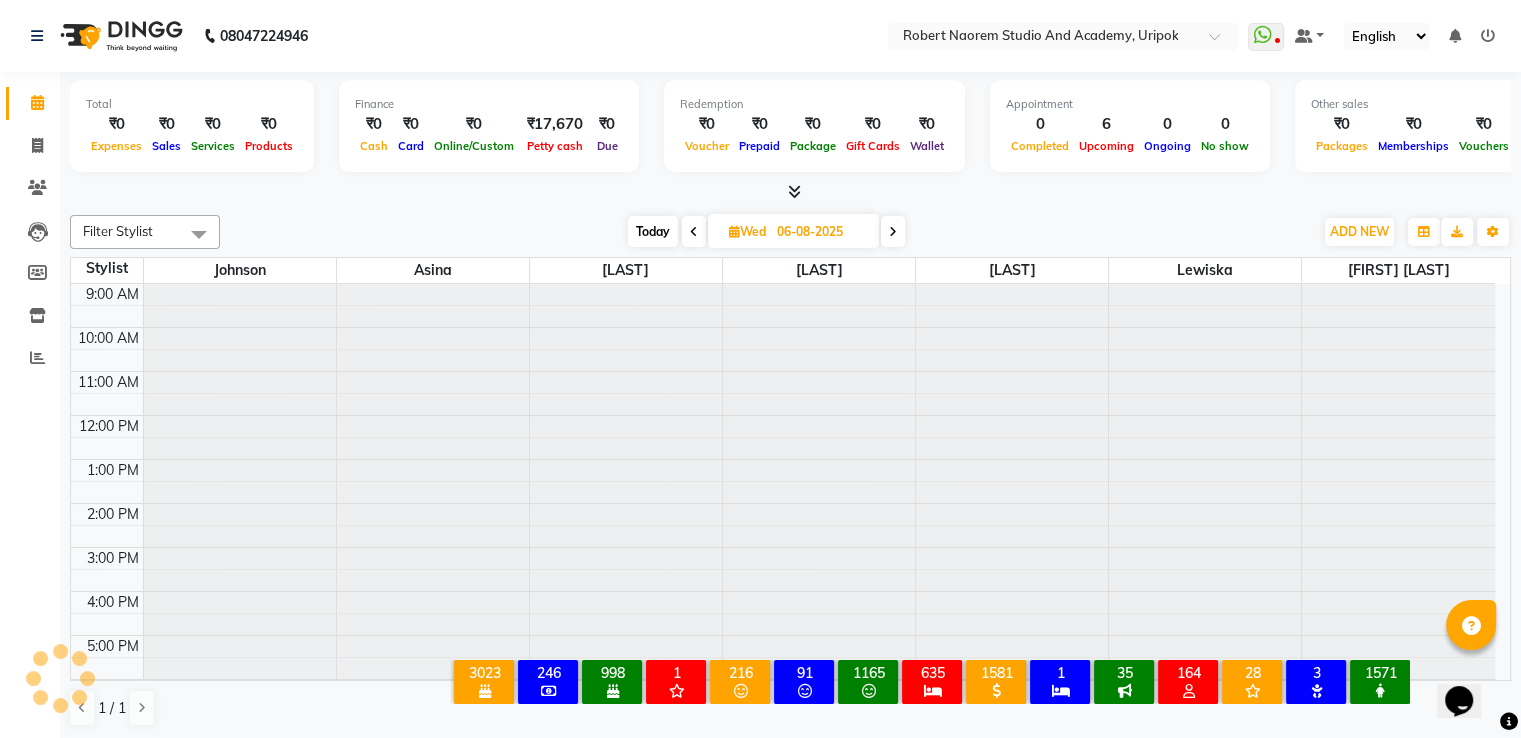 scroll, scrollTop: 38, scrollLeft: 0, axis: vertical 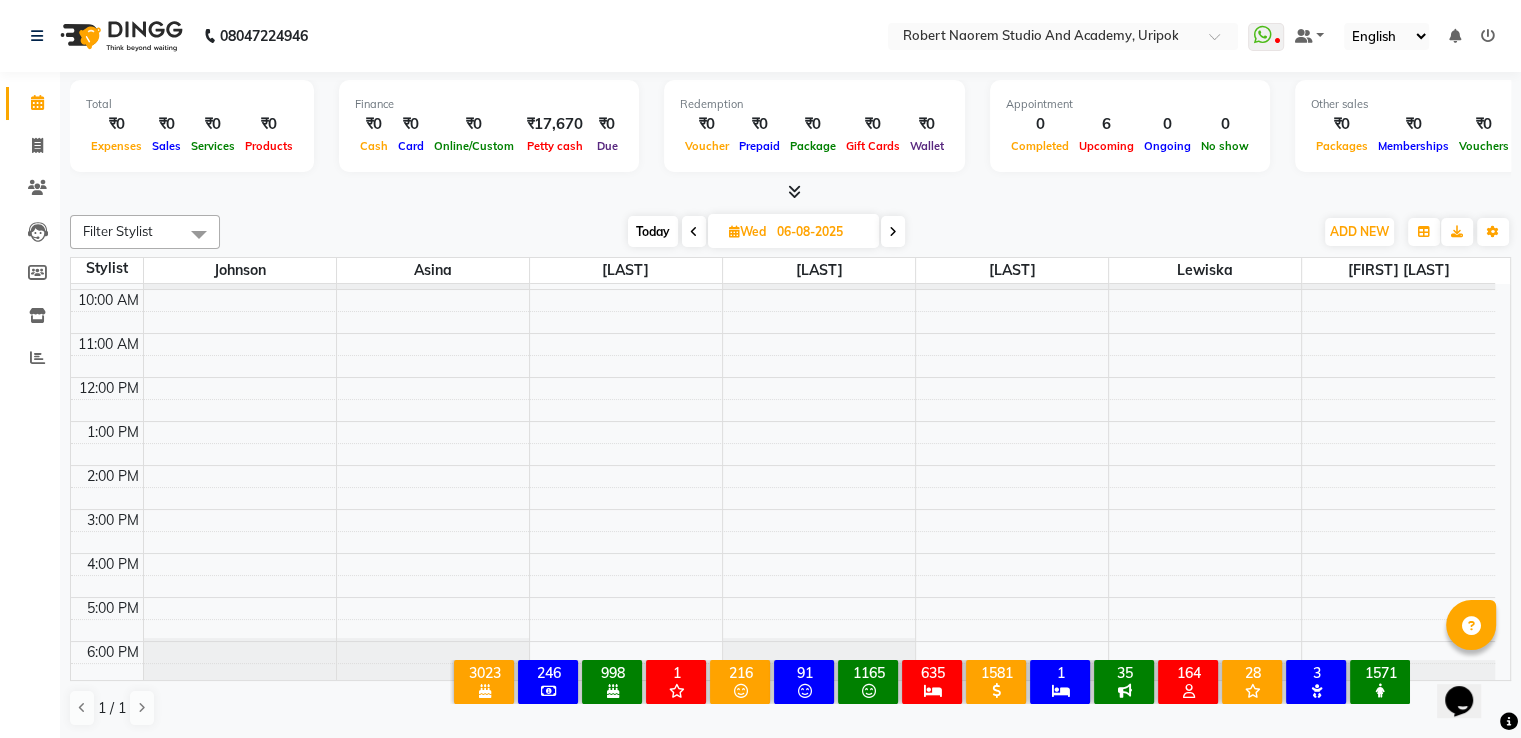 click on "Today" at bounding box center [653, 231] 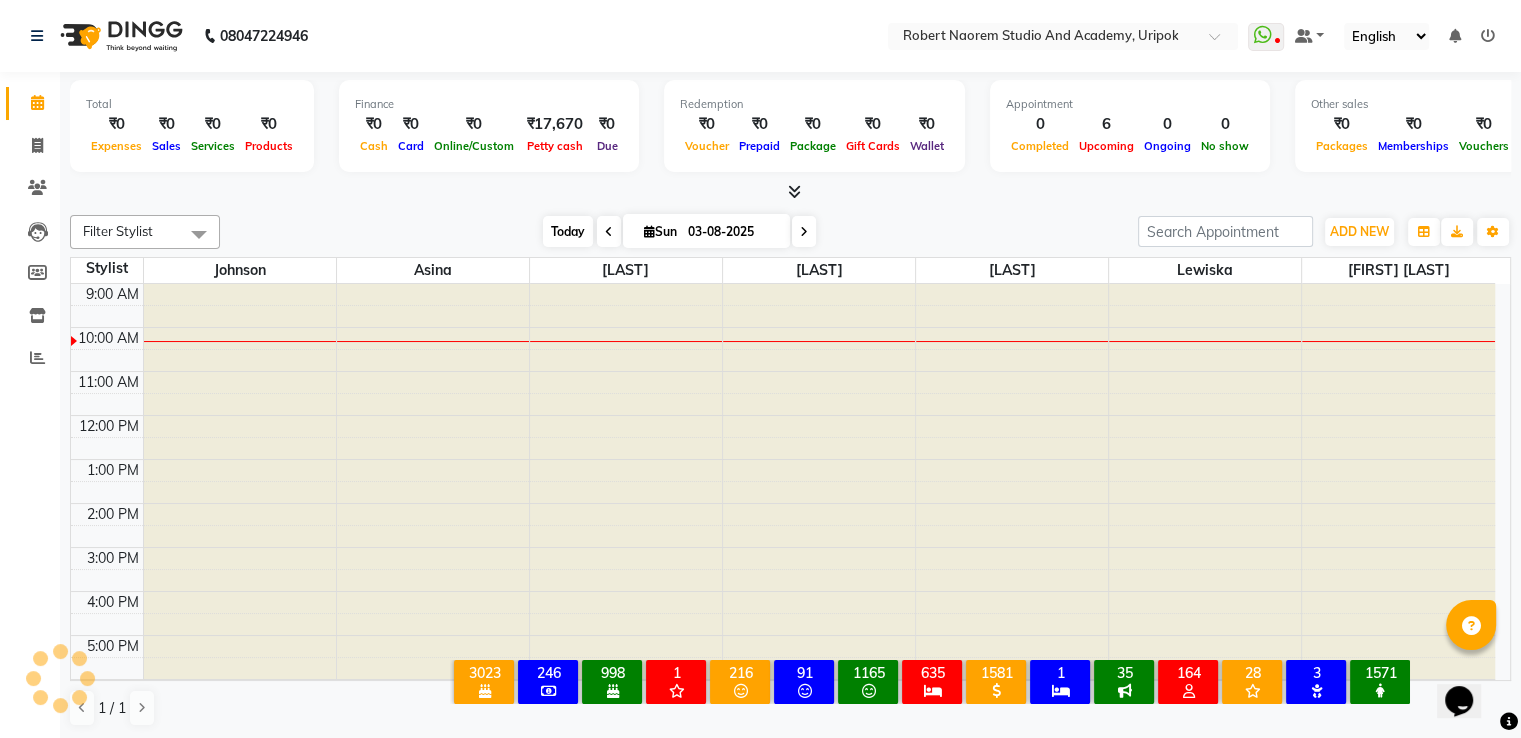 scroll, scrollTop: 38, scrollLeft: 0, axis: vertical 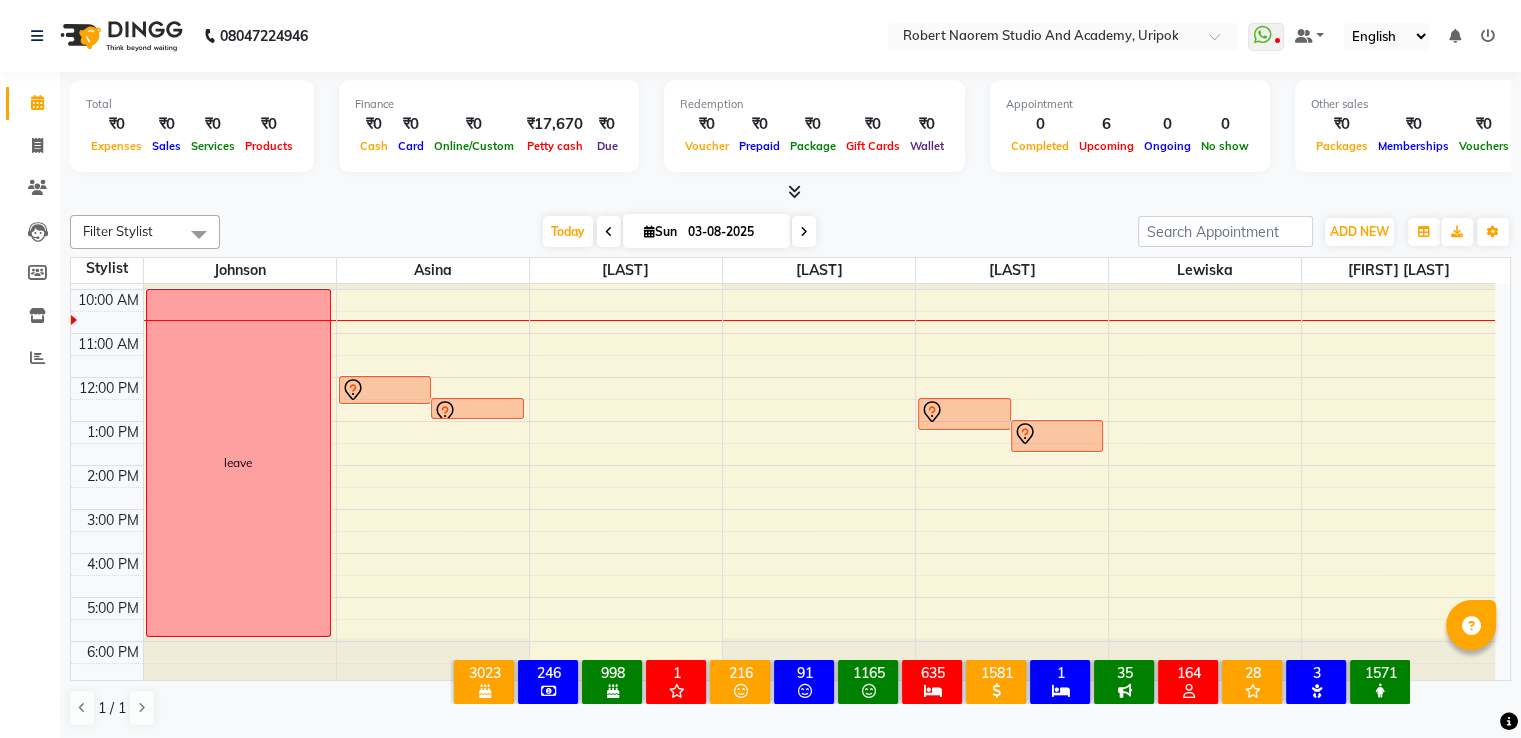 click on "9:00 AM 10:00 AM 11:00 AM 12:00 PM 1:00 PM 2:00 PM 3:00 PM 4:00 PM 5:00 PM 6:00 PM leave              [LAST], TK01, 12:00 PM-12:40 PM, basic pedicure             [LAST], TK01, 12:30 PM-01:00 PM, Under Arm Rica             [LAST] , TK02, 12:30 PM-01:15 PM, Hair Cut Female             [LAST] , TK02, 01:00 PM-01:45 PM, Hair Cut Female" at bounding box center [783, 465] 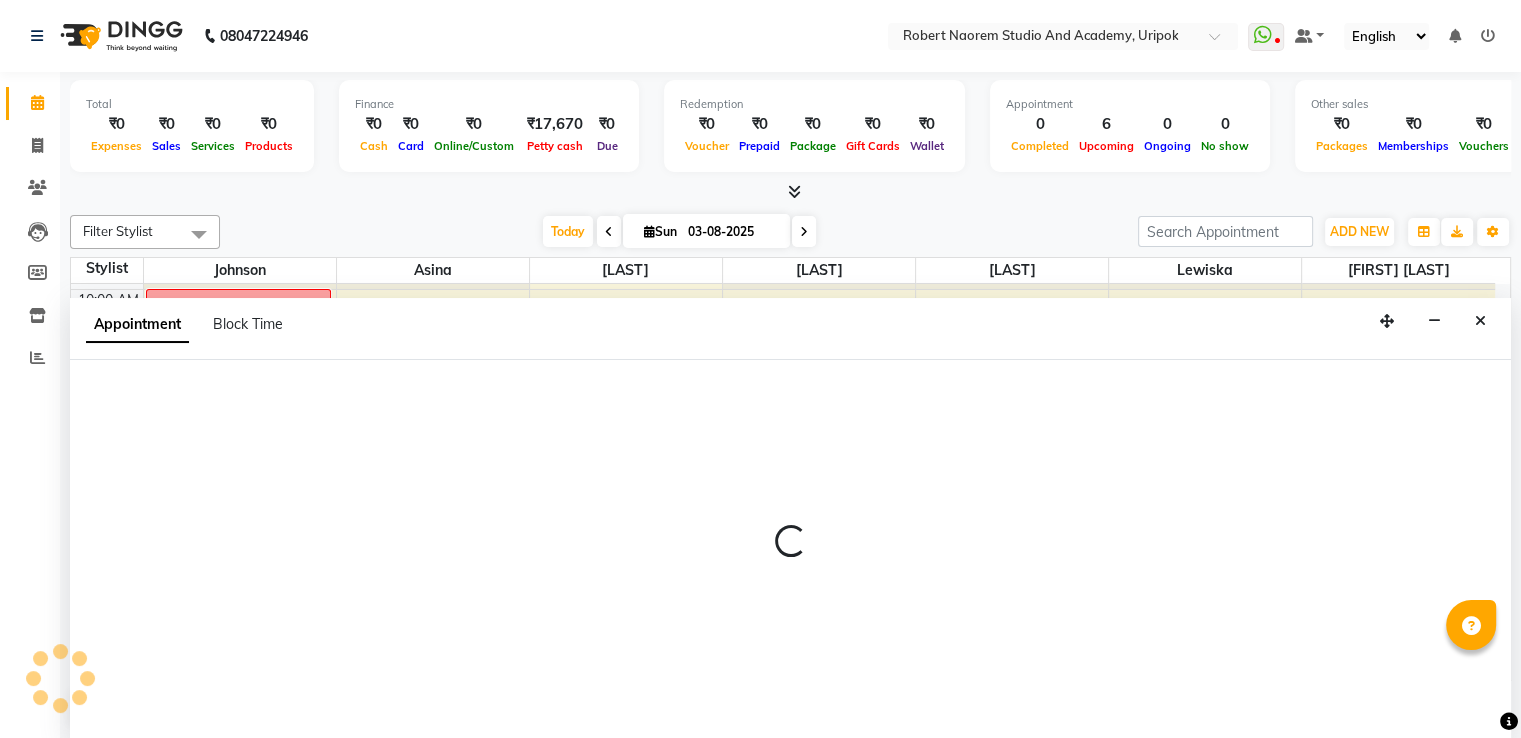 select on "[PHONE]" 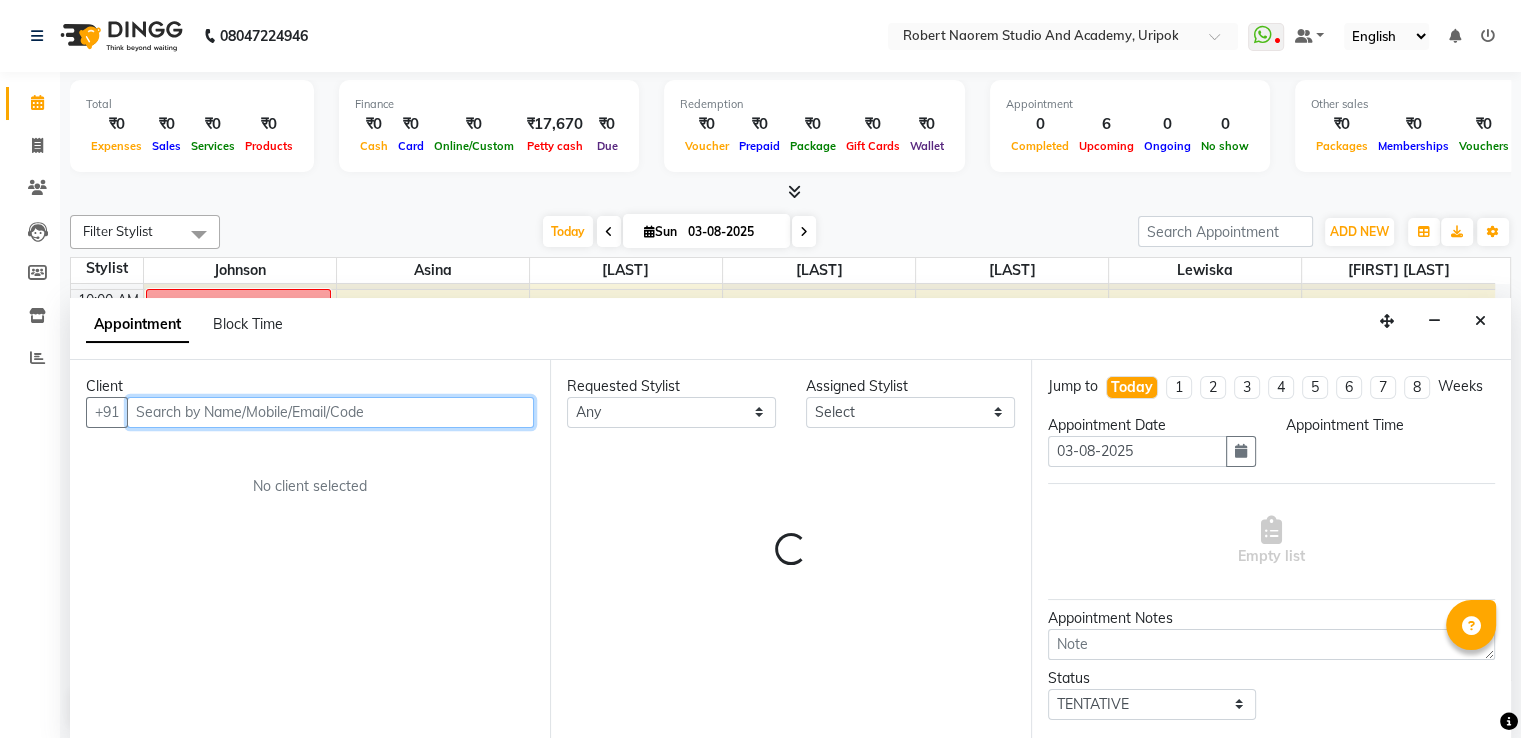 select on "690" 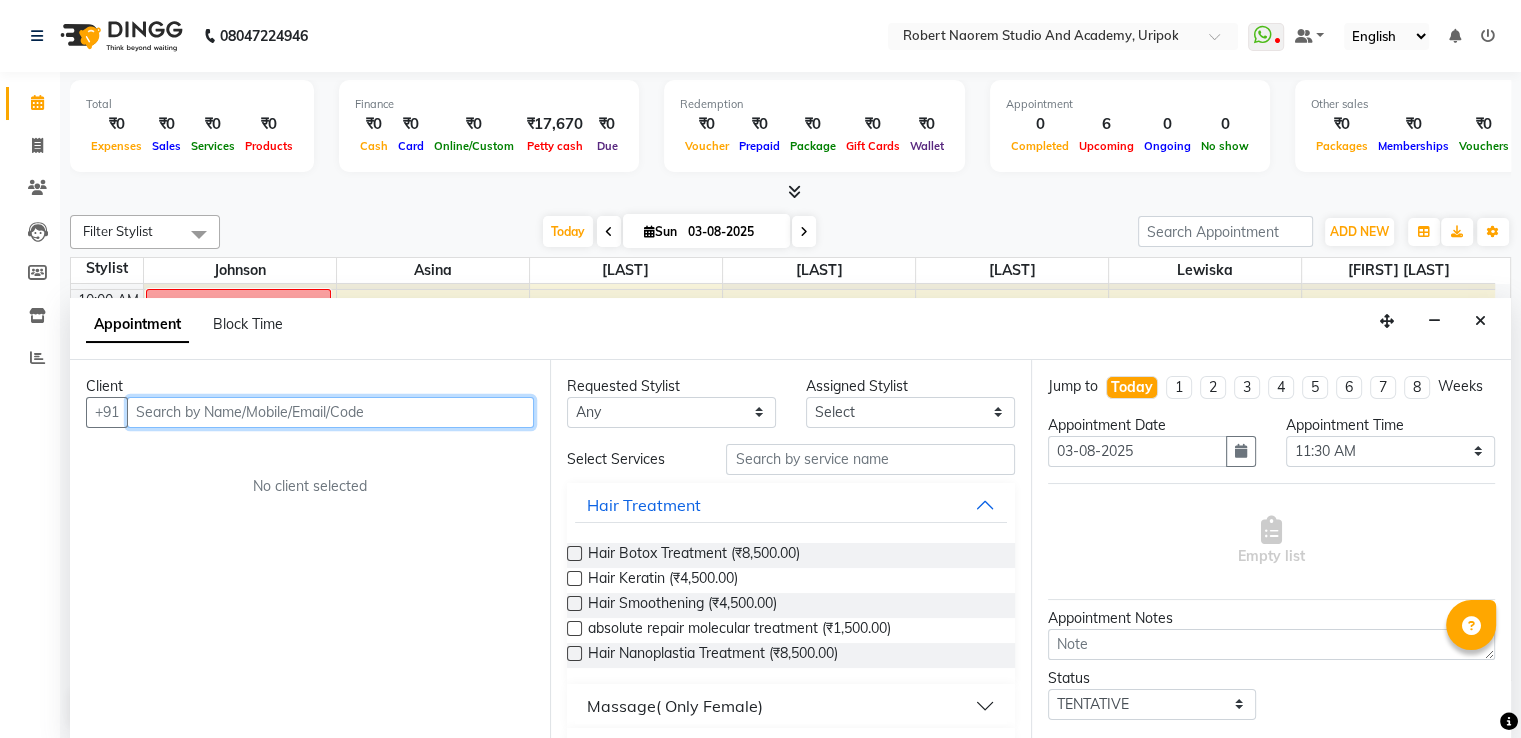 click at bounding box center (330, 412) 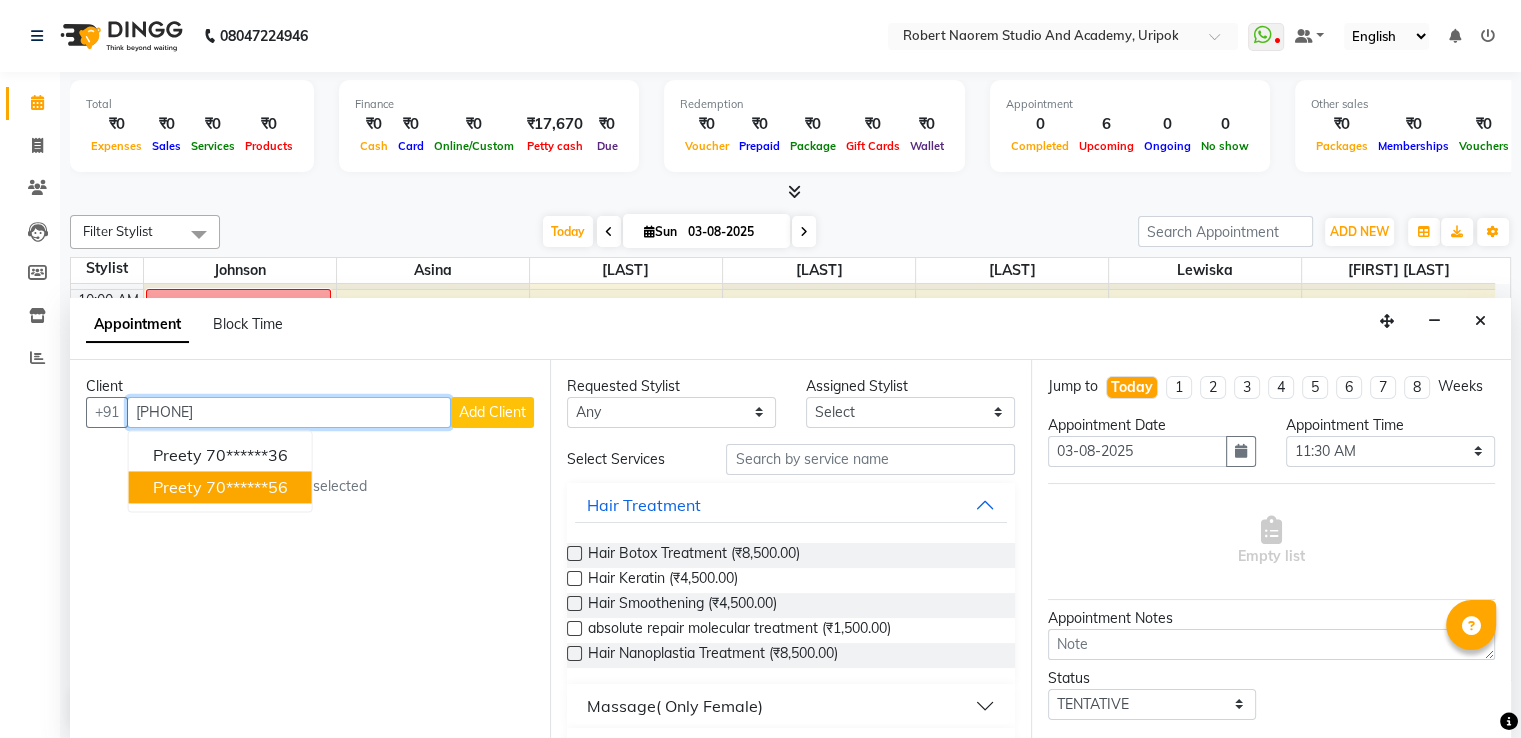 click on "70******56" at bounding box center (247, 487) 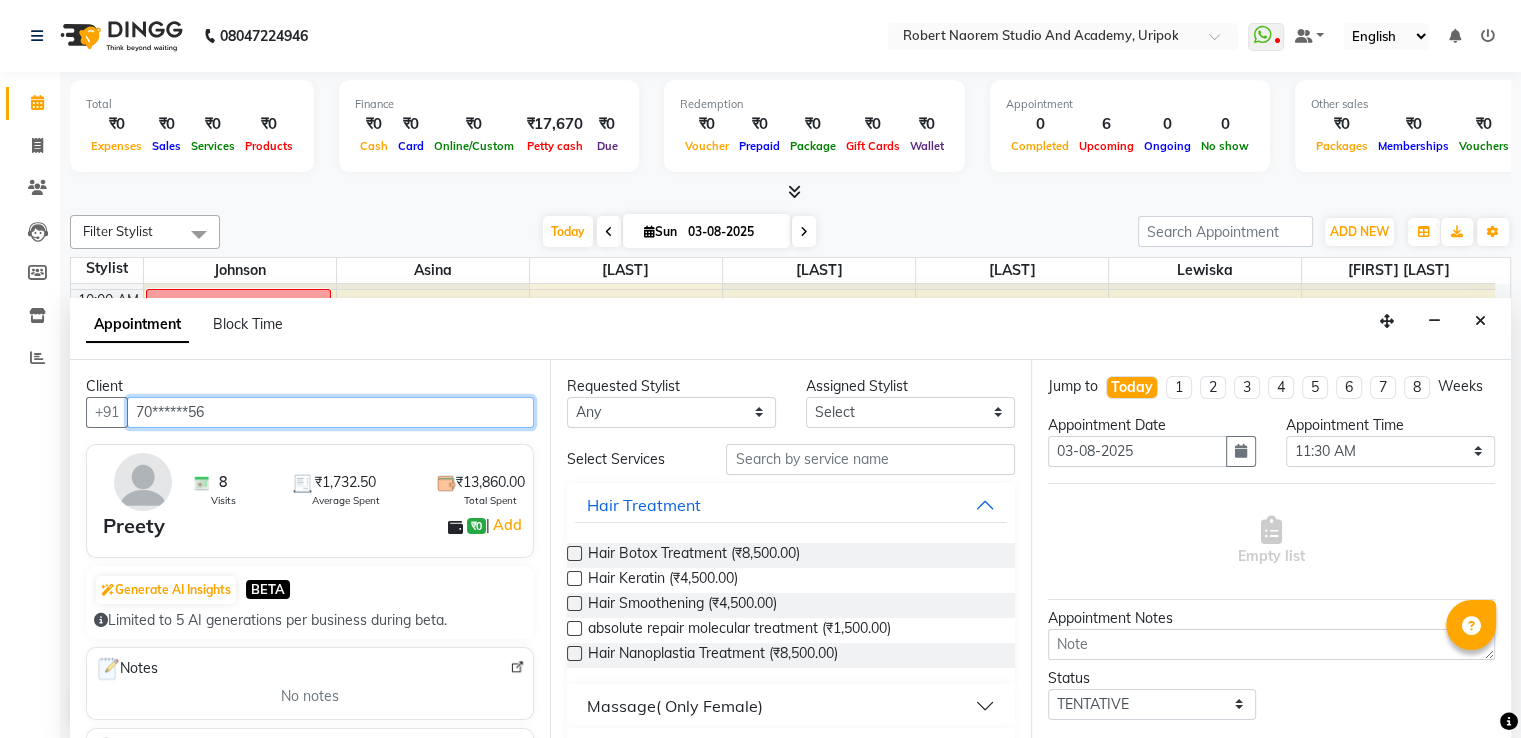 type on "70******56" 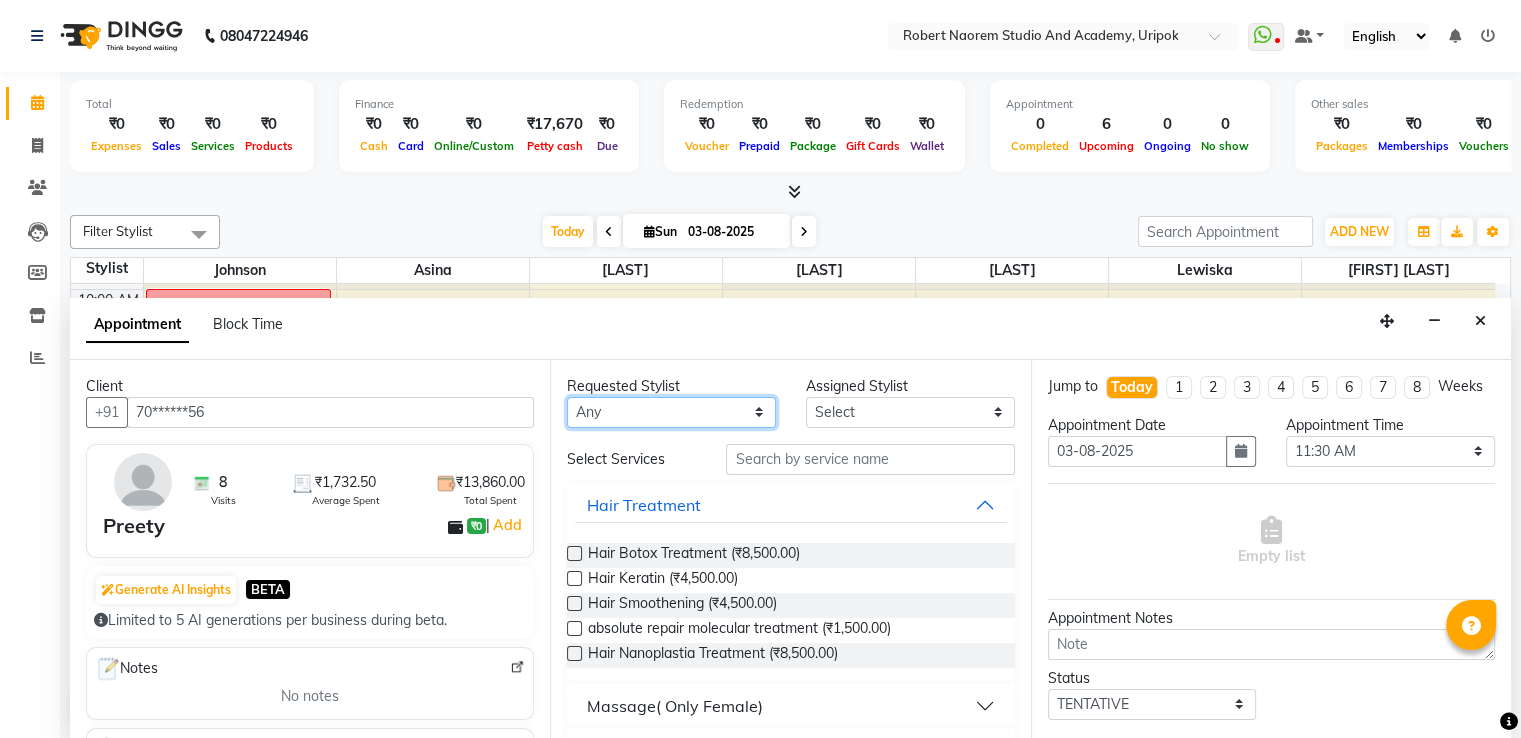 click on "Any [FIRST] [LAST] [LAST] [LAST] [LAST] [LAST] [LAST] [LAST]" at bounding box center [671, 412] 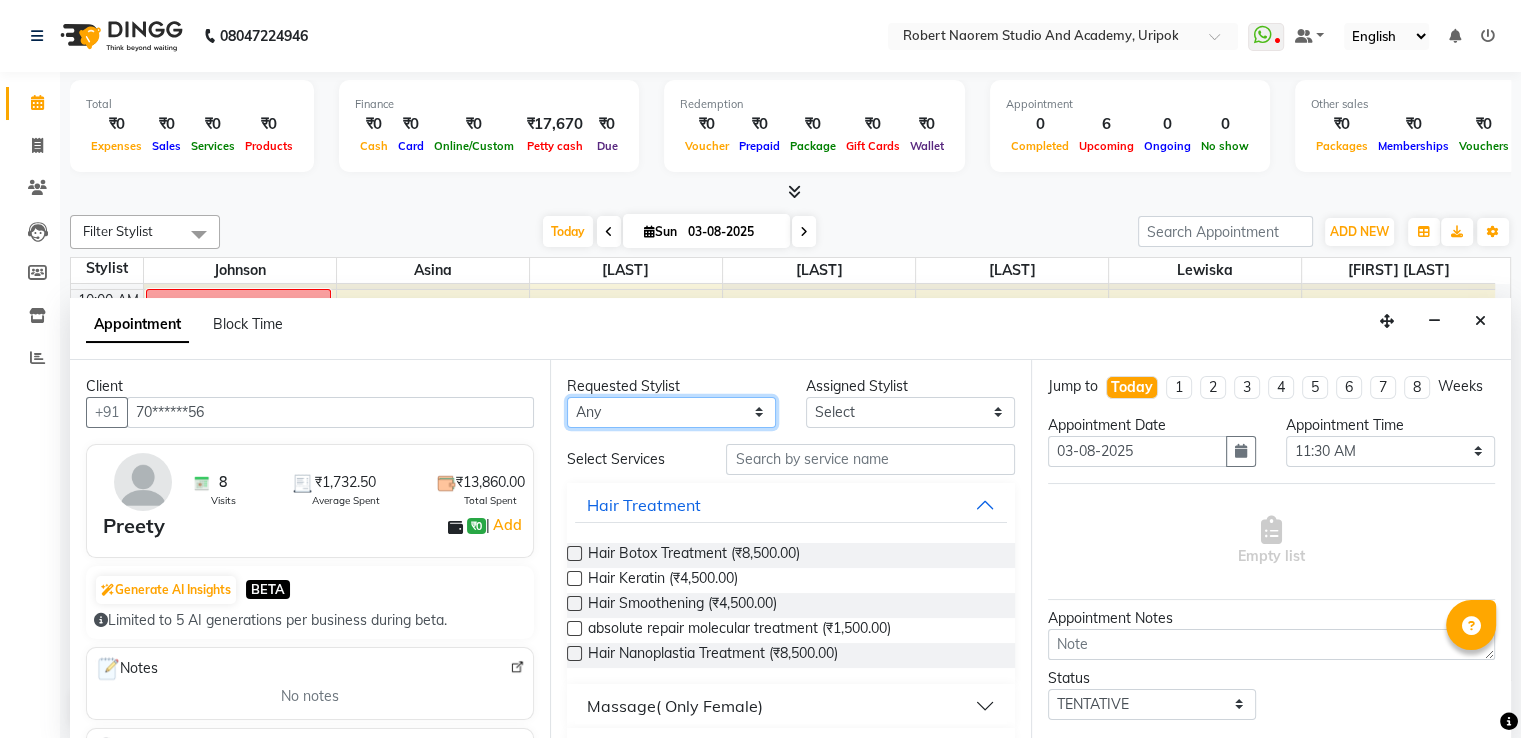 select on "[PHONE]" 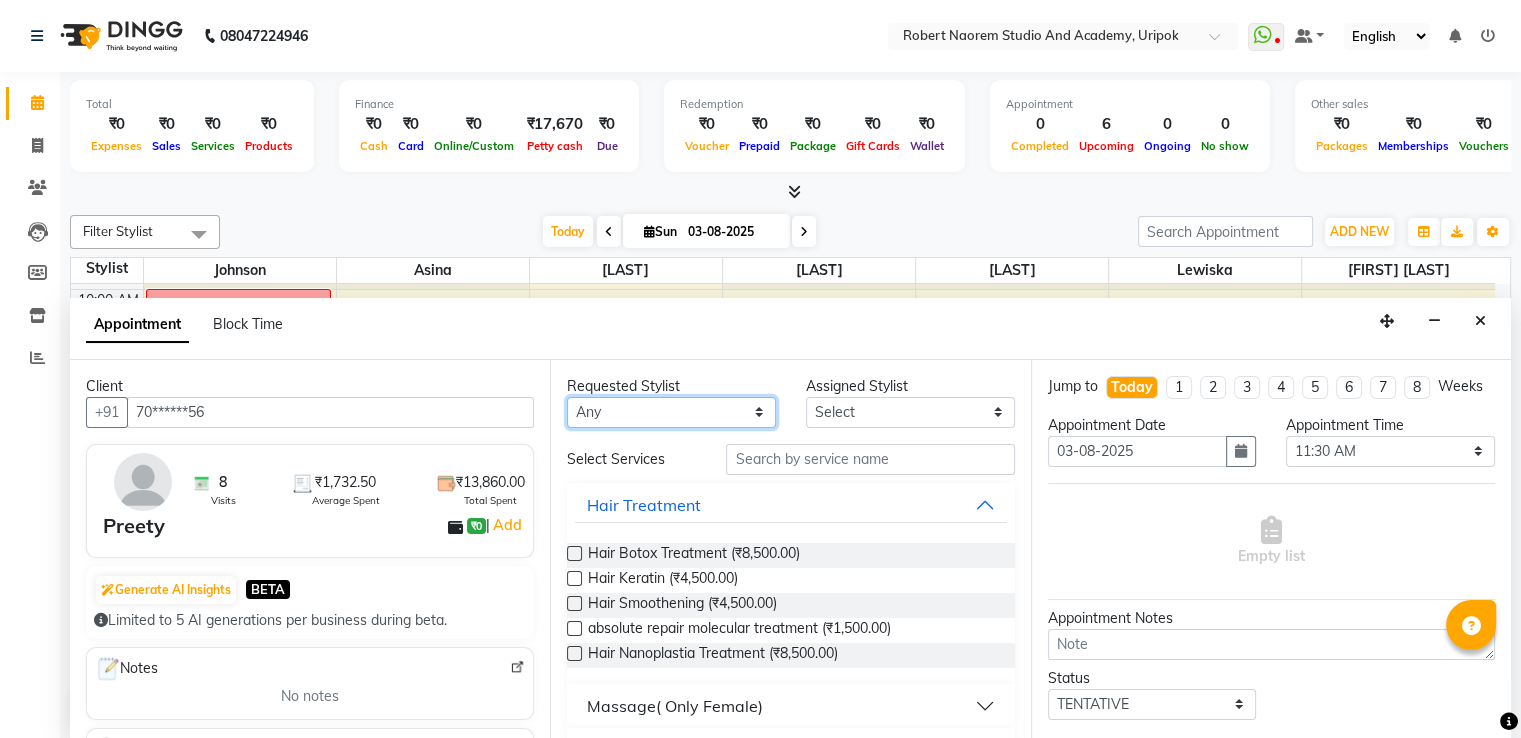 click on "Any [FIRST] [LAST] [LAST] [LAST] [LAST] [LAST] [LAST] [LAST]" at bounding box center [671, 412] 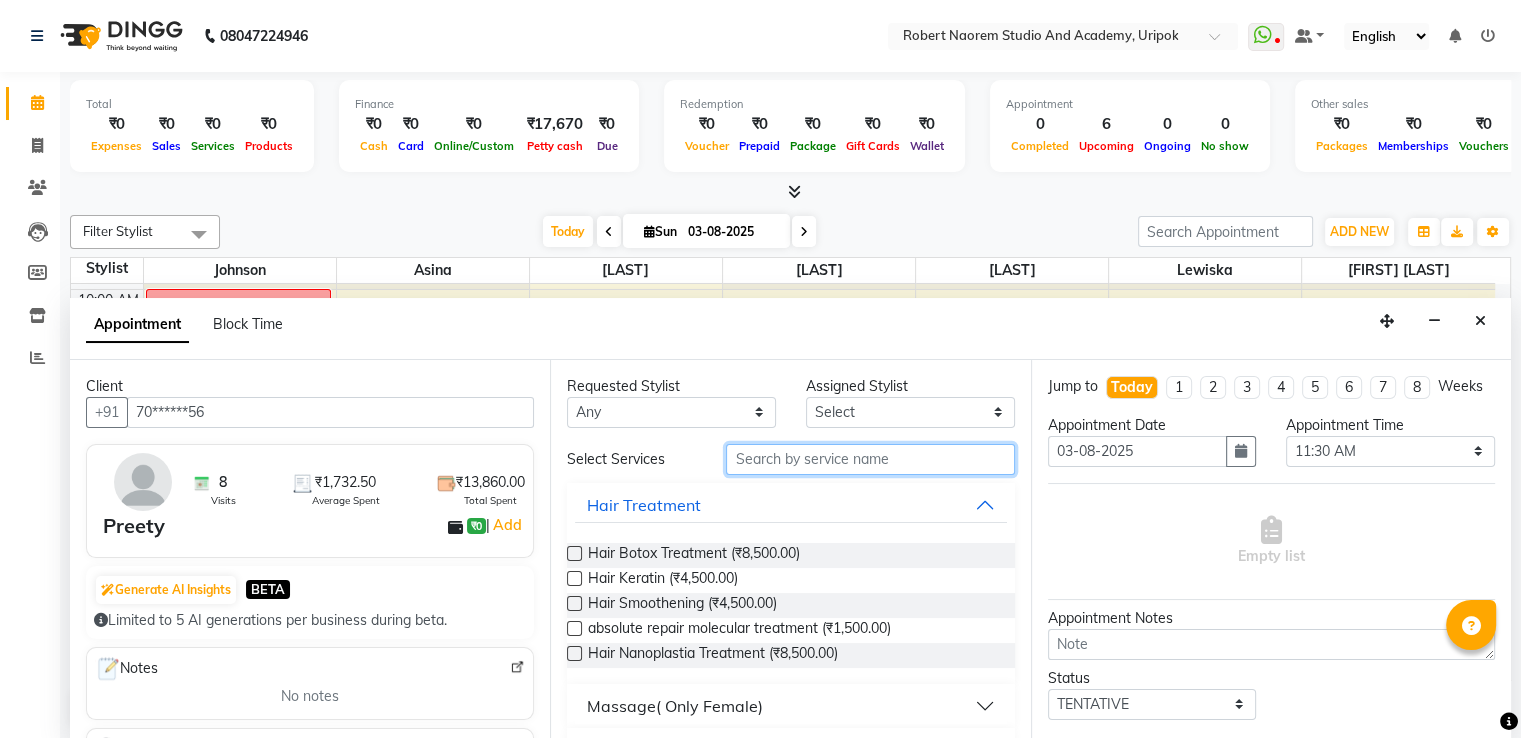 click at bounding box center (870, 459) 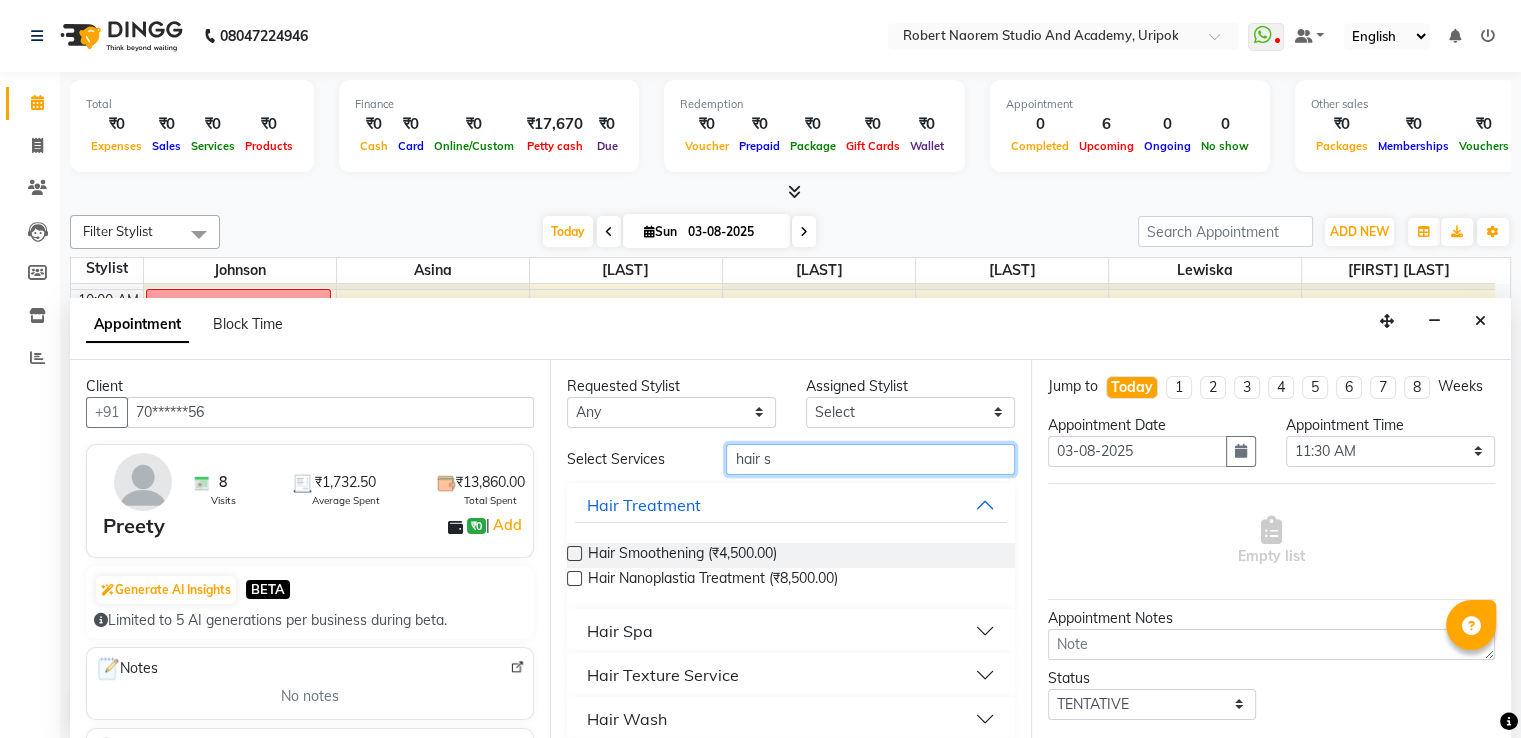 type on "hair s" 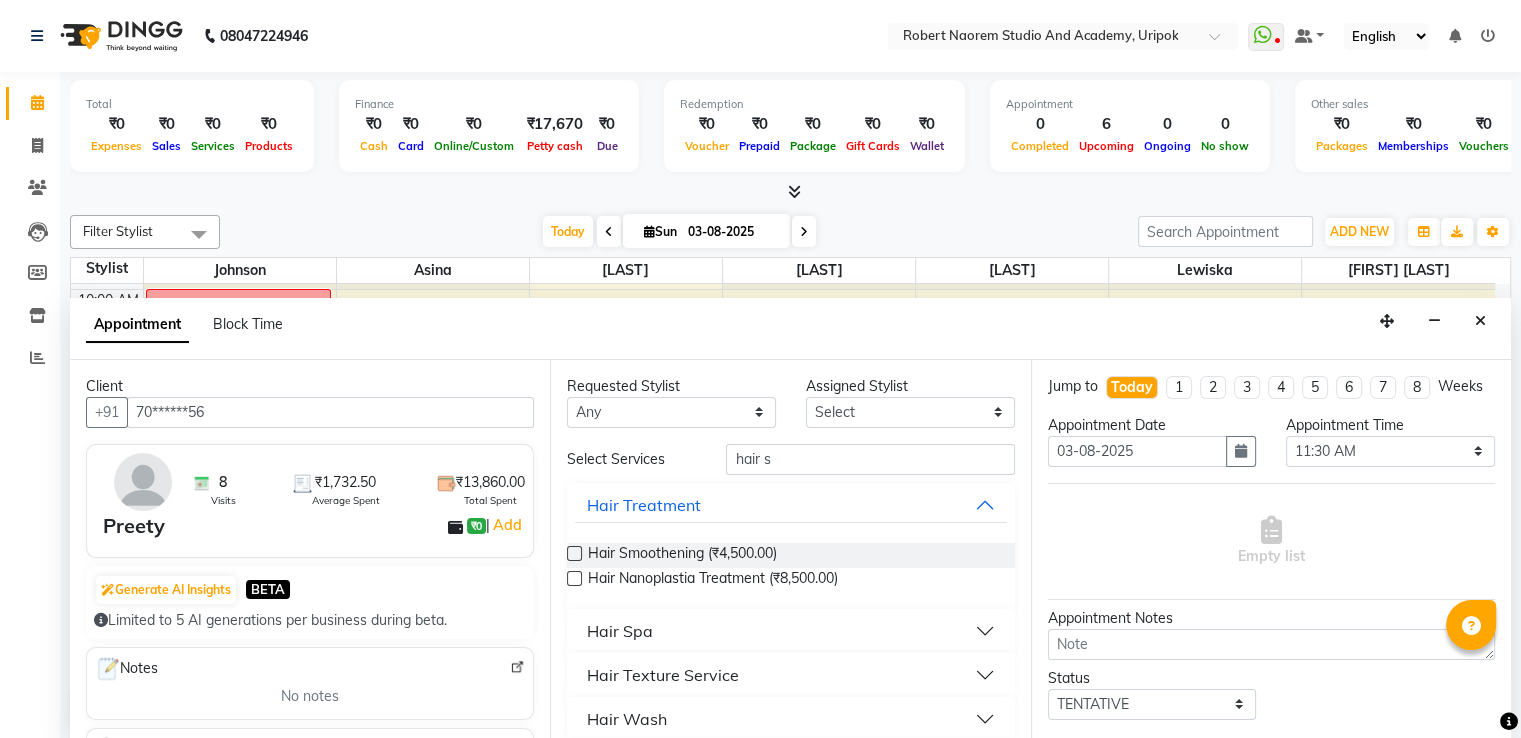 click on "Hair Spa" at bounding box center [620, 631] 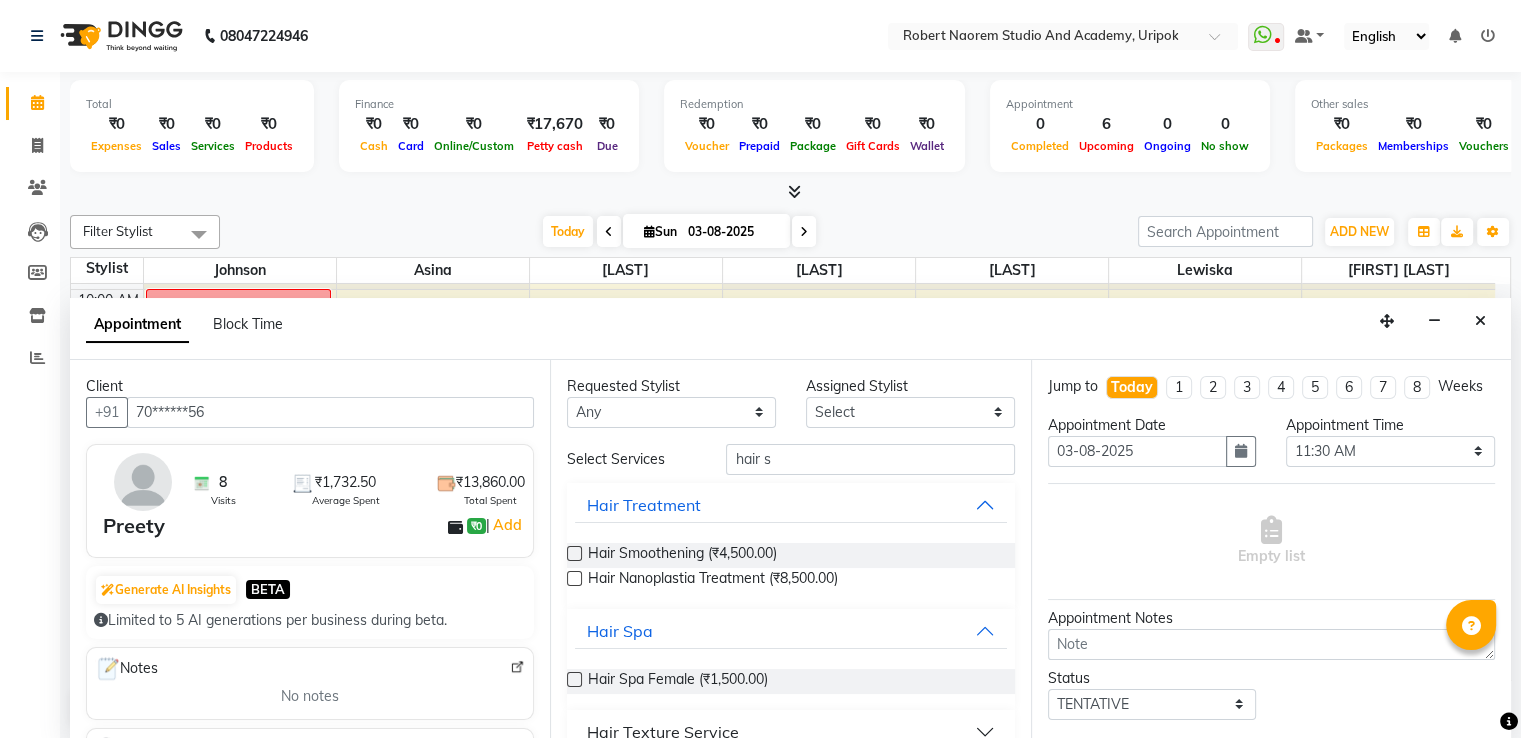 click at bounding box center [574, 679] 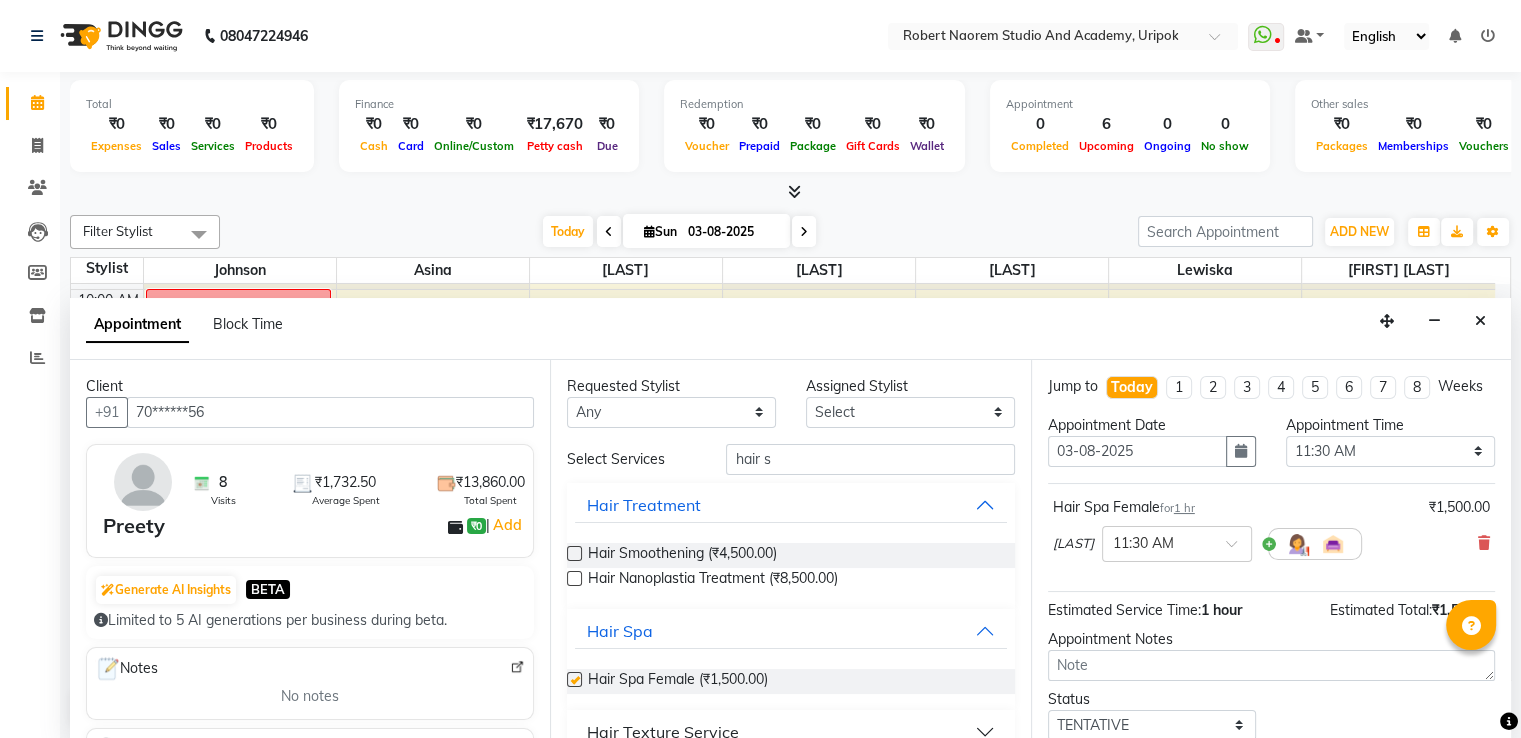 checkbox on "false" 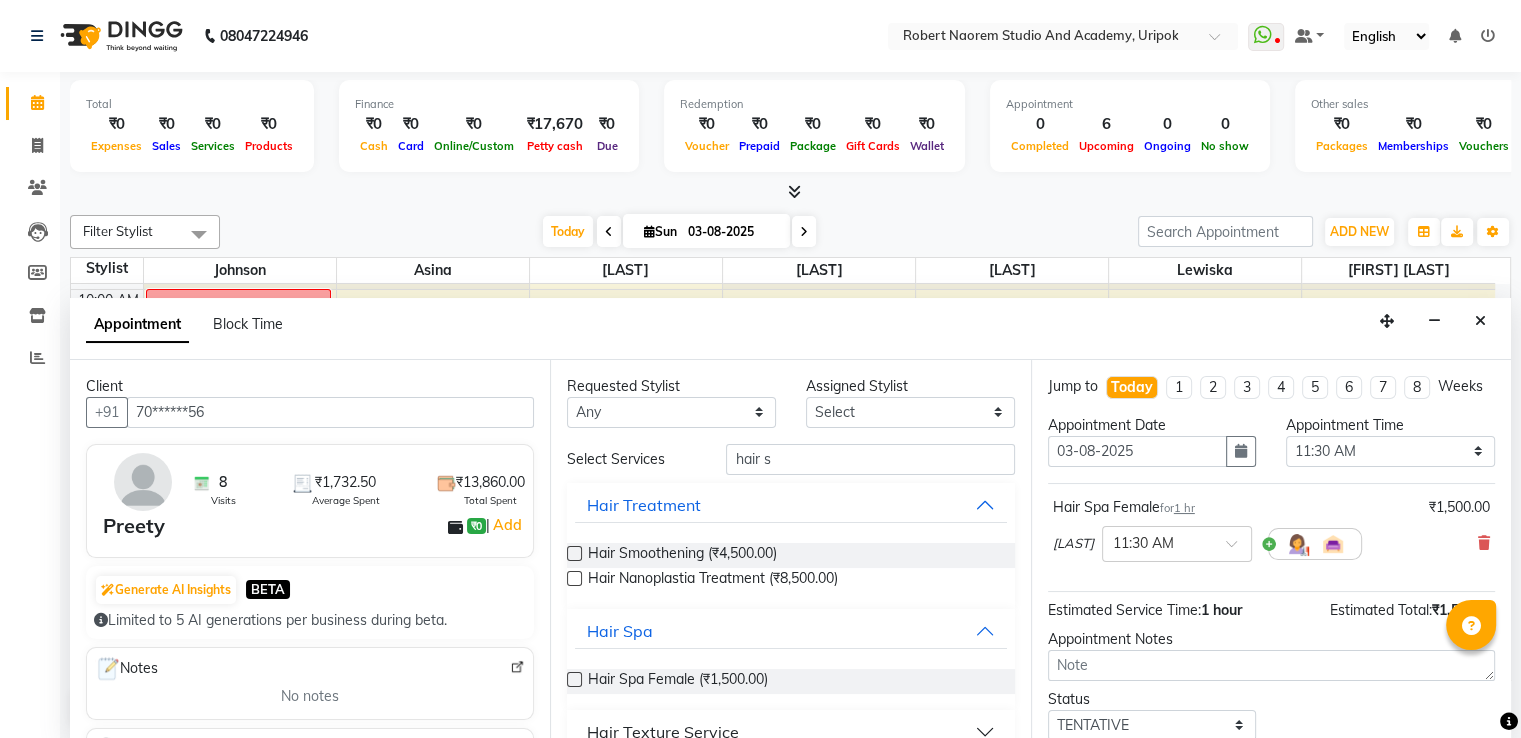 scroll, scrollTop: 144, scrollLeft: 0, axis: vertical 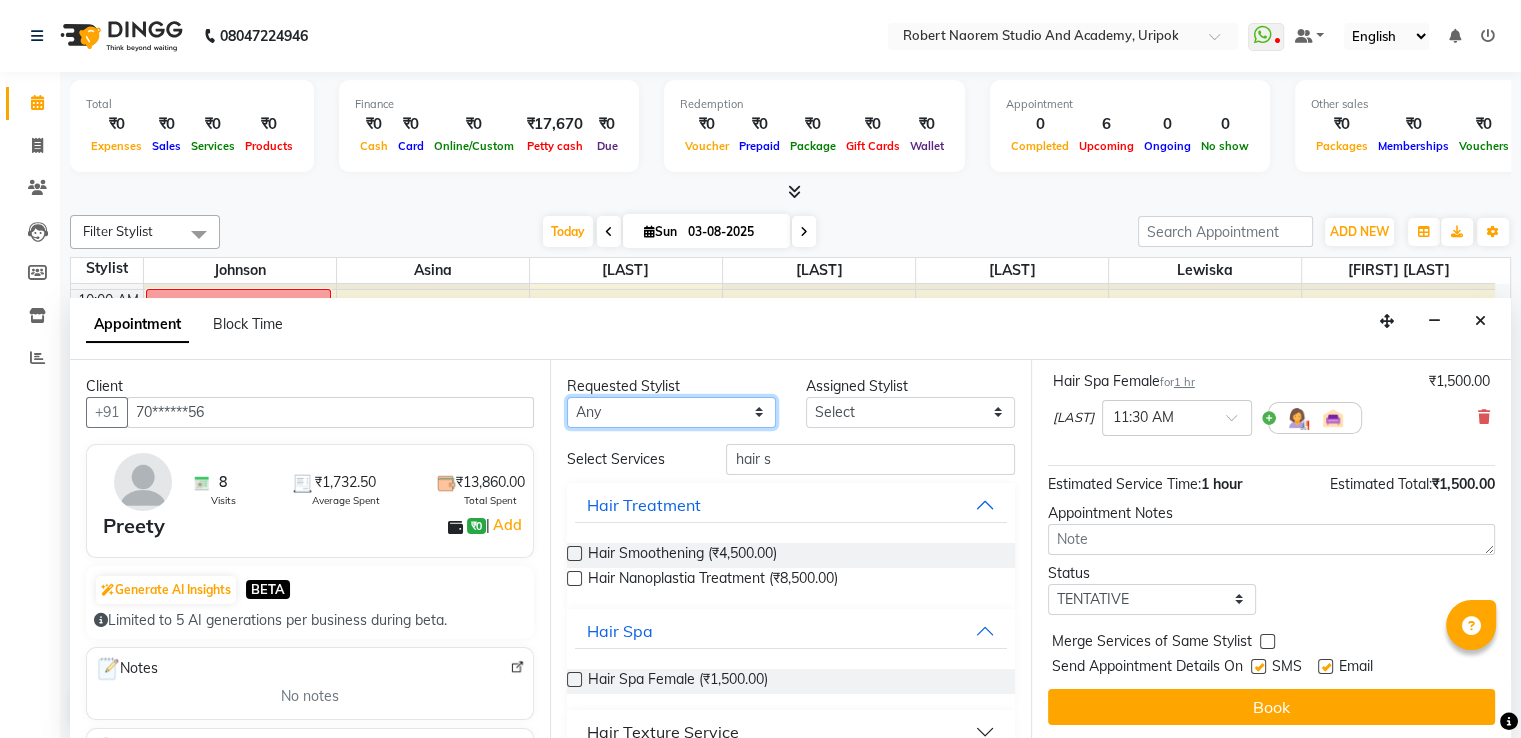 click on "Any [FIRST] [LAST] [LAST] [LAST] [LAST] [LAST] [LAST] [LAST]" at bounding box center (671, 412) 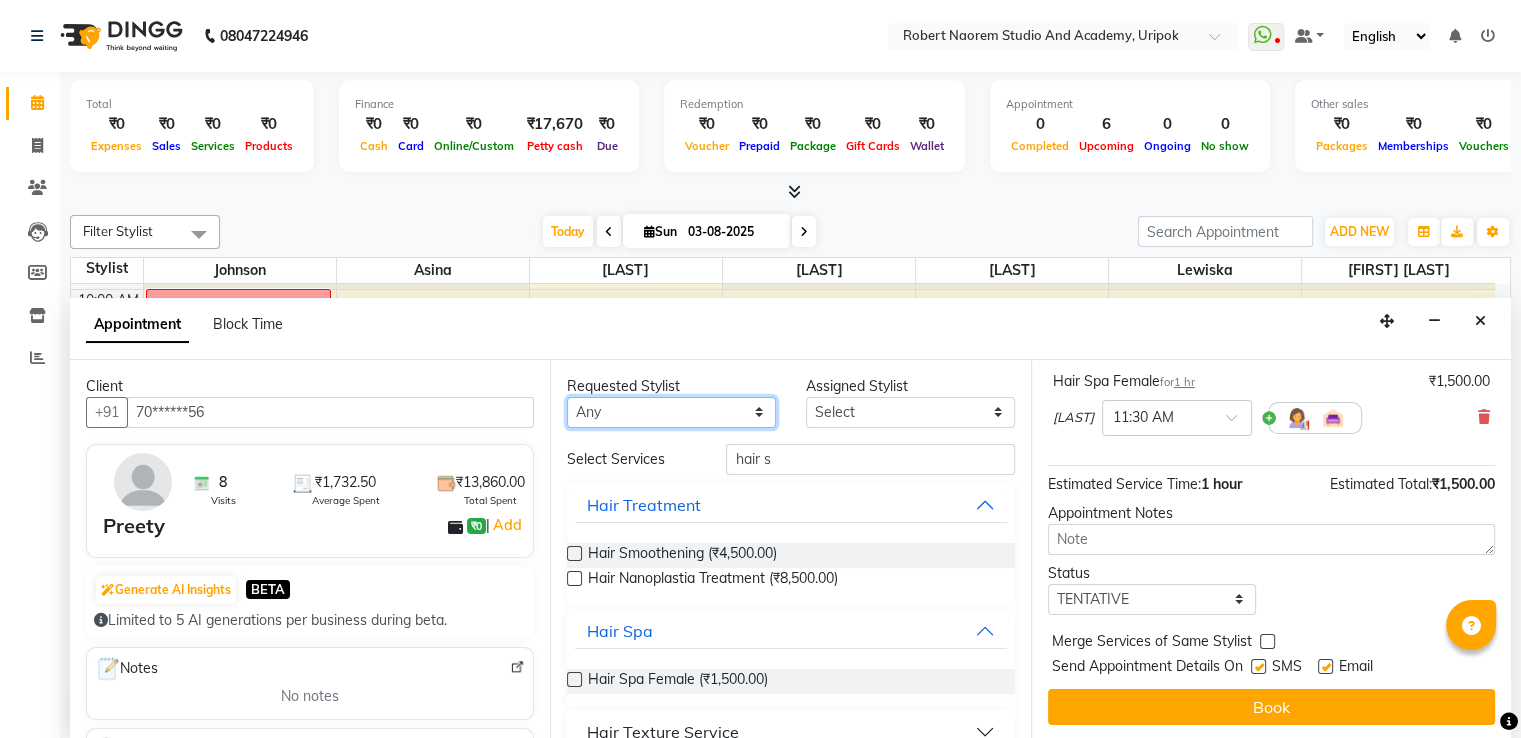select on "29613" 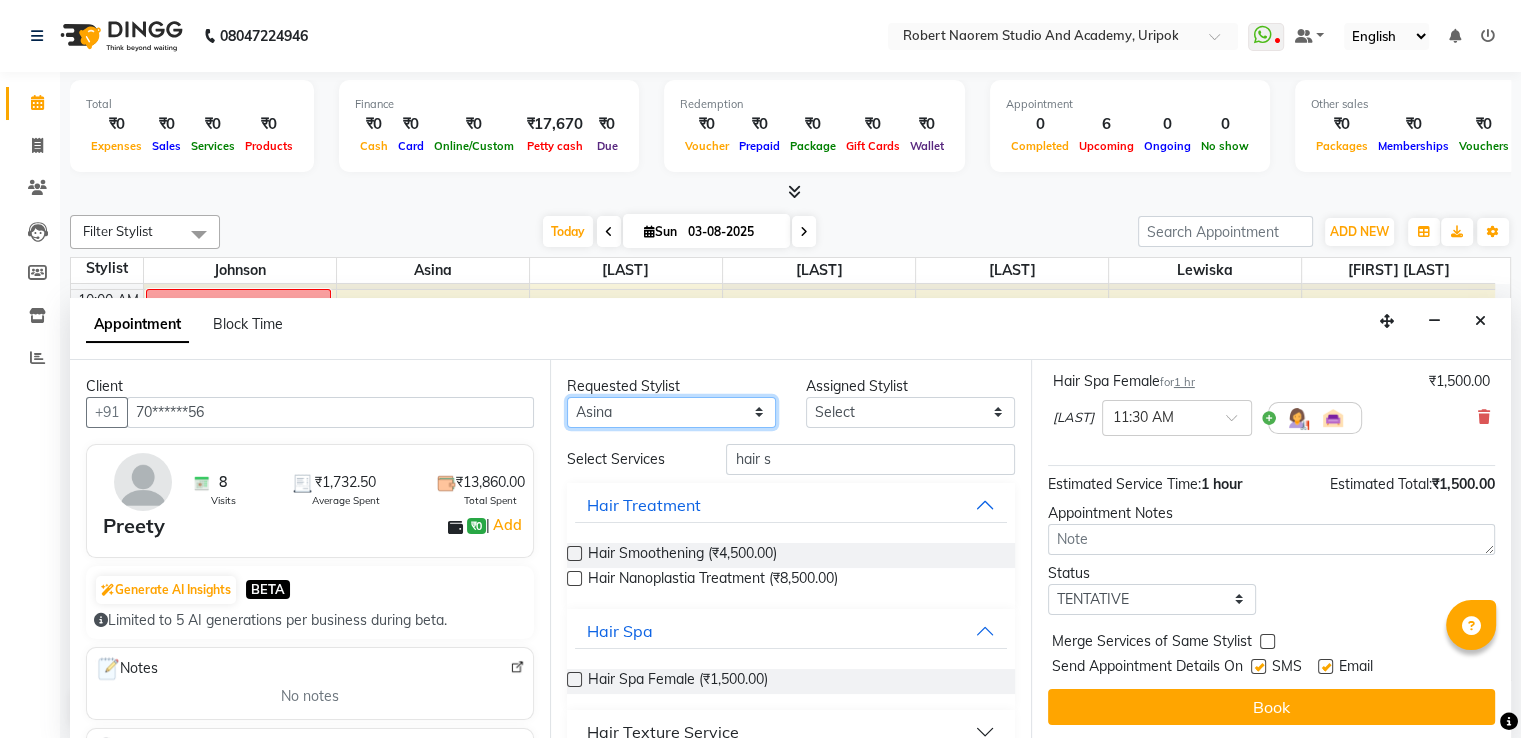 click on "Any [FIRST] [LAST] [LAST] [LAST] [LAST] [LAST] [LAST] [LAST]" at bounding box center [671, 412] 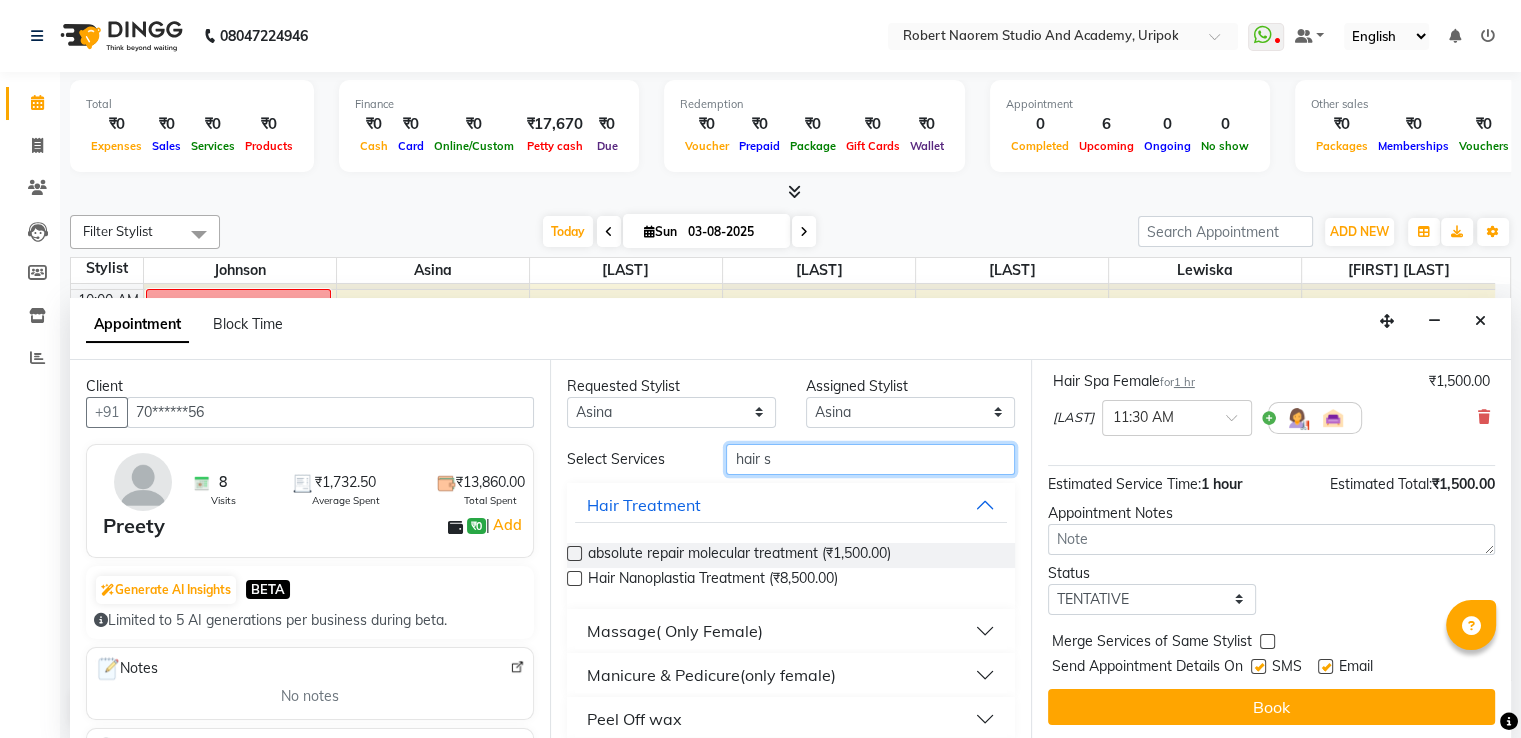 click on "hair s" at bounding box center (870, 459) 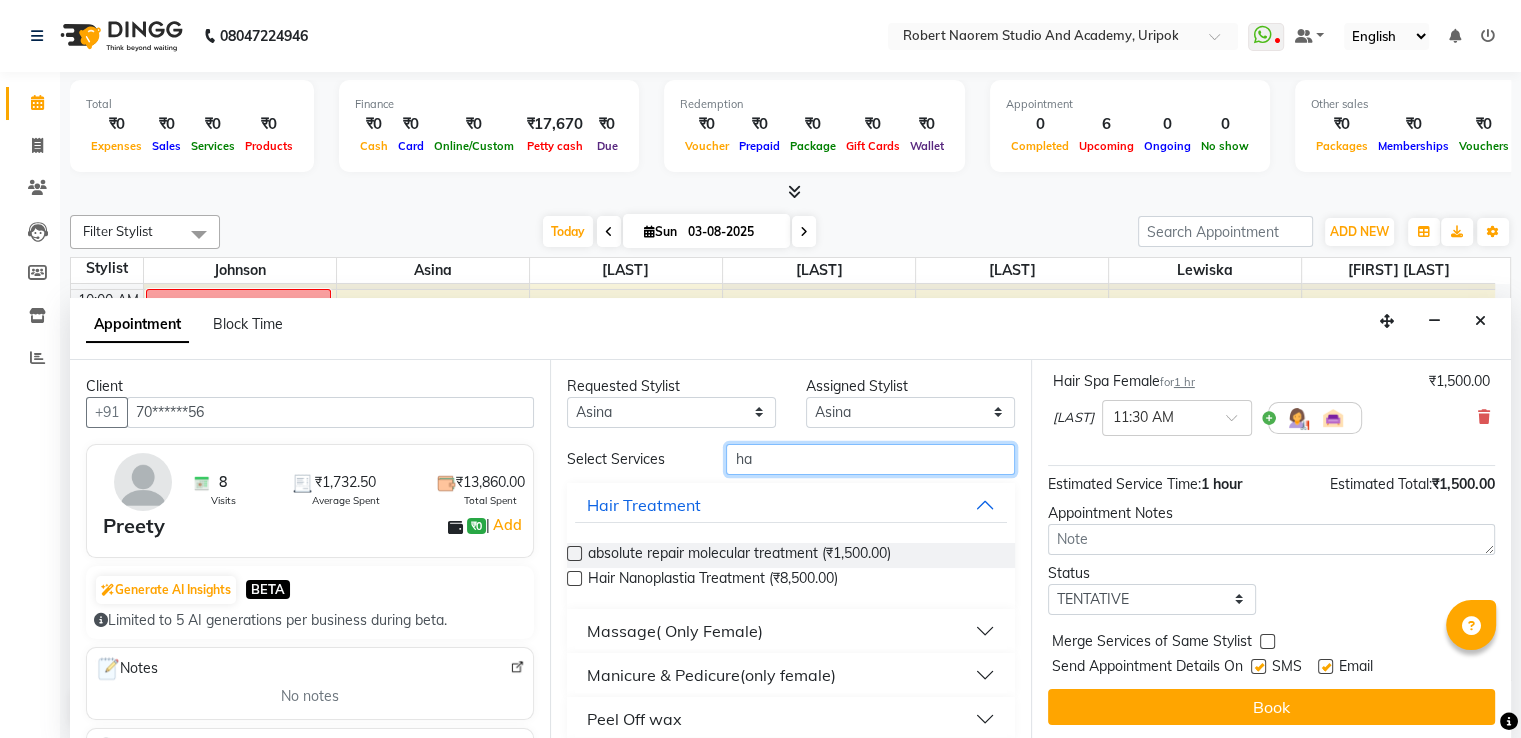 type on "h" 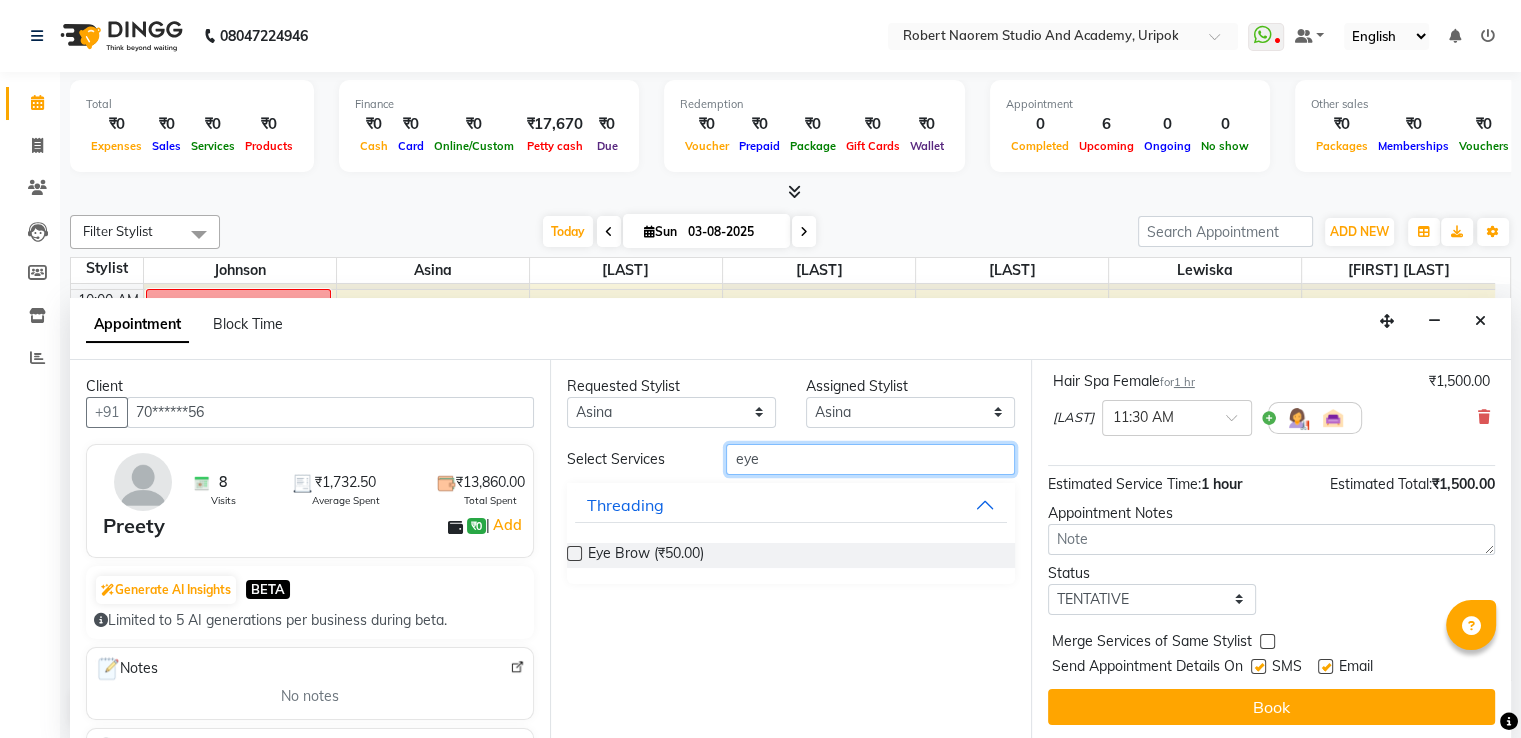 type on "eye" 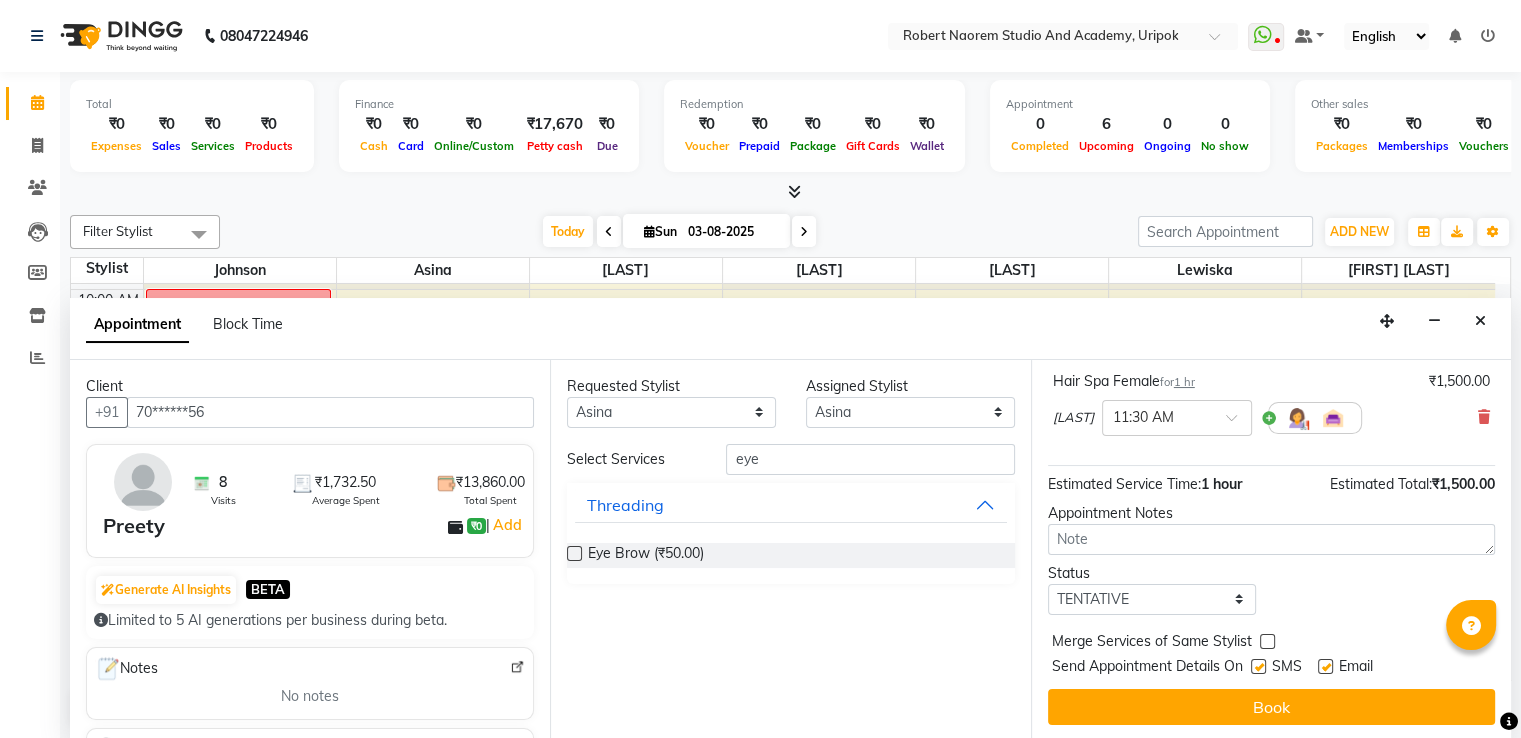 click at bounding box center [574, 553] 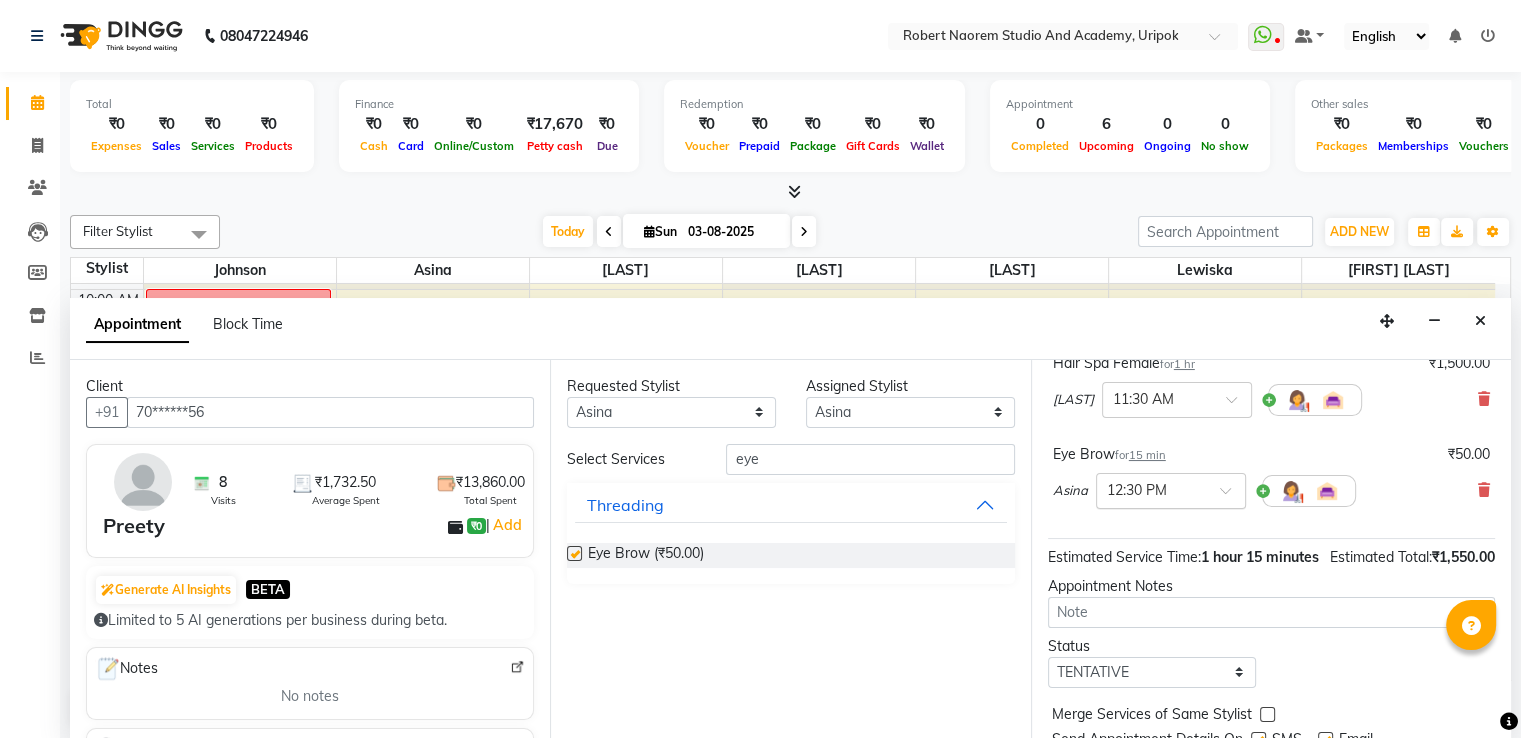 checkbox on "false" 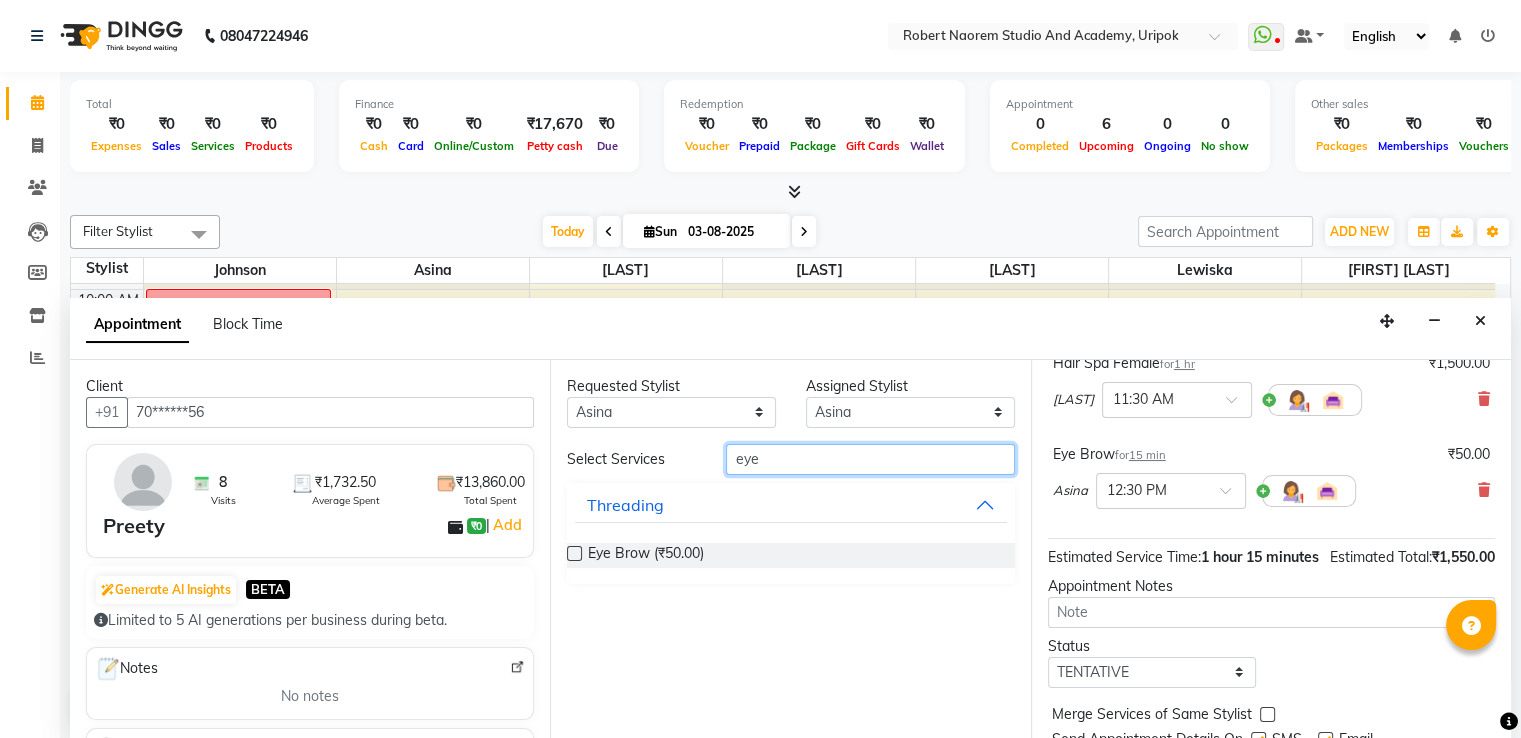 click on "eye" at bounding box center (870, 459) 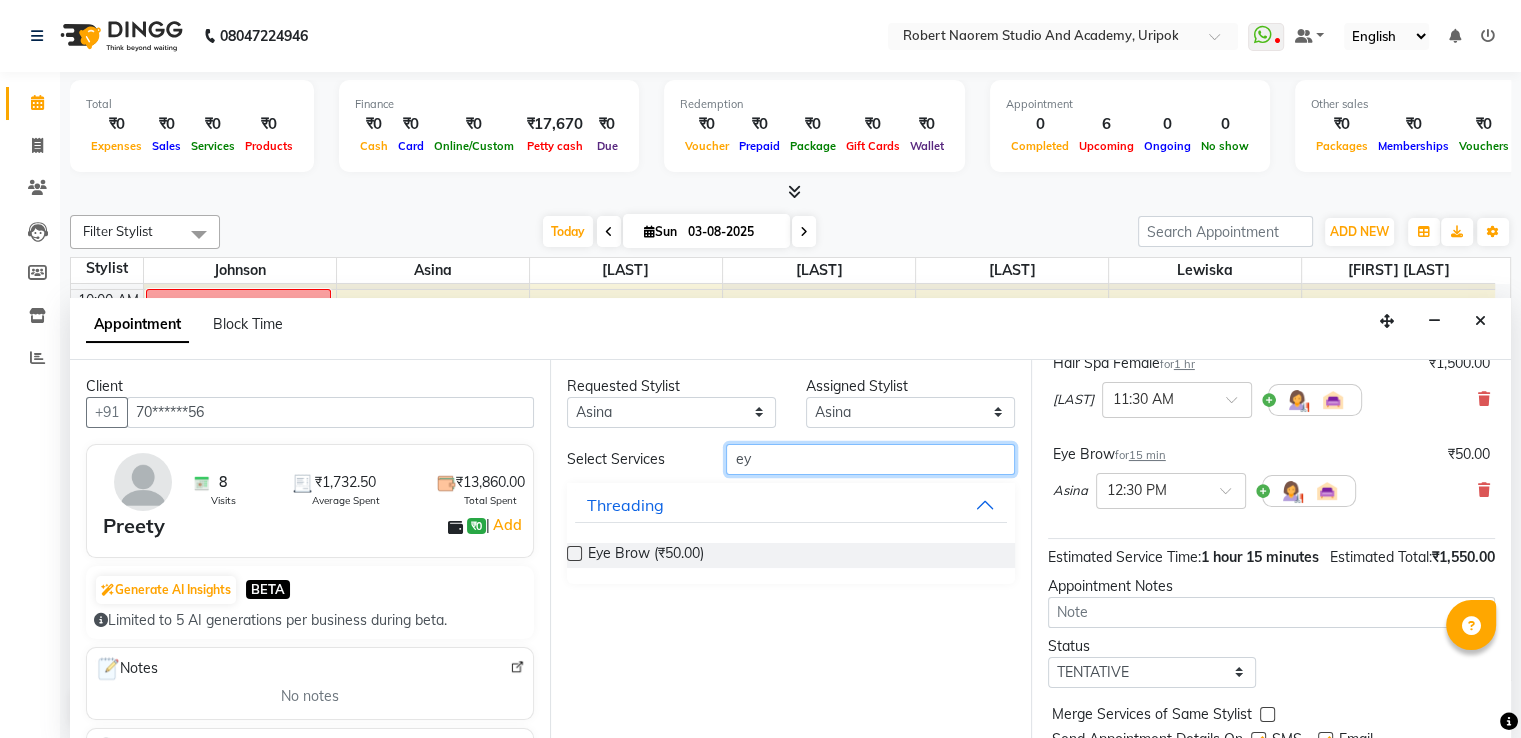 type on "e" 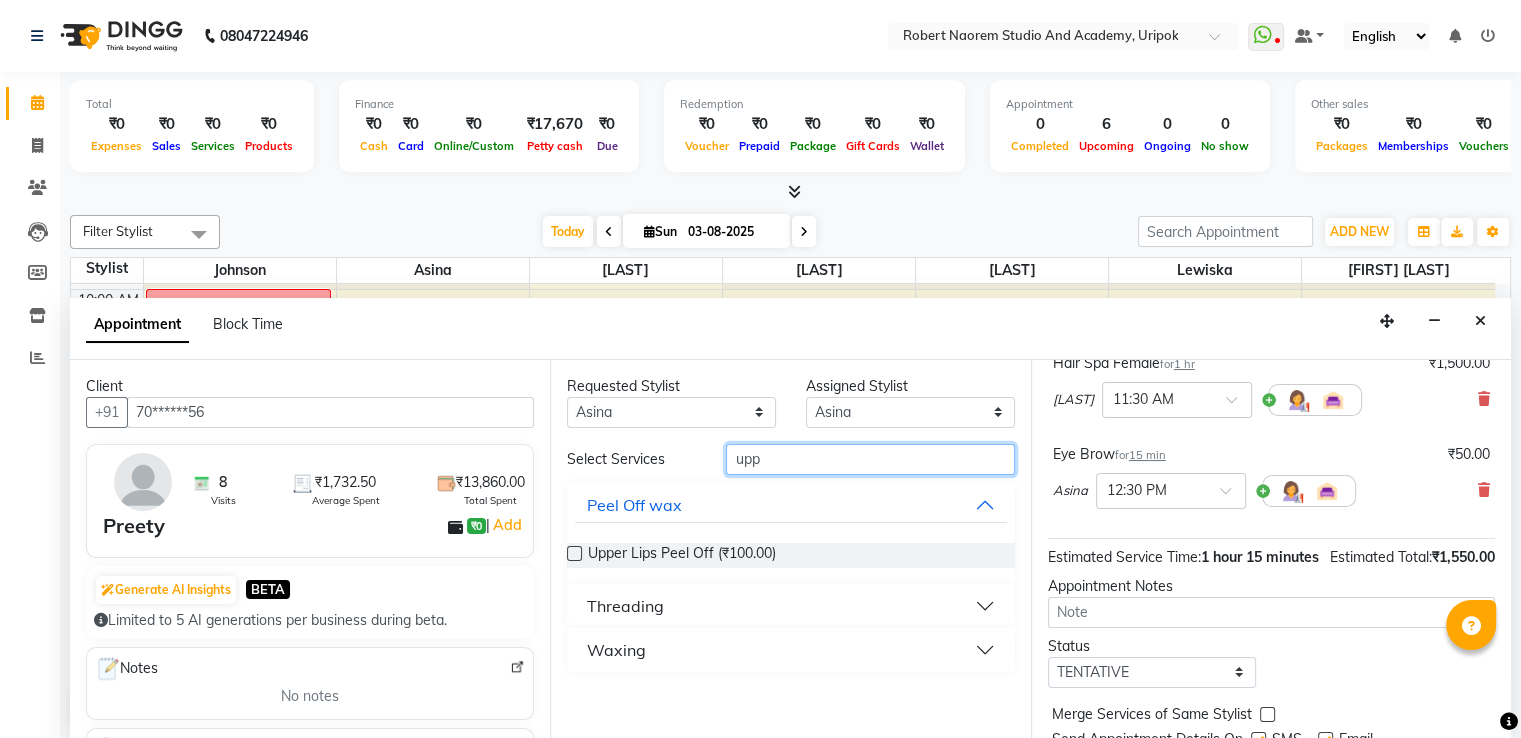 type on "upp" 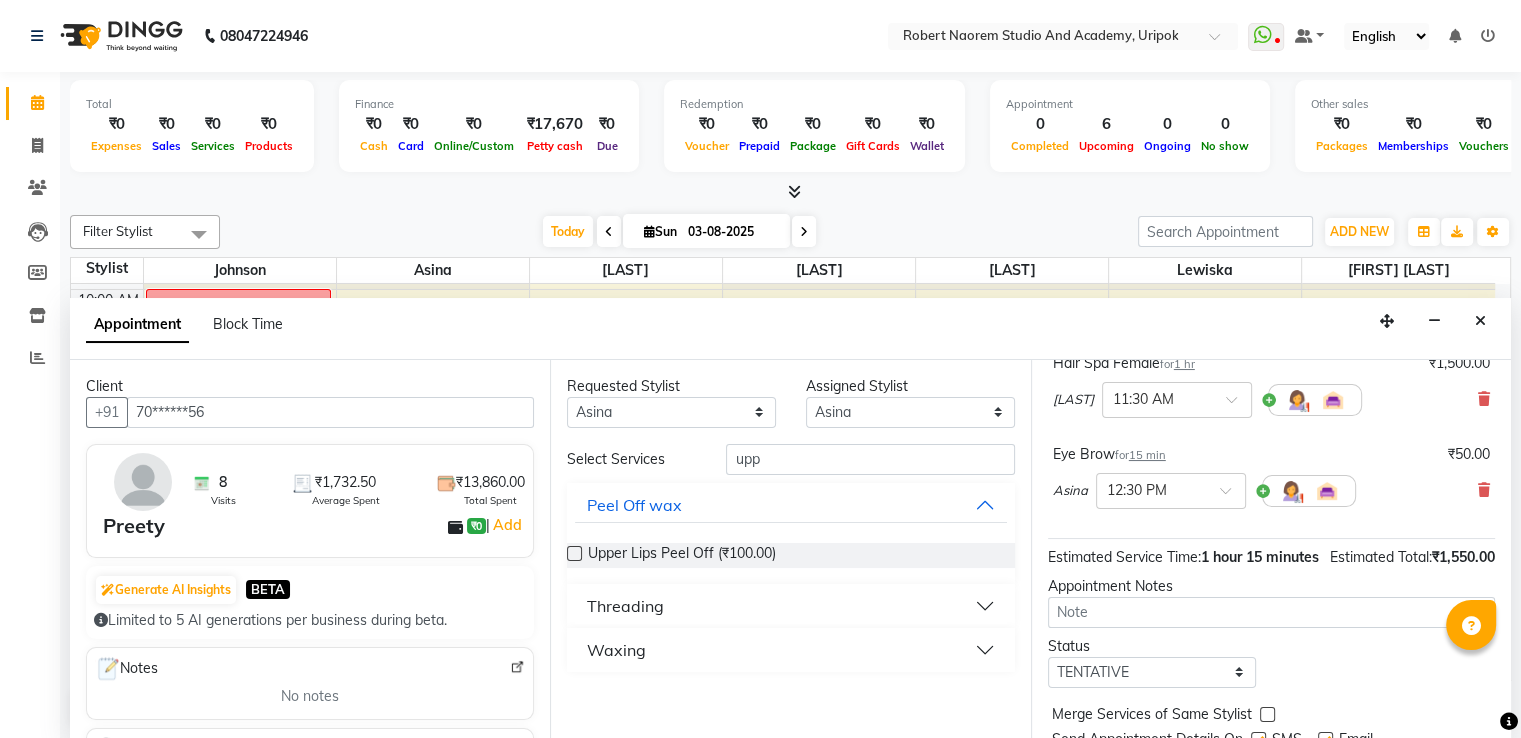 click at bounding box center [574, 553] 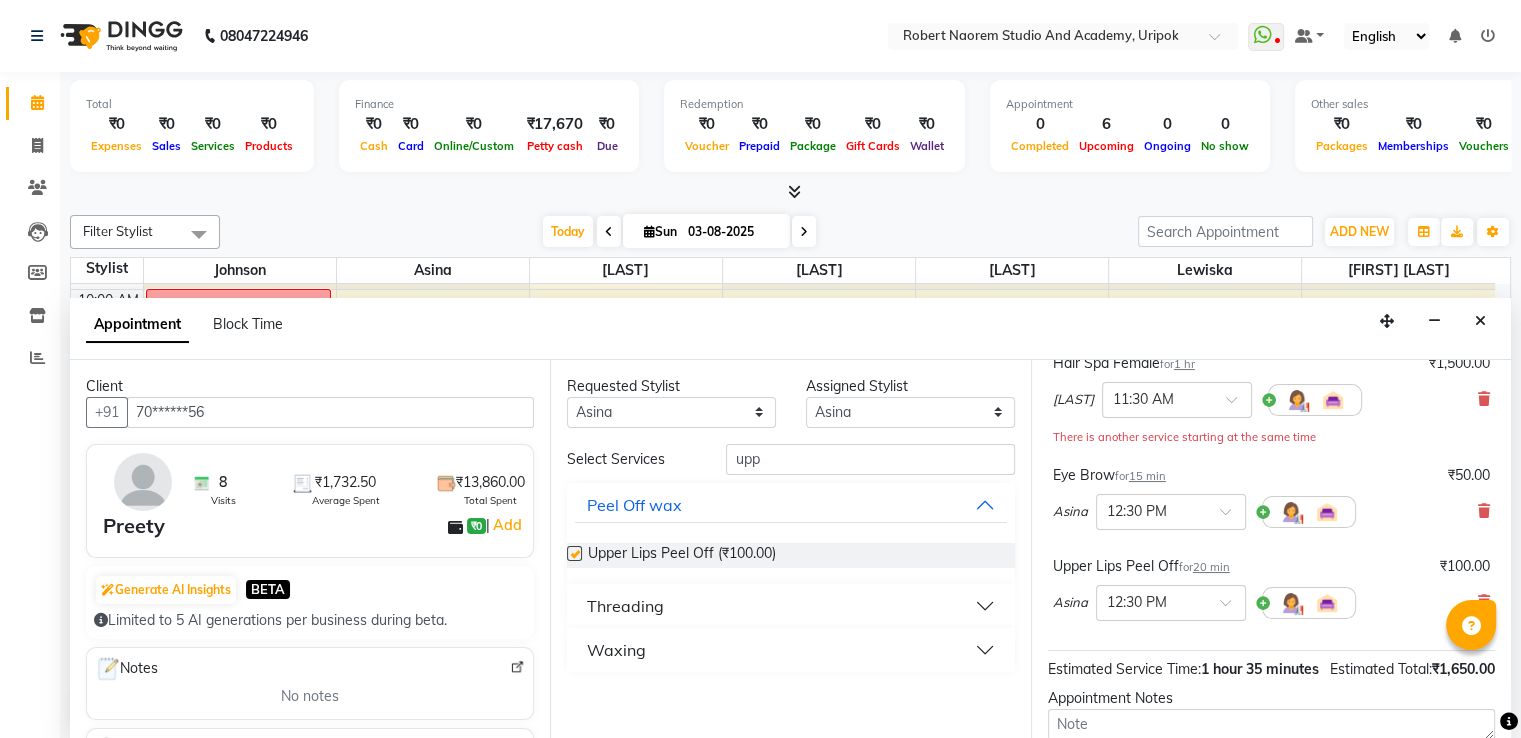 checkbox on "false" 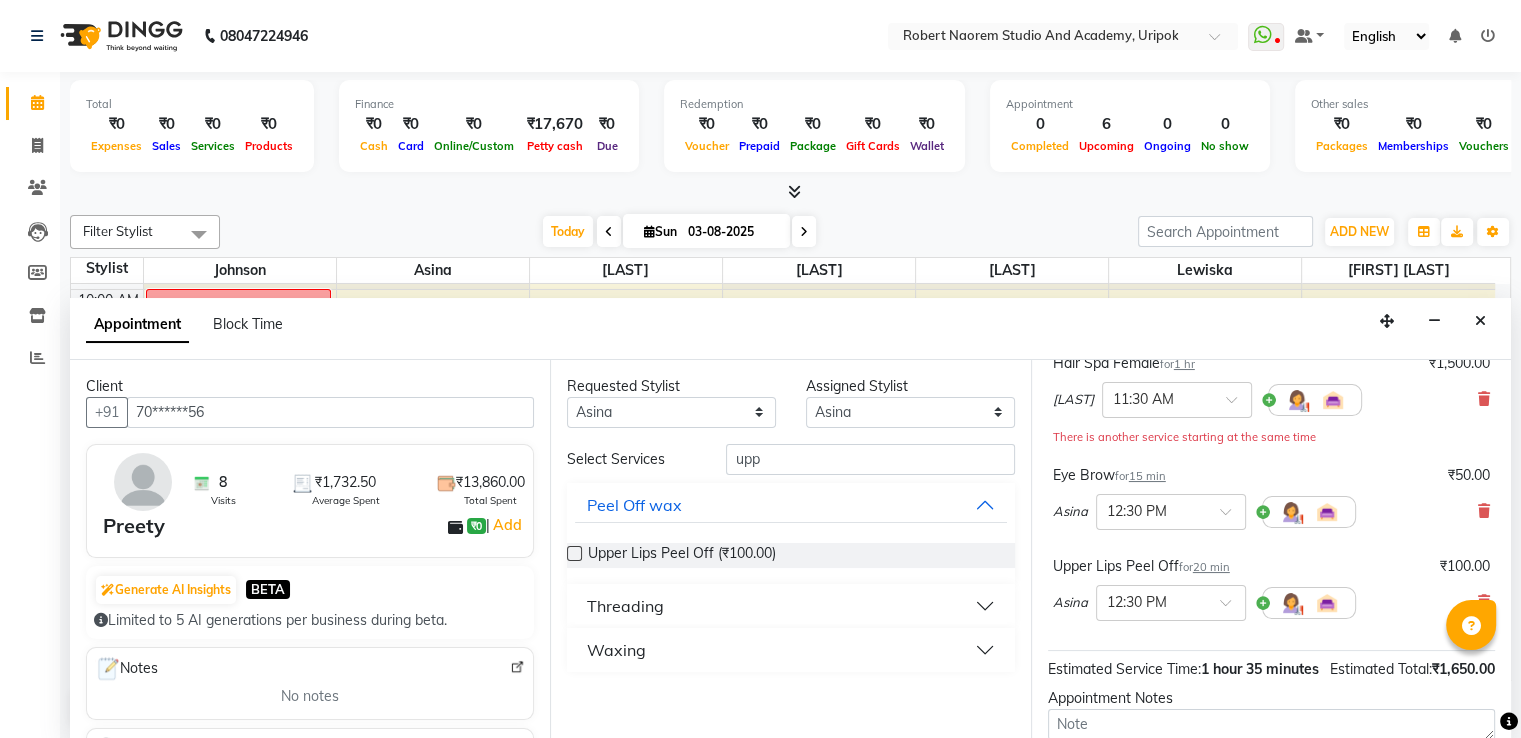 scroll, scrollTop: 368, scrollLeft: 0, axis: vertical 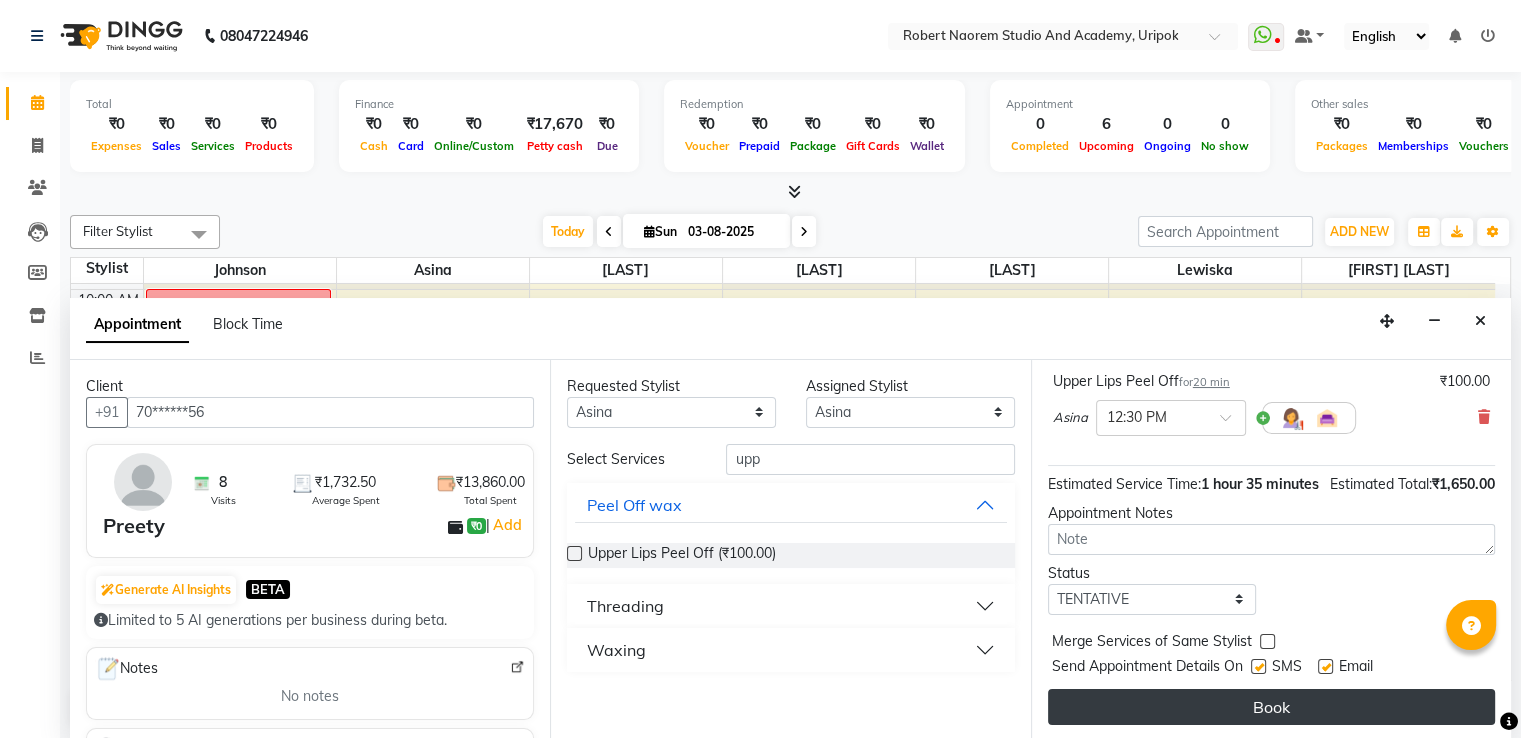 click on "Book" at bounding box center (1271, 707) 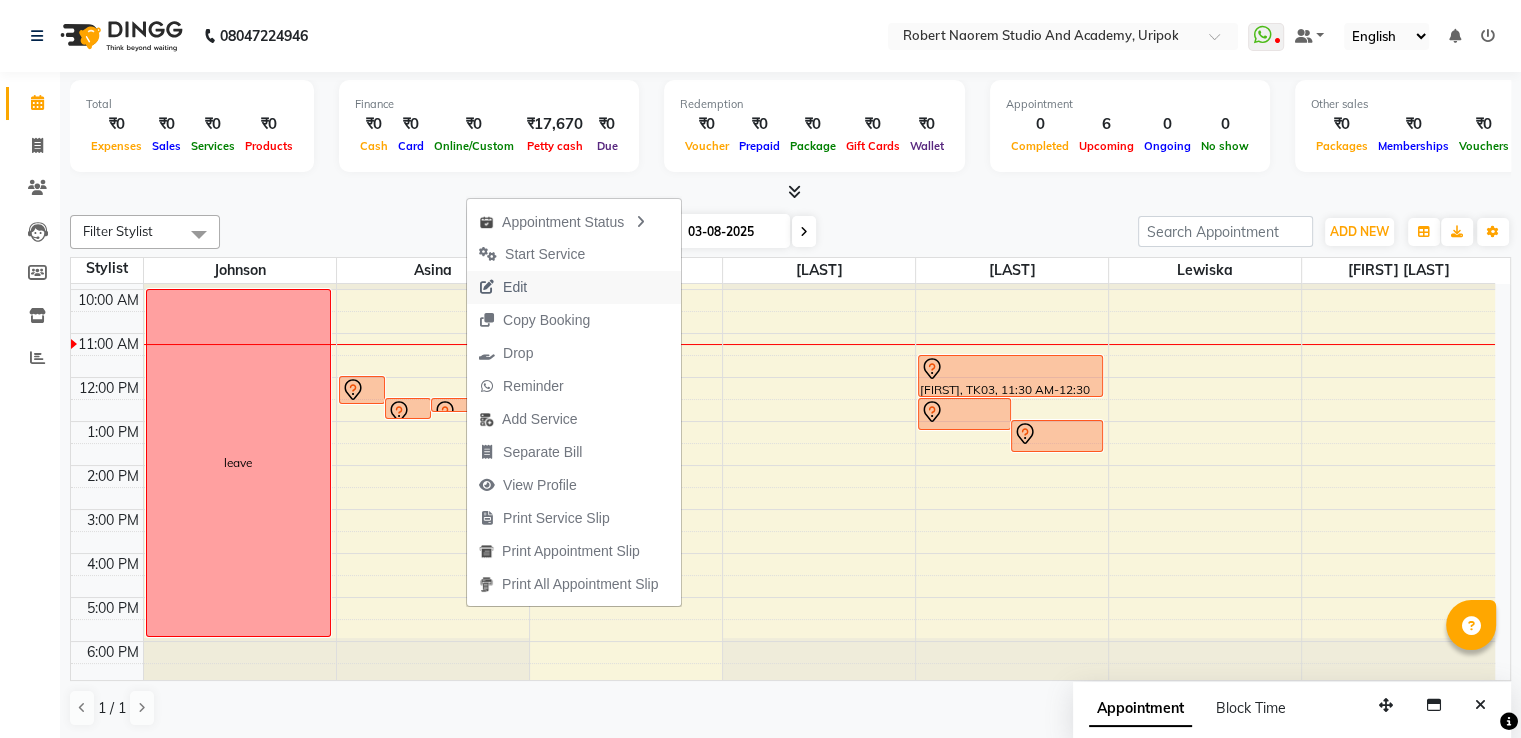 click on "Edit" at bounding box center [574, 287] 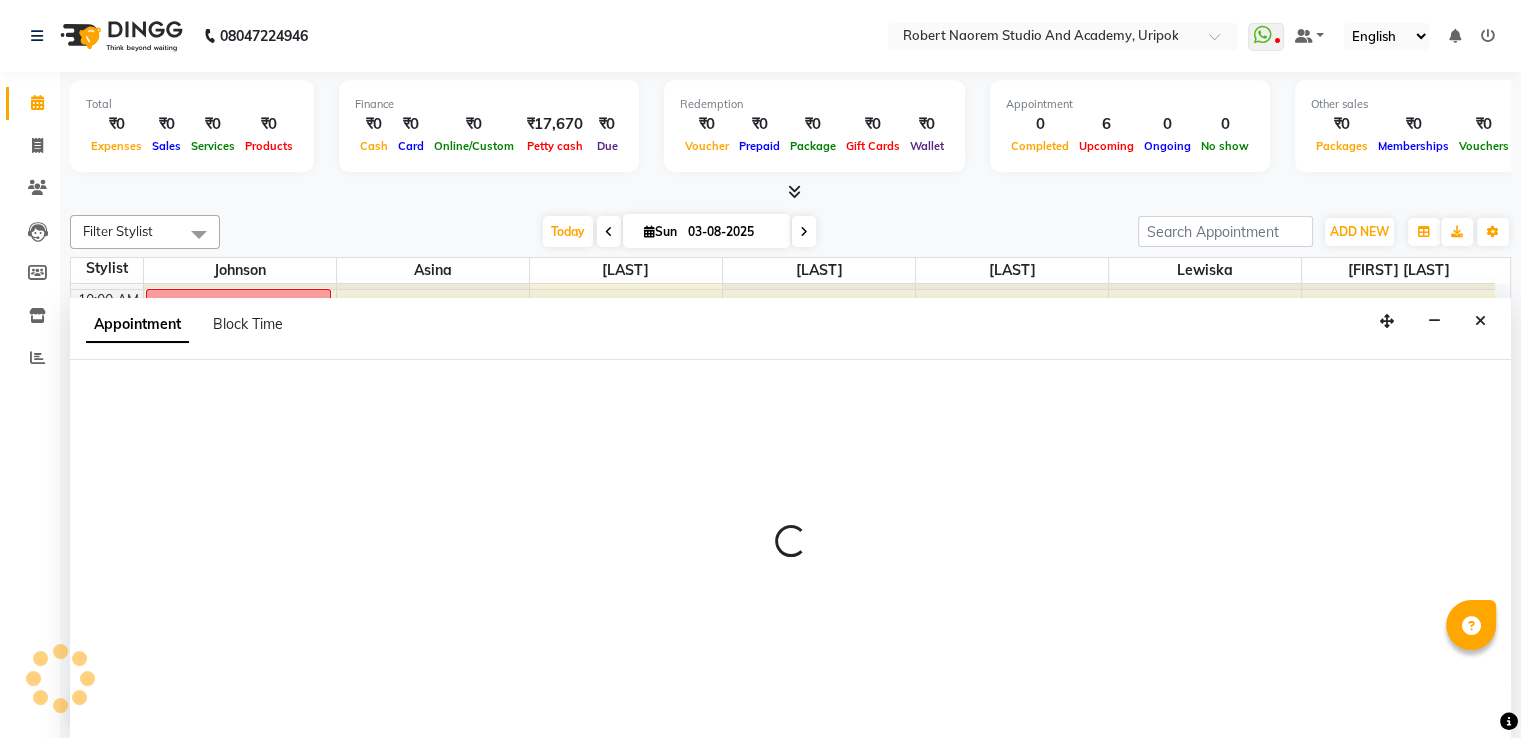 select on "tentative" 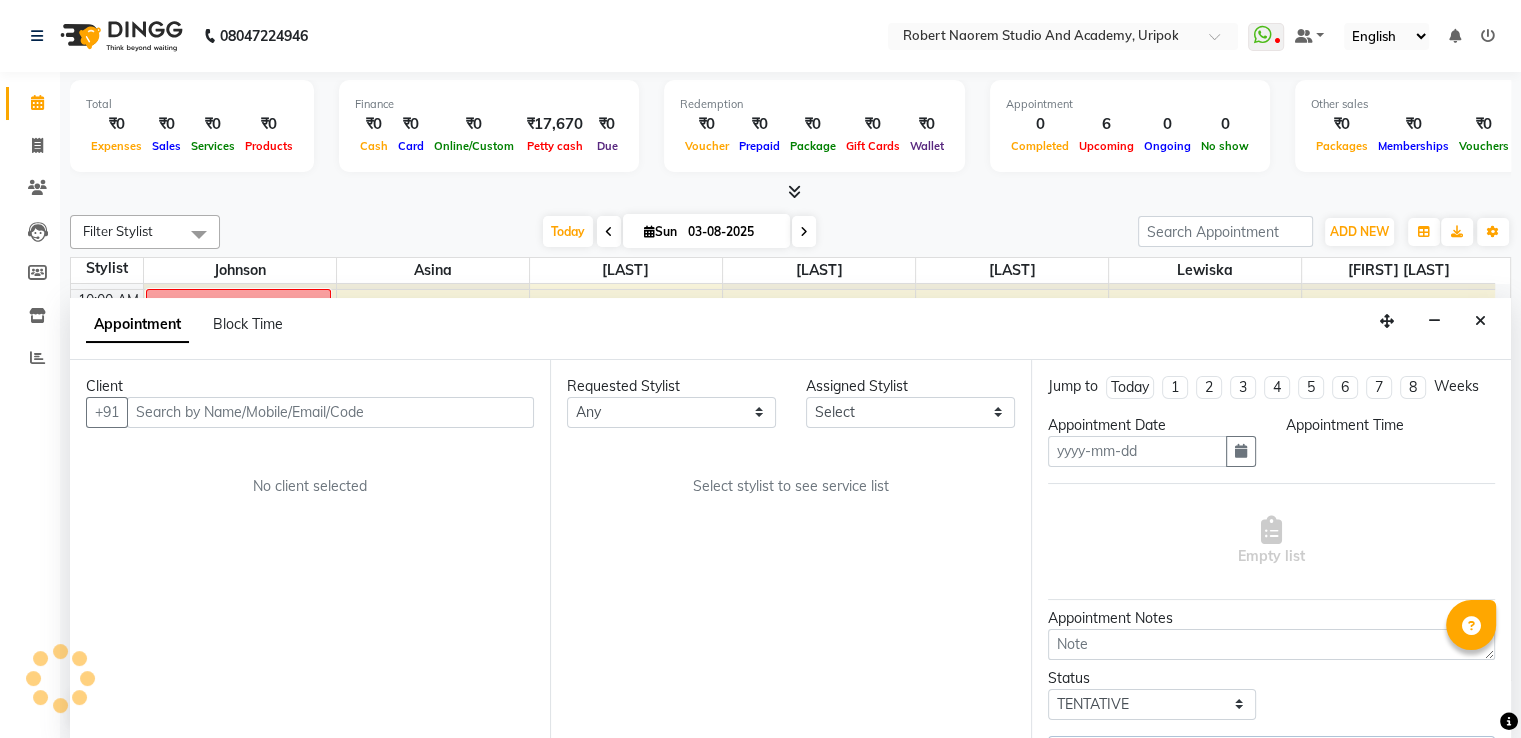 scroll, scrollTop: 1, scrollLeft: 0, axis: vertical 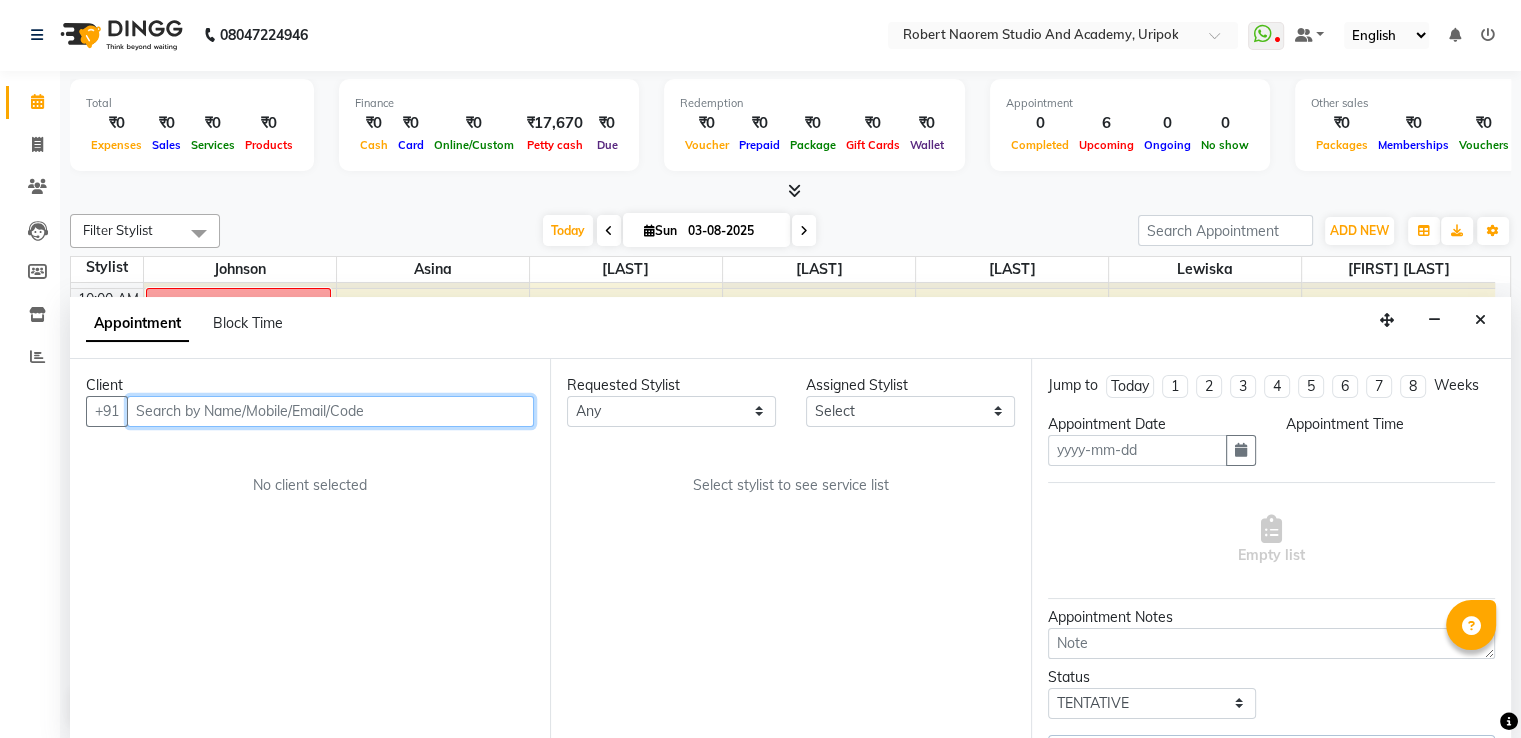 type on "03-08-2025" 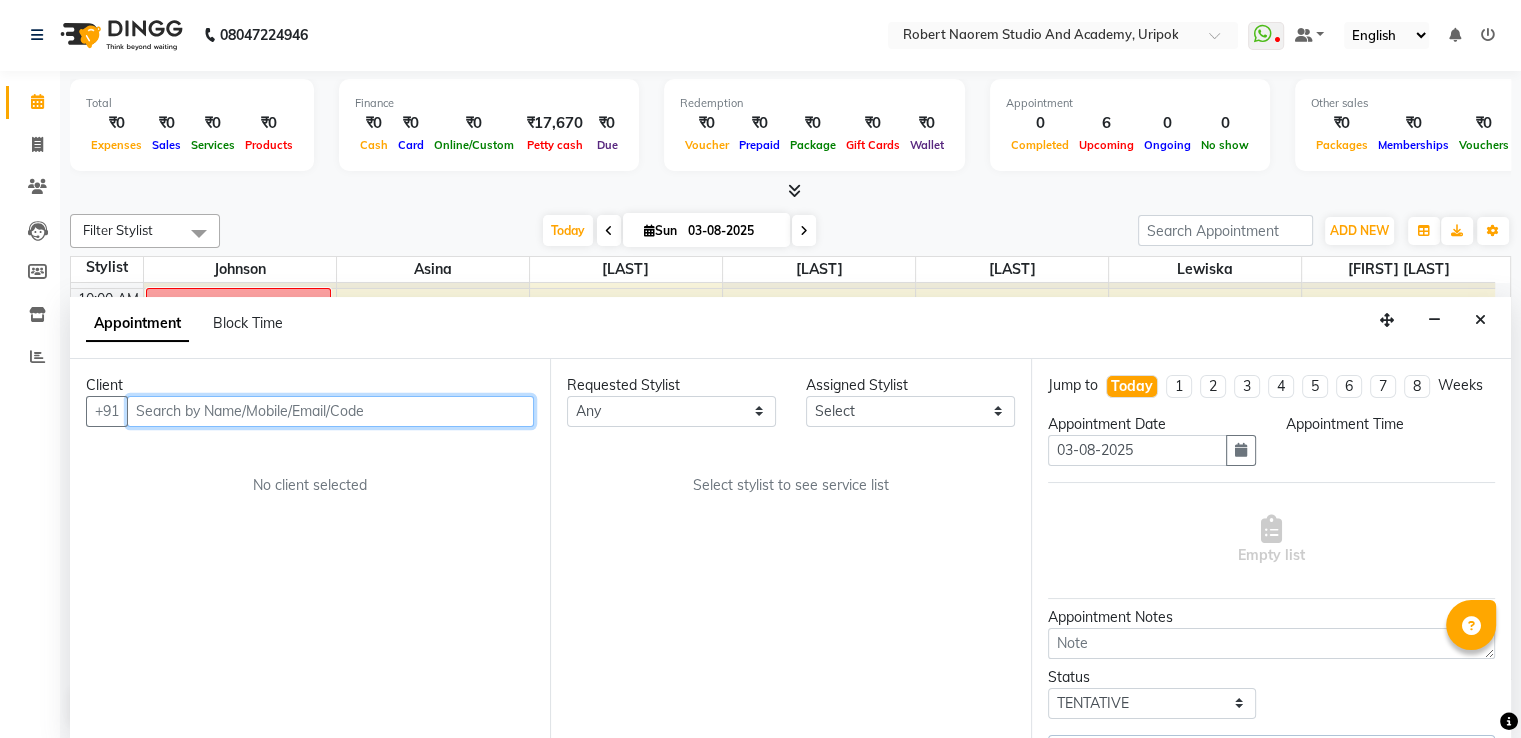 scroll, scrollTop: 0, scrollLeft: 0, axis: both 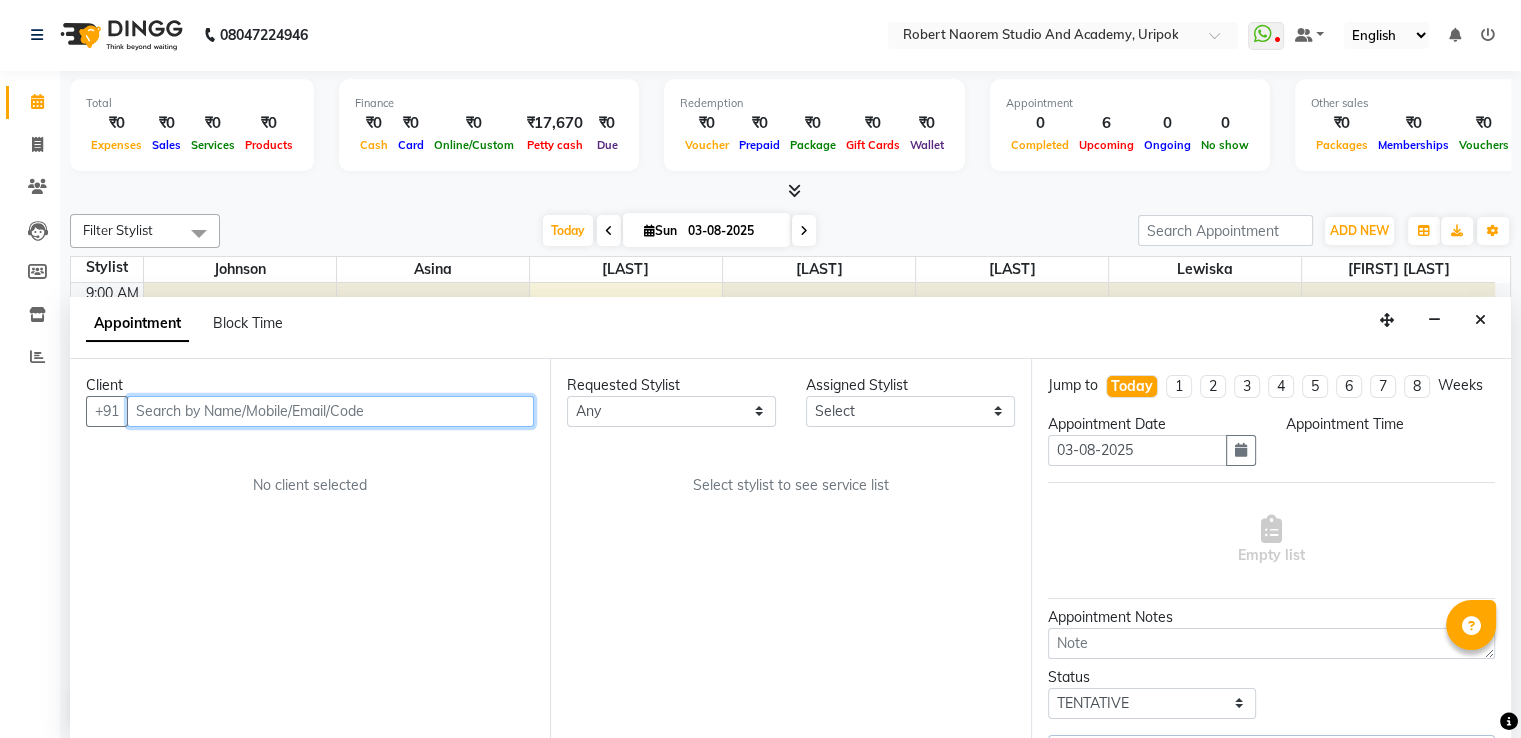 select on "690" 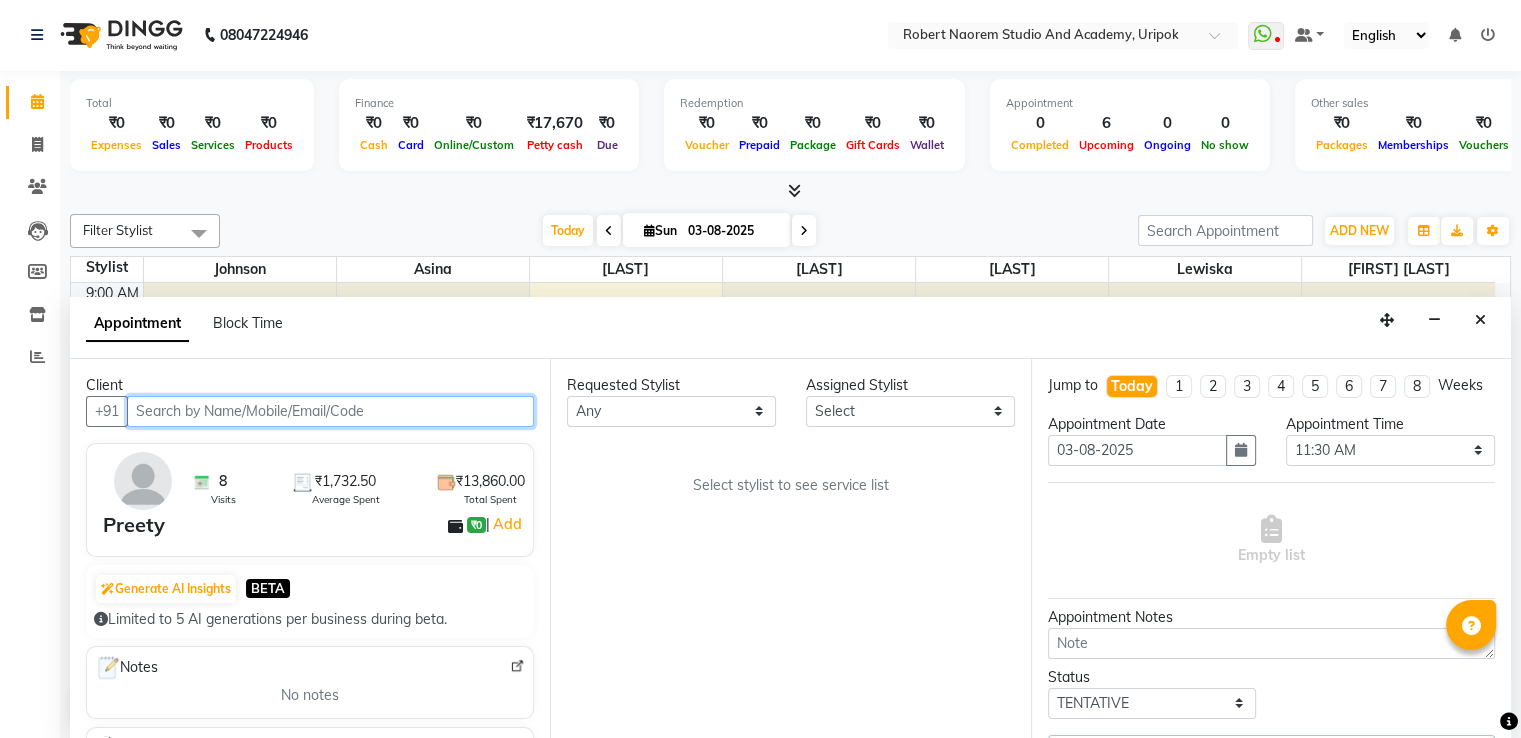 scroll, scrollTop: 38, scrollLeft: 0, axis: vertical 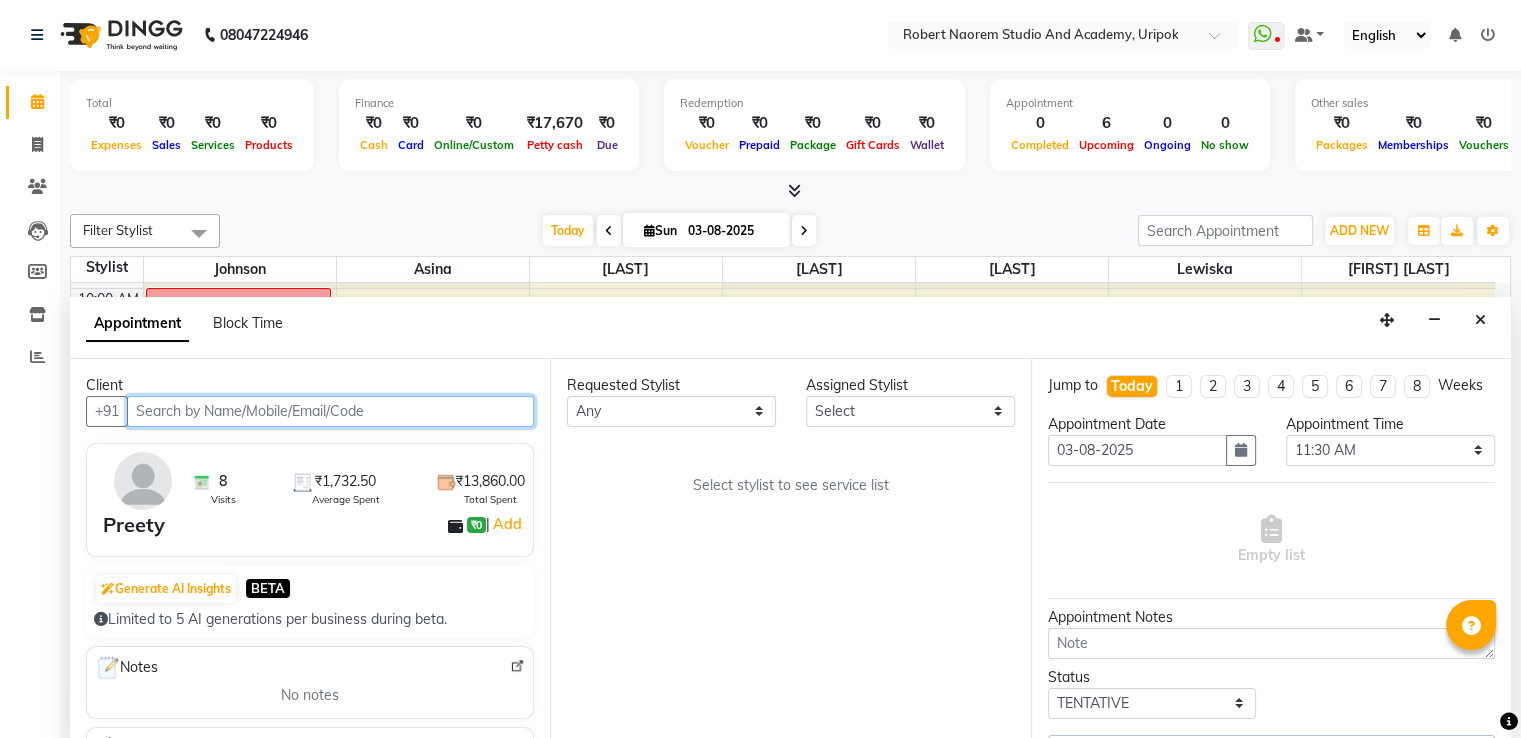 select on "29613" 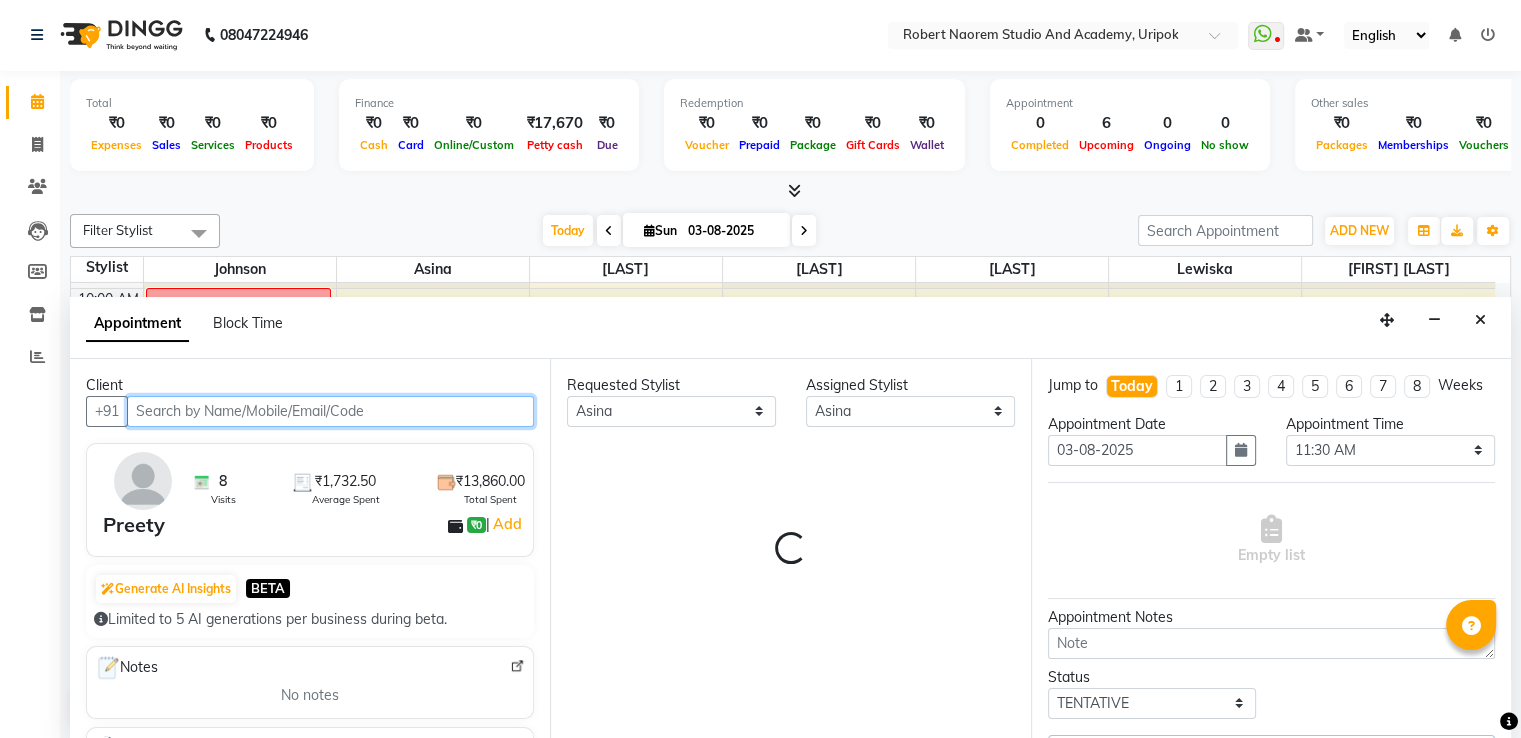 select on "2142" 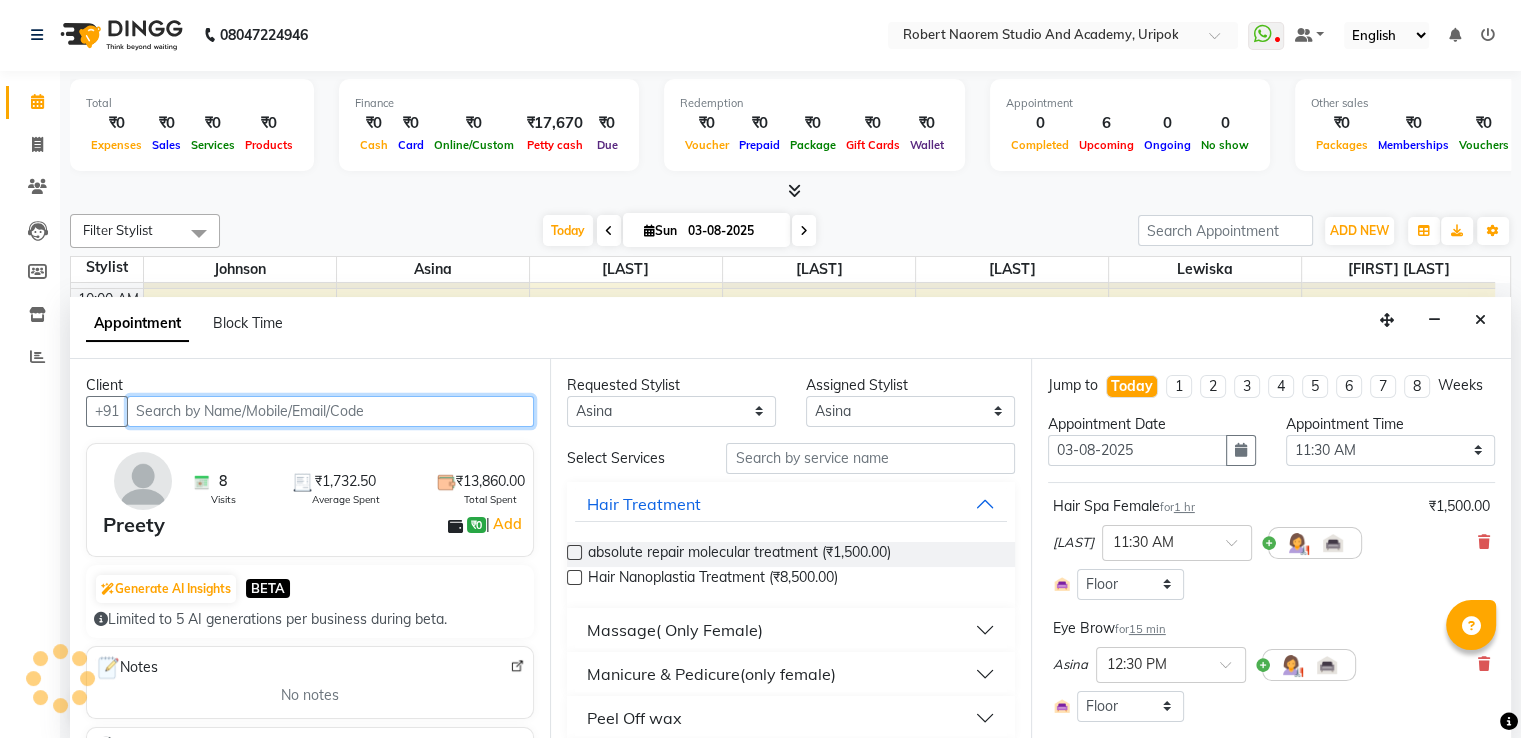 select on "2142" 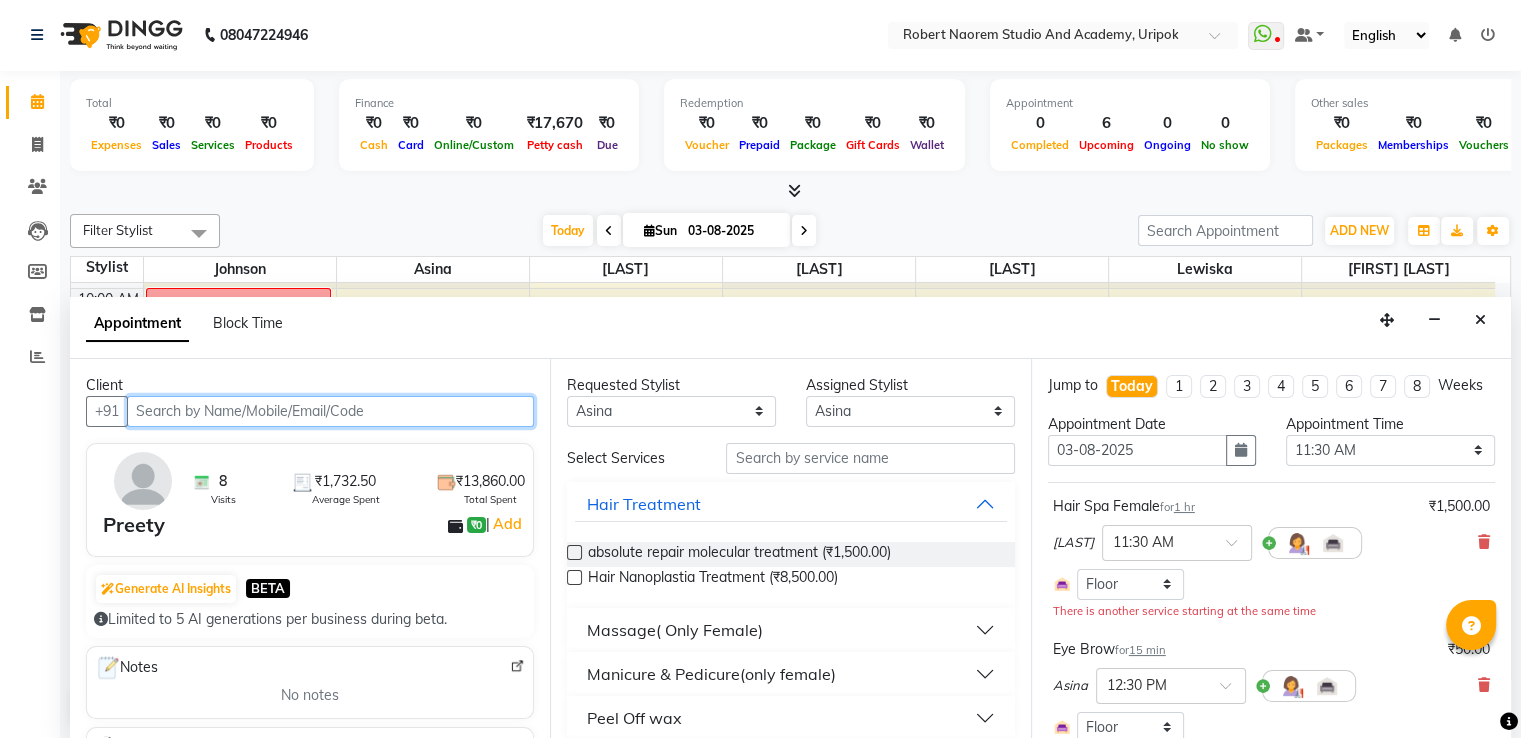 scroll, scrollTop: 332, scrollLeft: 0, axis: vertical 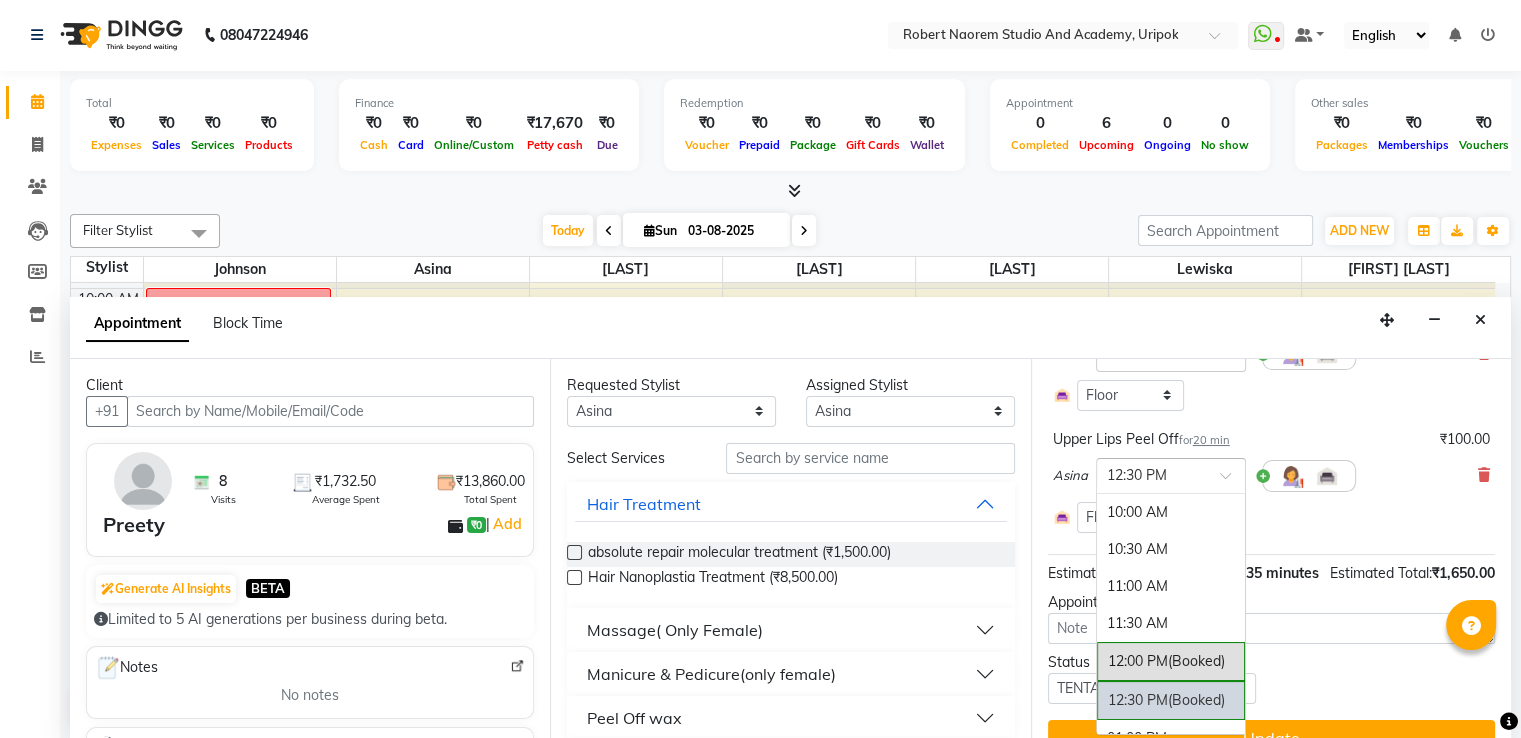 click at bounding box center (1171, 474) 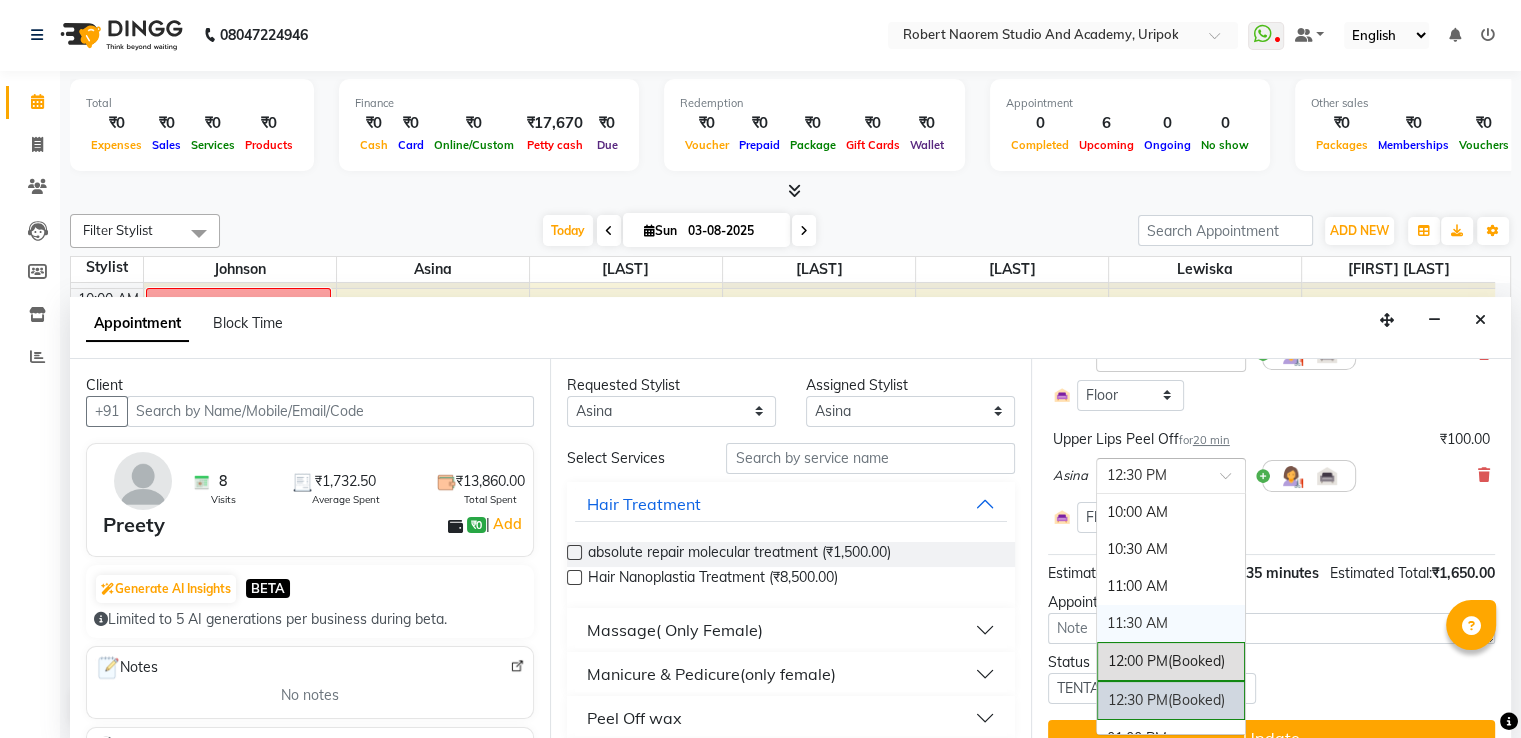 click on "11:30 AM" at bounding box center (1171, 623) 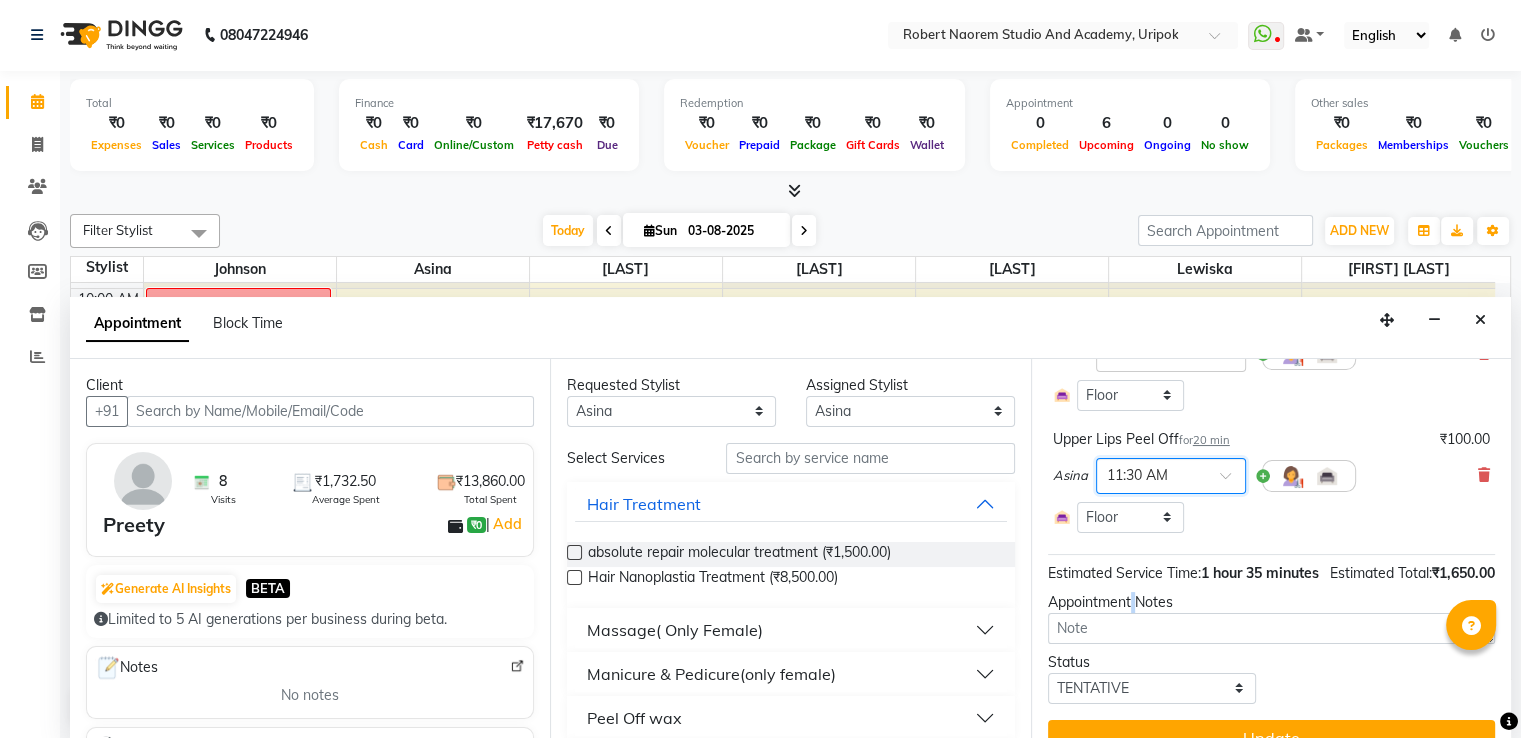 click on "Appointment Notes" at bounding box center (1271, 602) 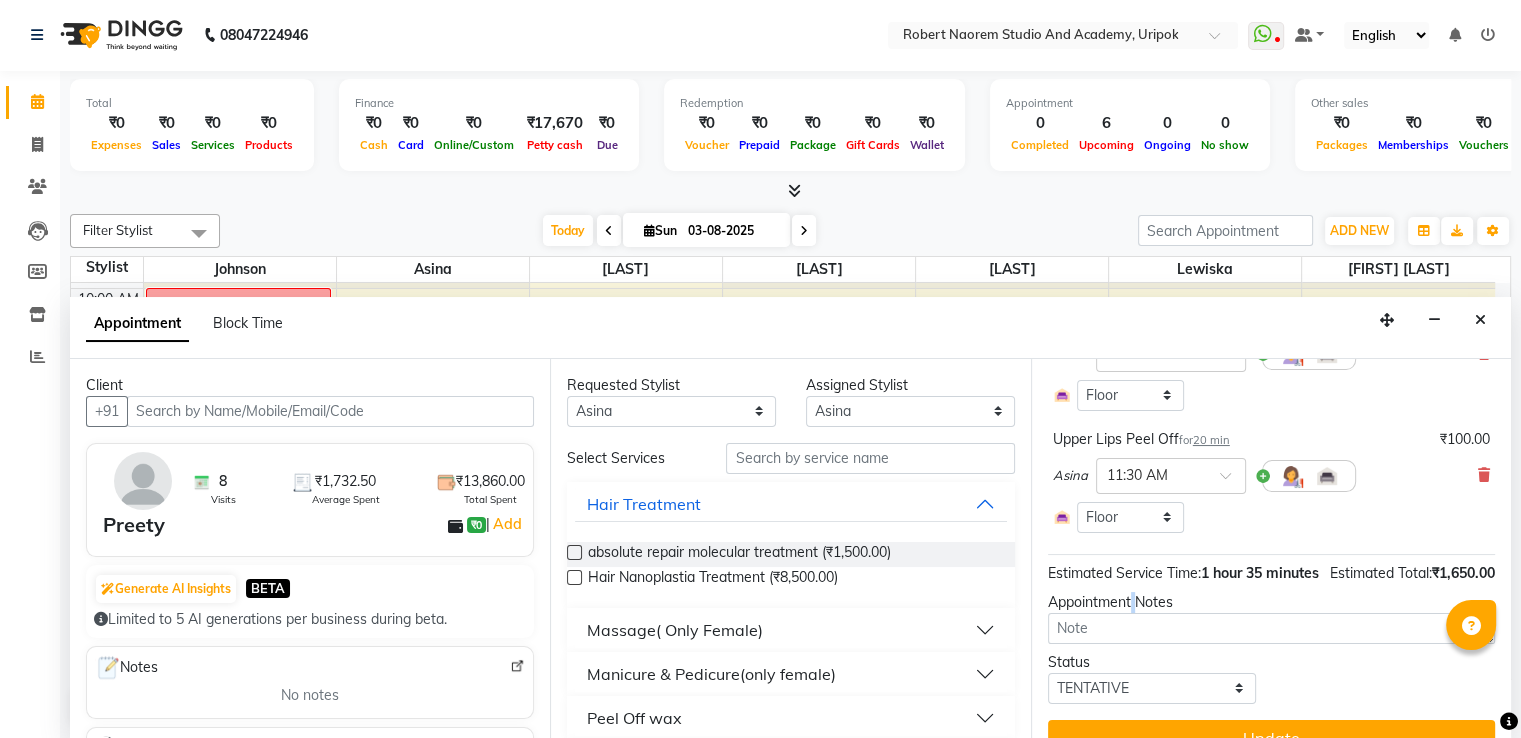 scroll, scrollTop: 404, scrollLeft: 0, axis: vertical 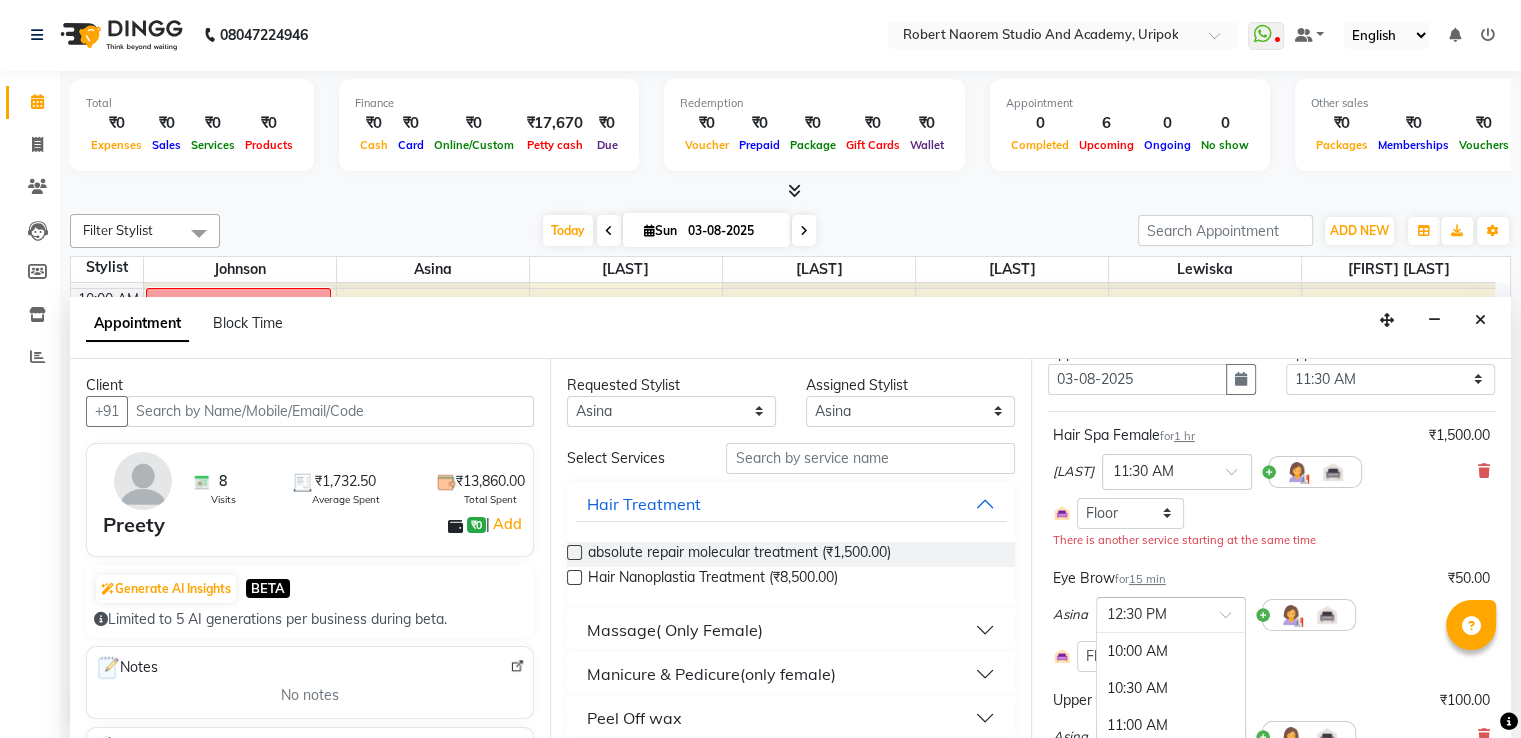 click on "× 12:30 PM" at bounding box center [1137, 614] 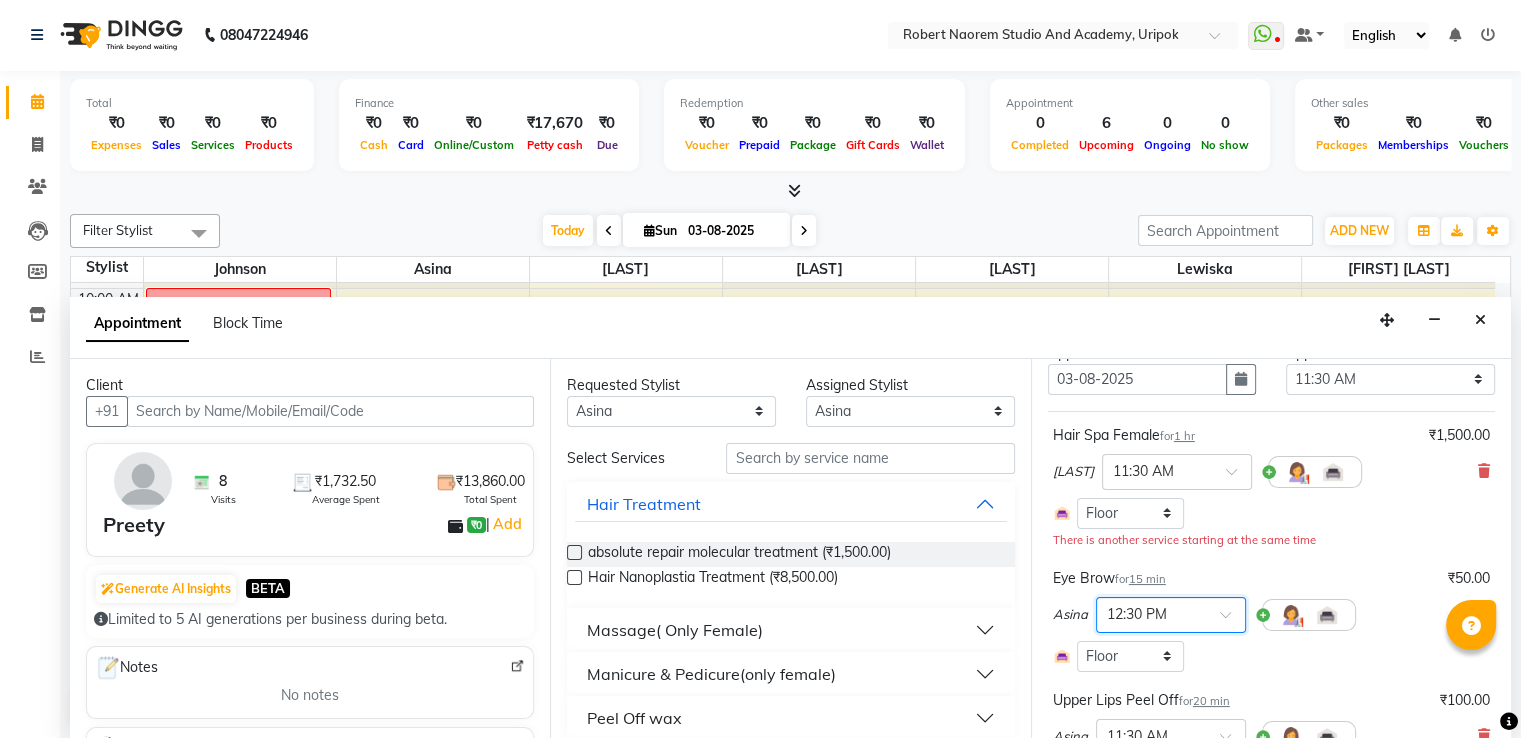 scroll, scrollTop: 404, scrollLeft: 0, axis: vertical 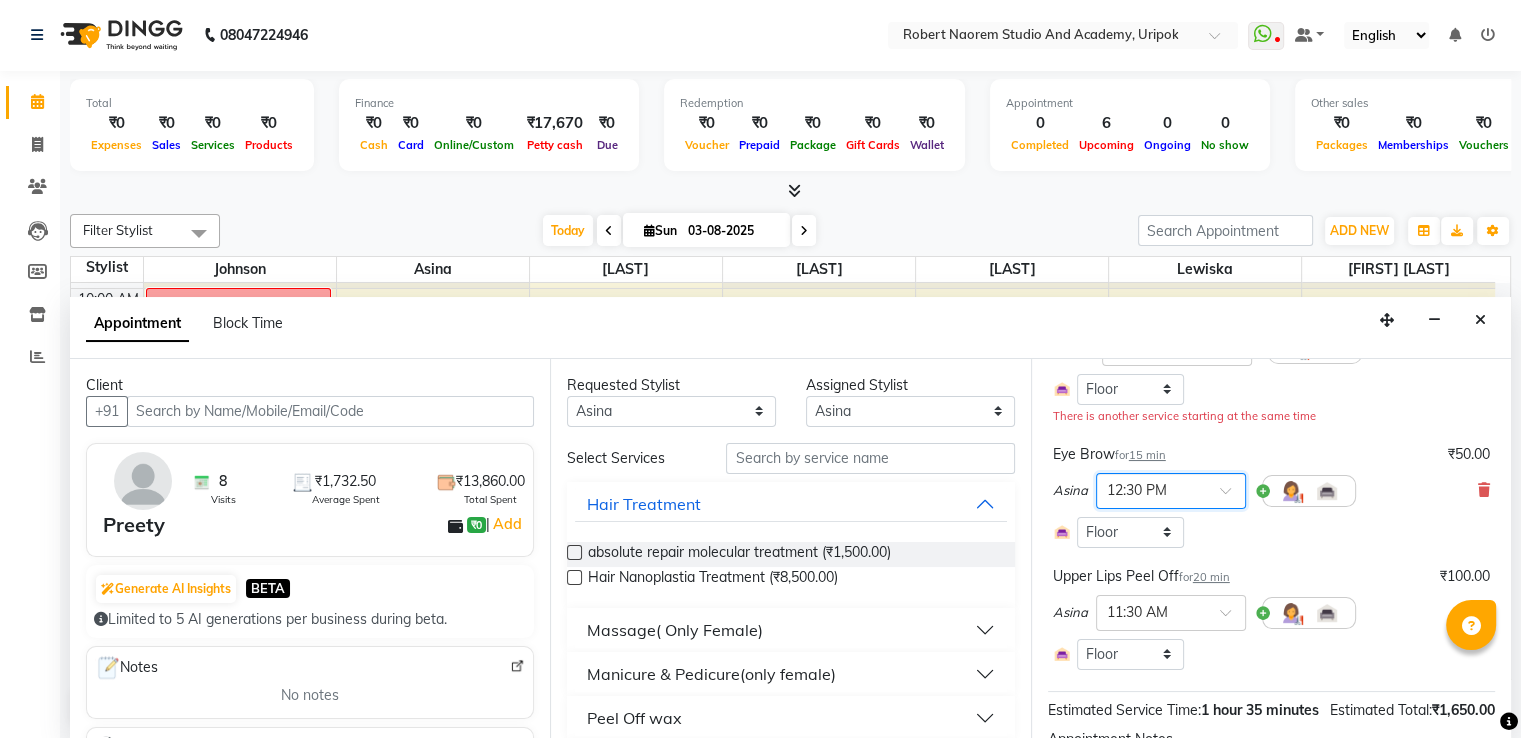 click at bounding box center [1232, 496] 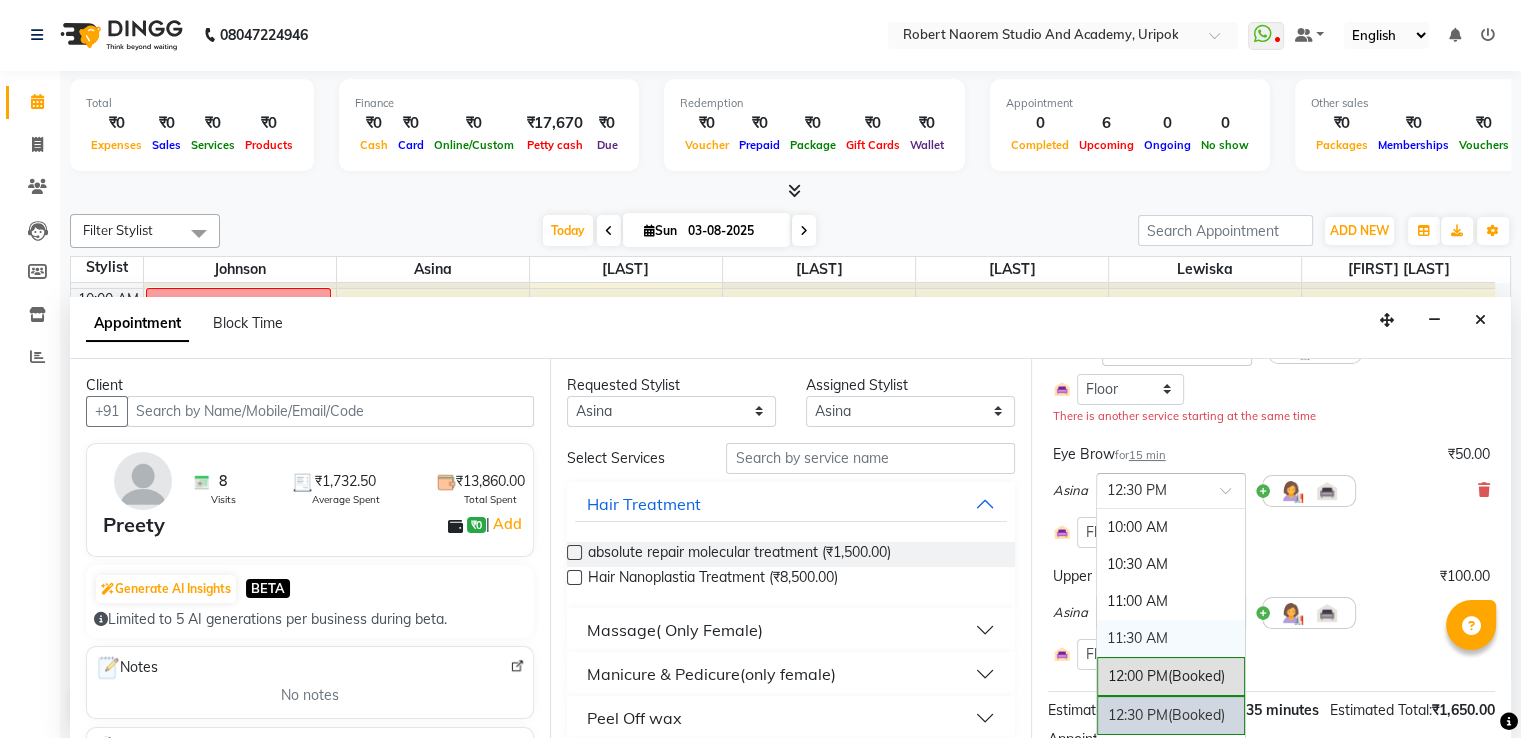click on "11:30 AM" at bounding box center (1171, 638) 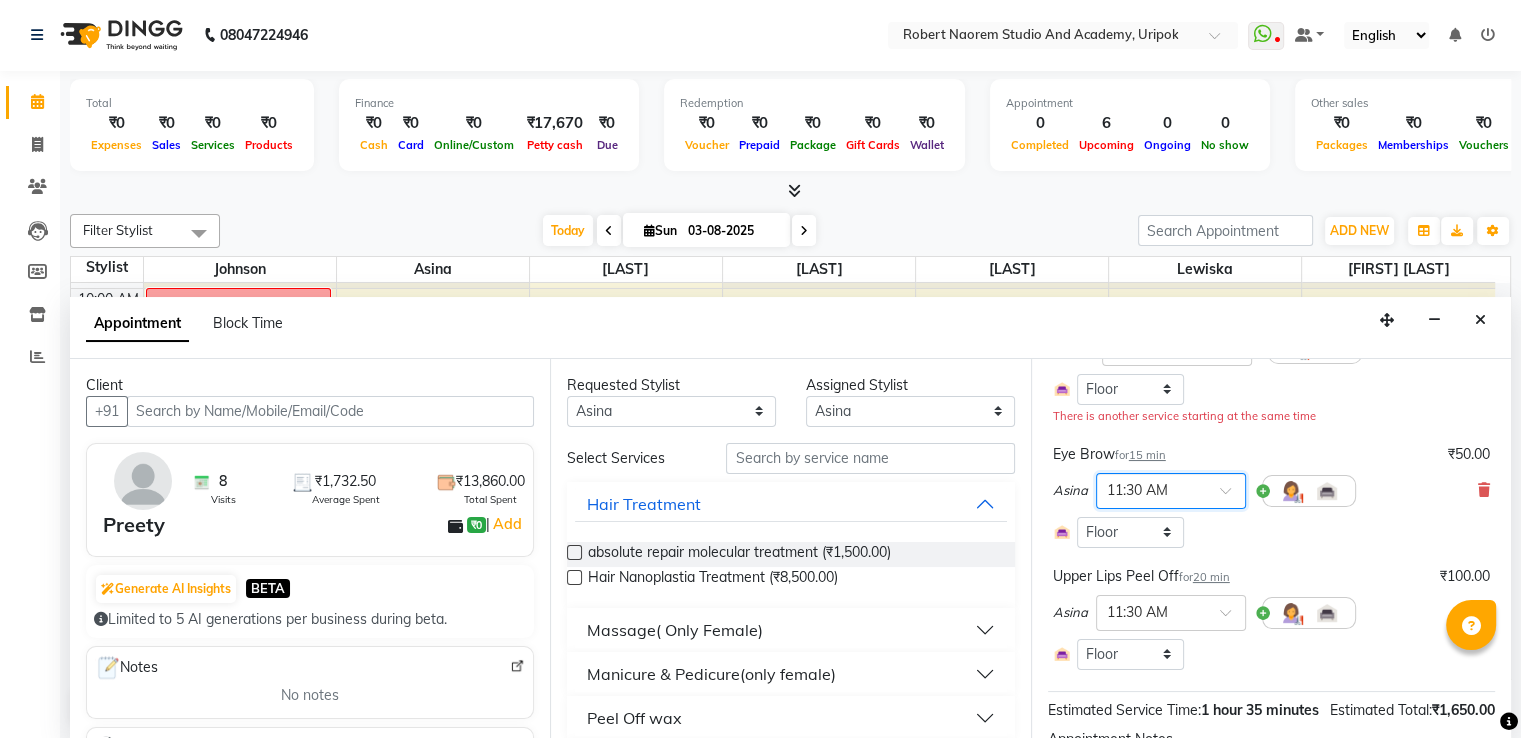 scroll, scrollTop: 404, scrollLeft: 0, axis: vertical 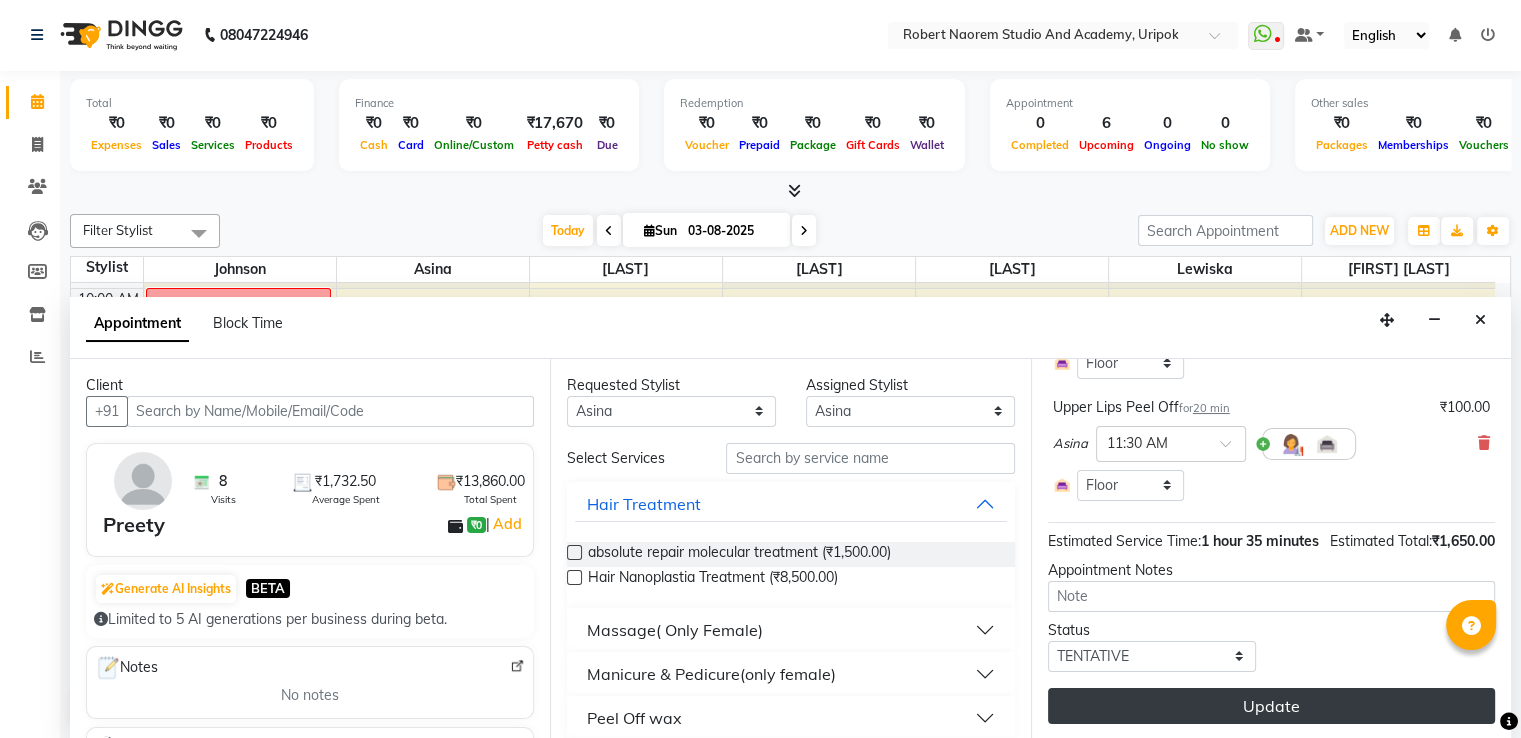 click on "Update" at bounding box center (1271, 706) 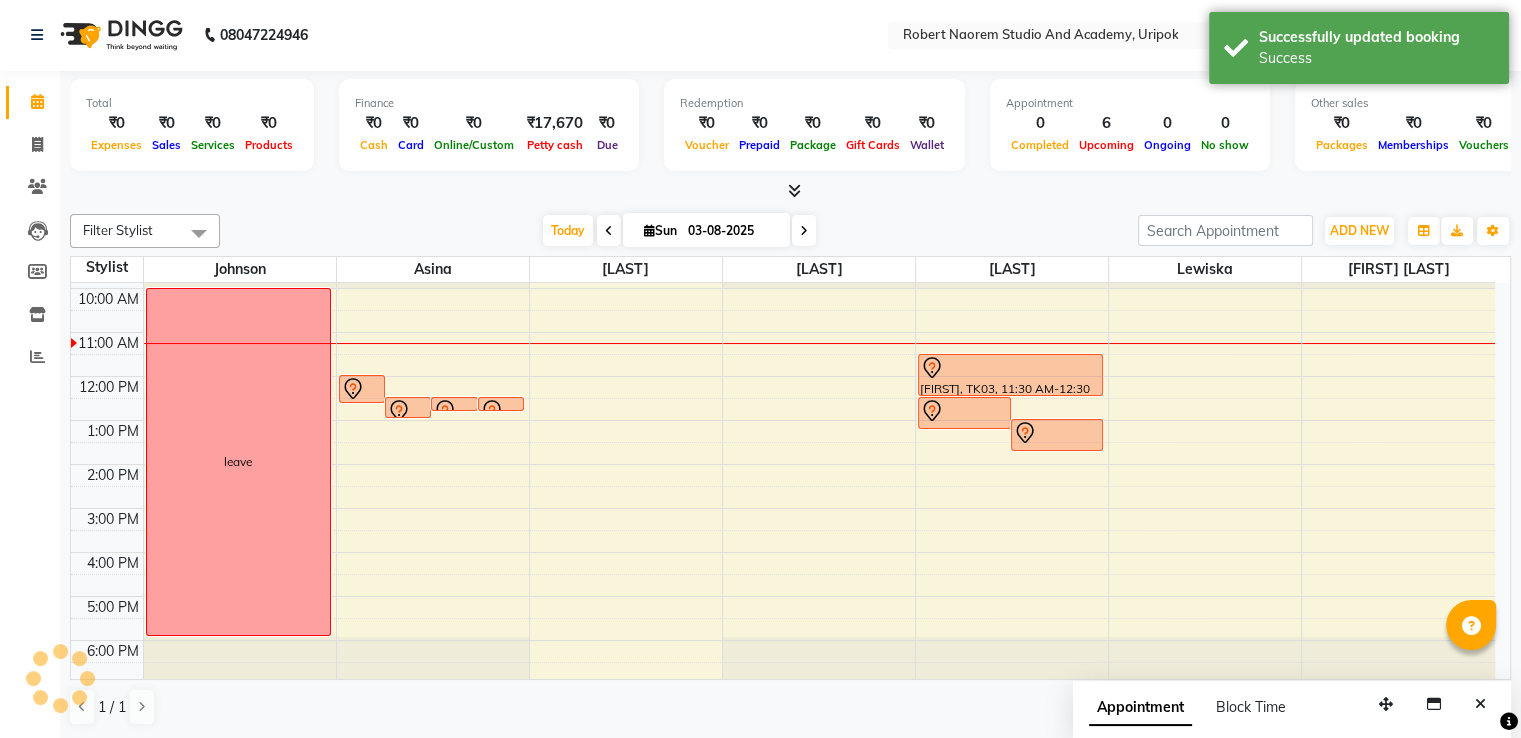 scroll, scrollTop: 0, scrollLeft: 0, axis: both 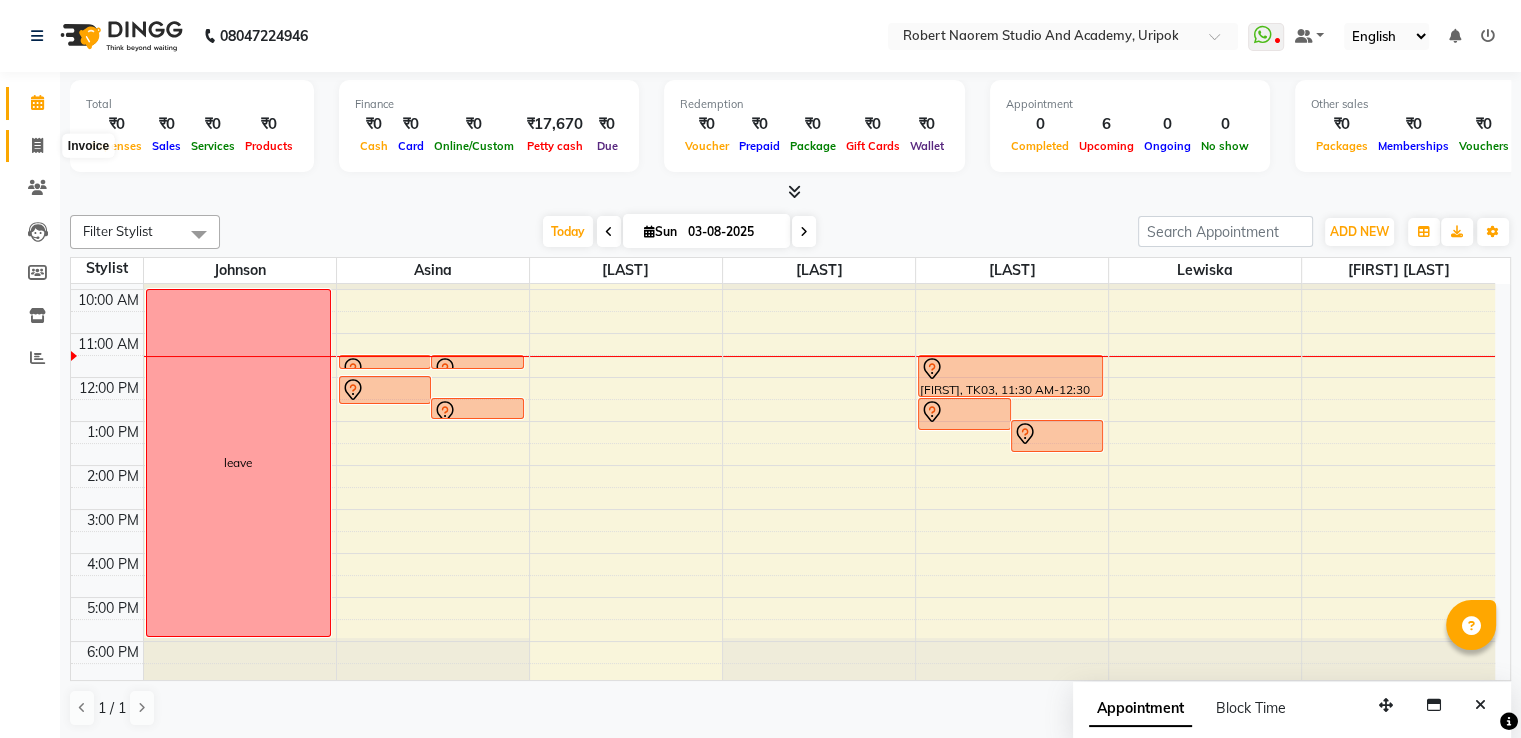 click 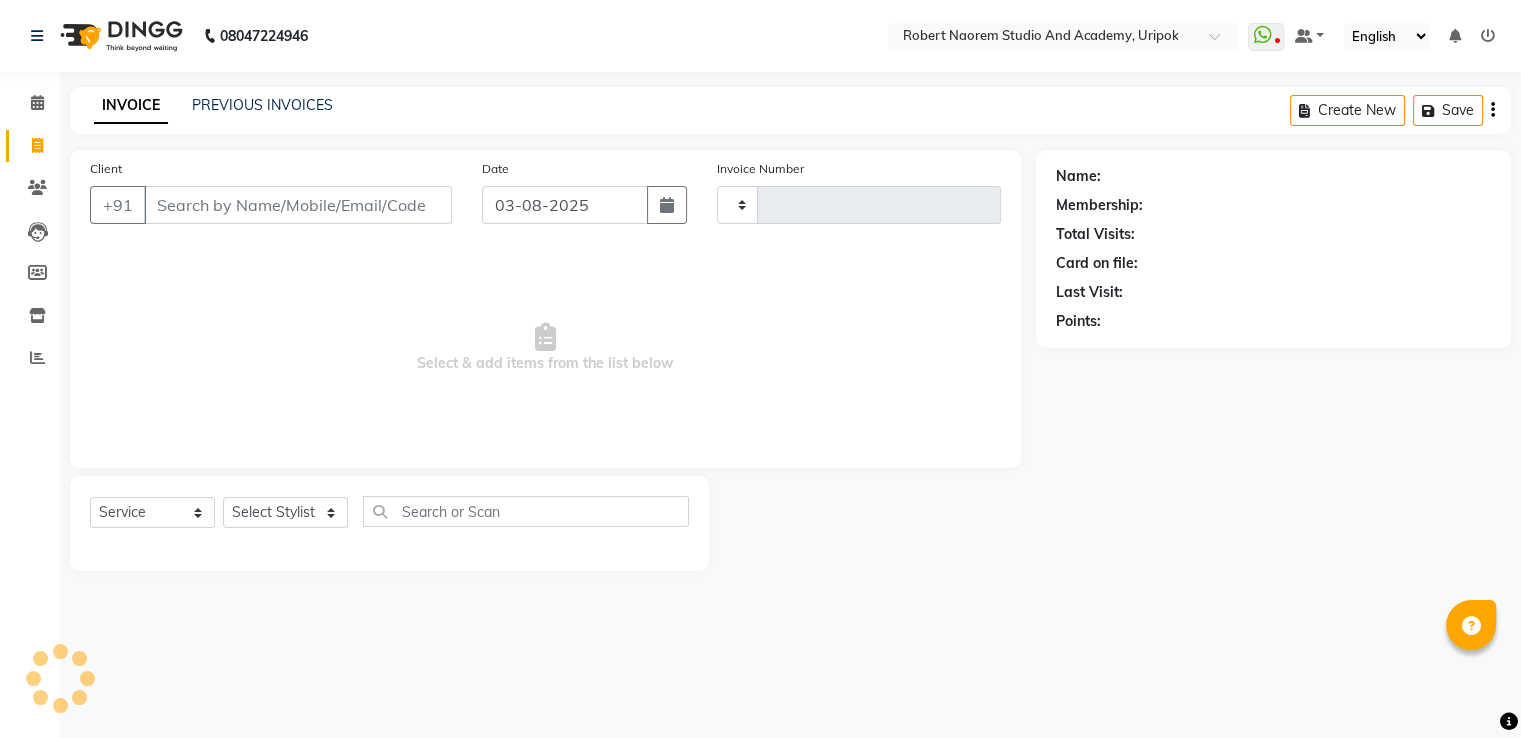 type on "0948" 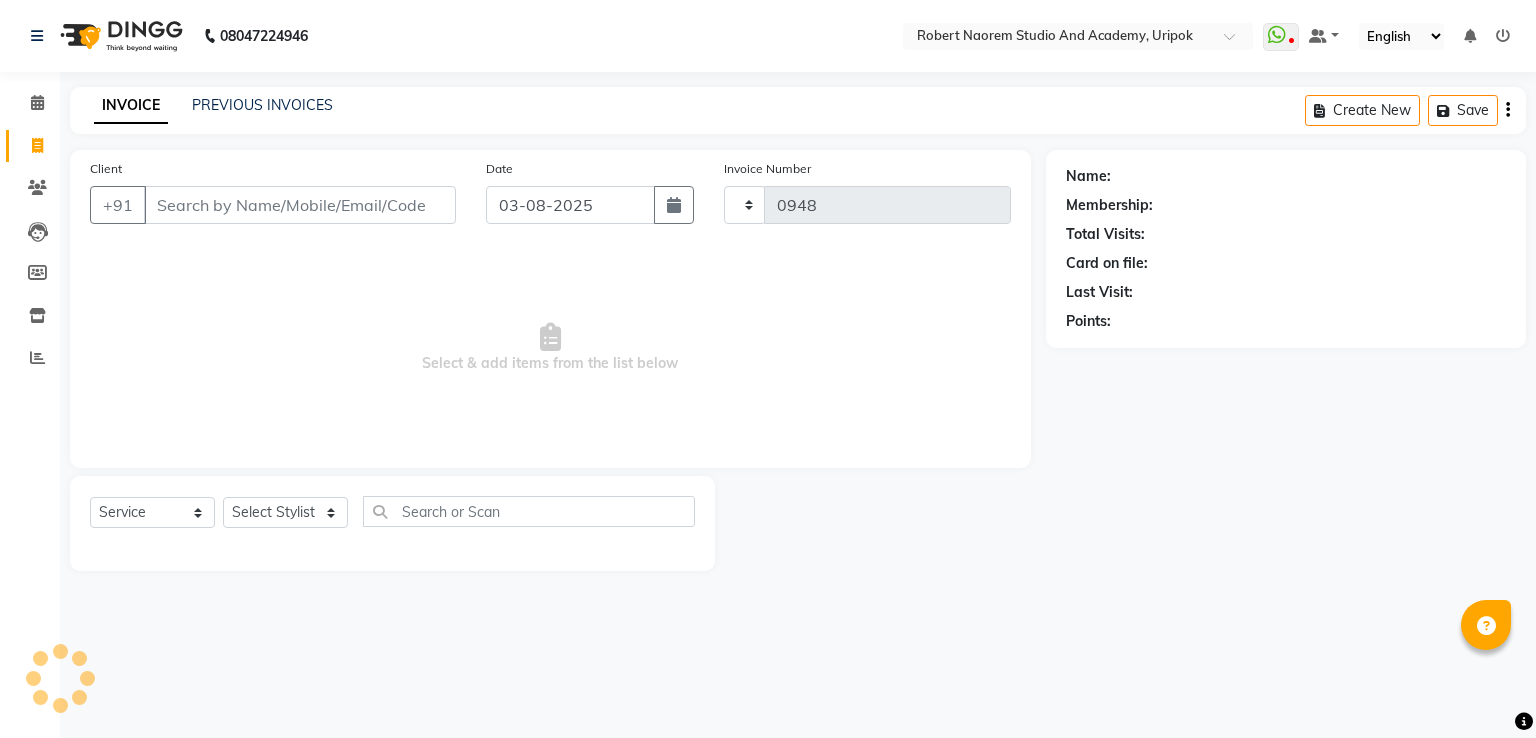 select on "4880" 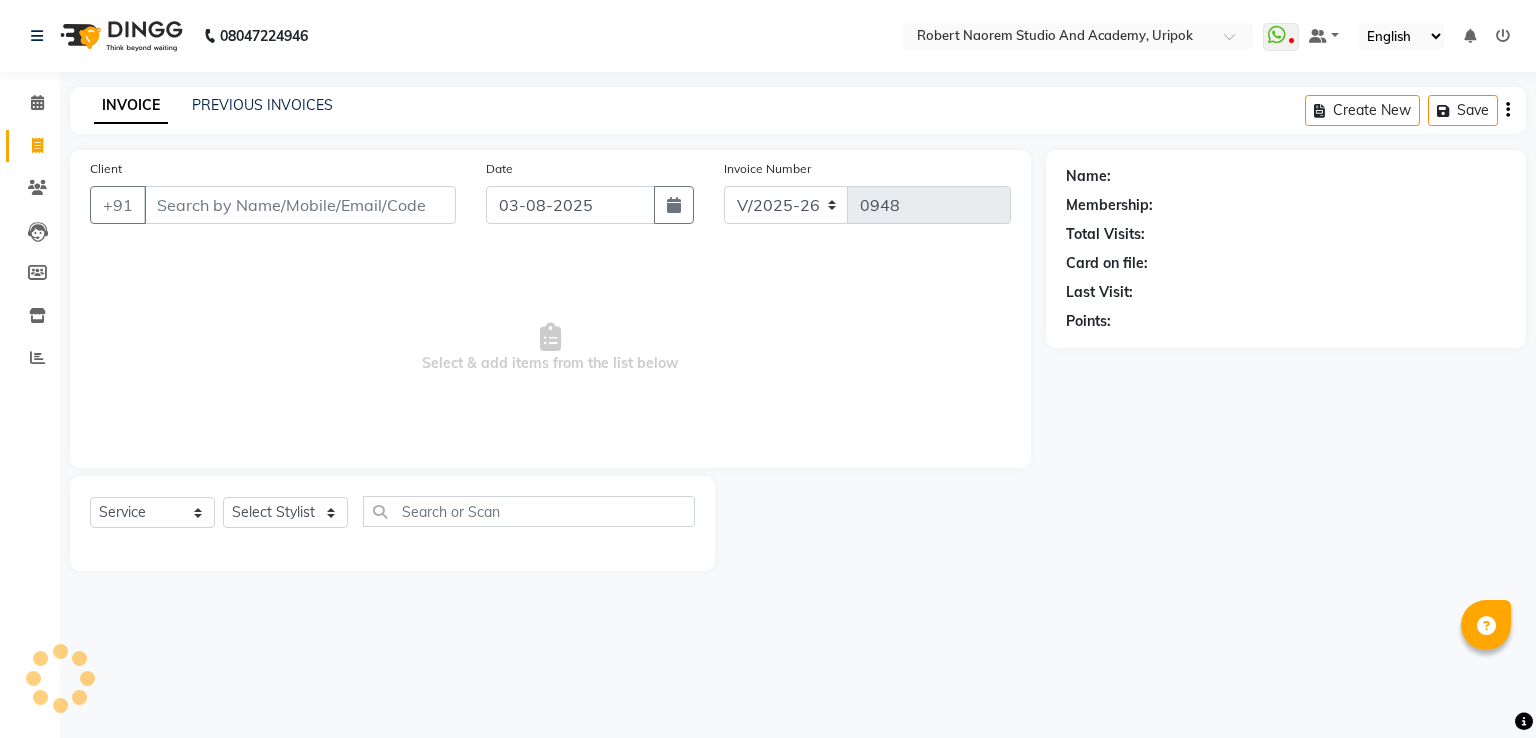 click on "Client" at bounding box center [300, 205] 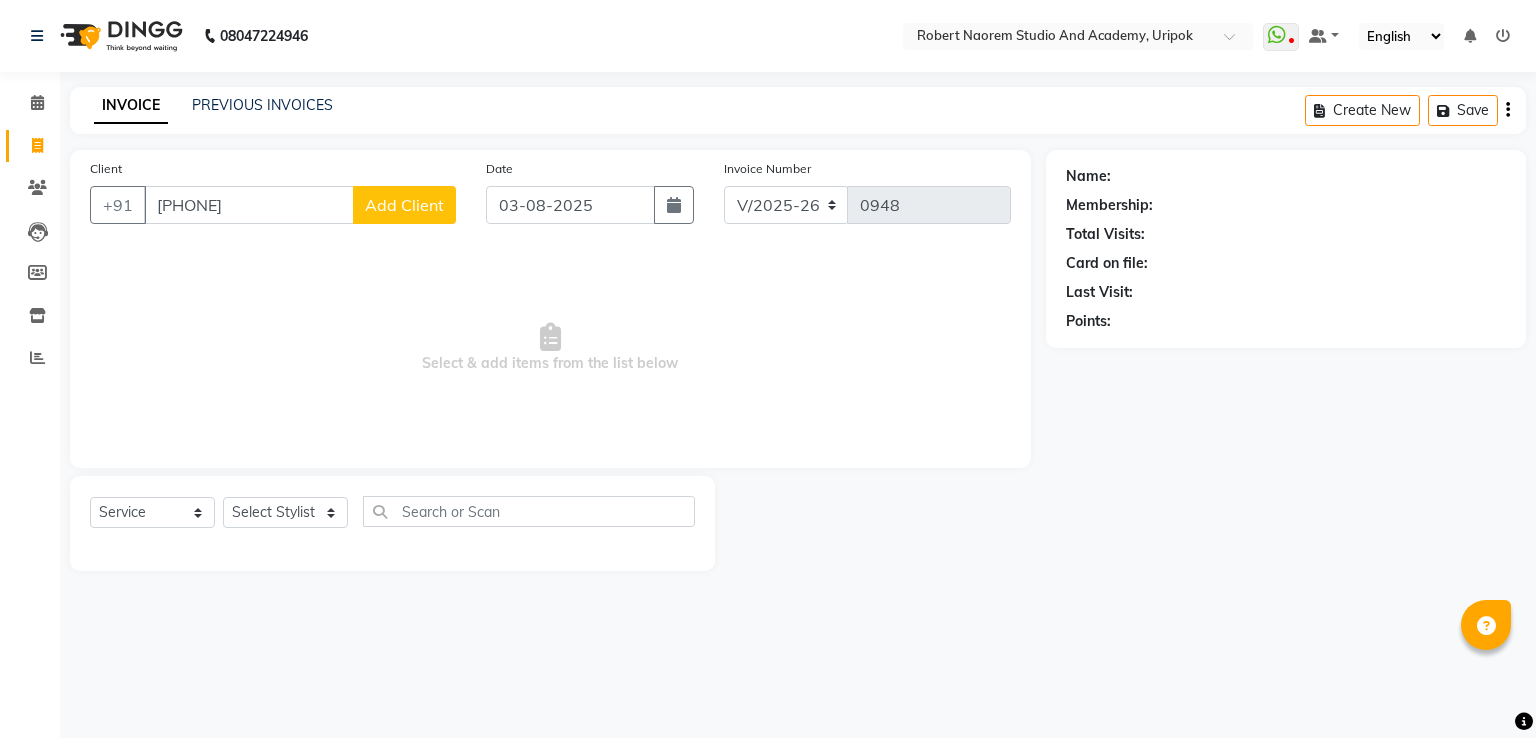 type on "[PHONE]" 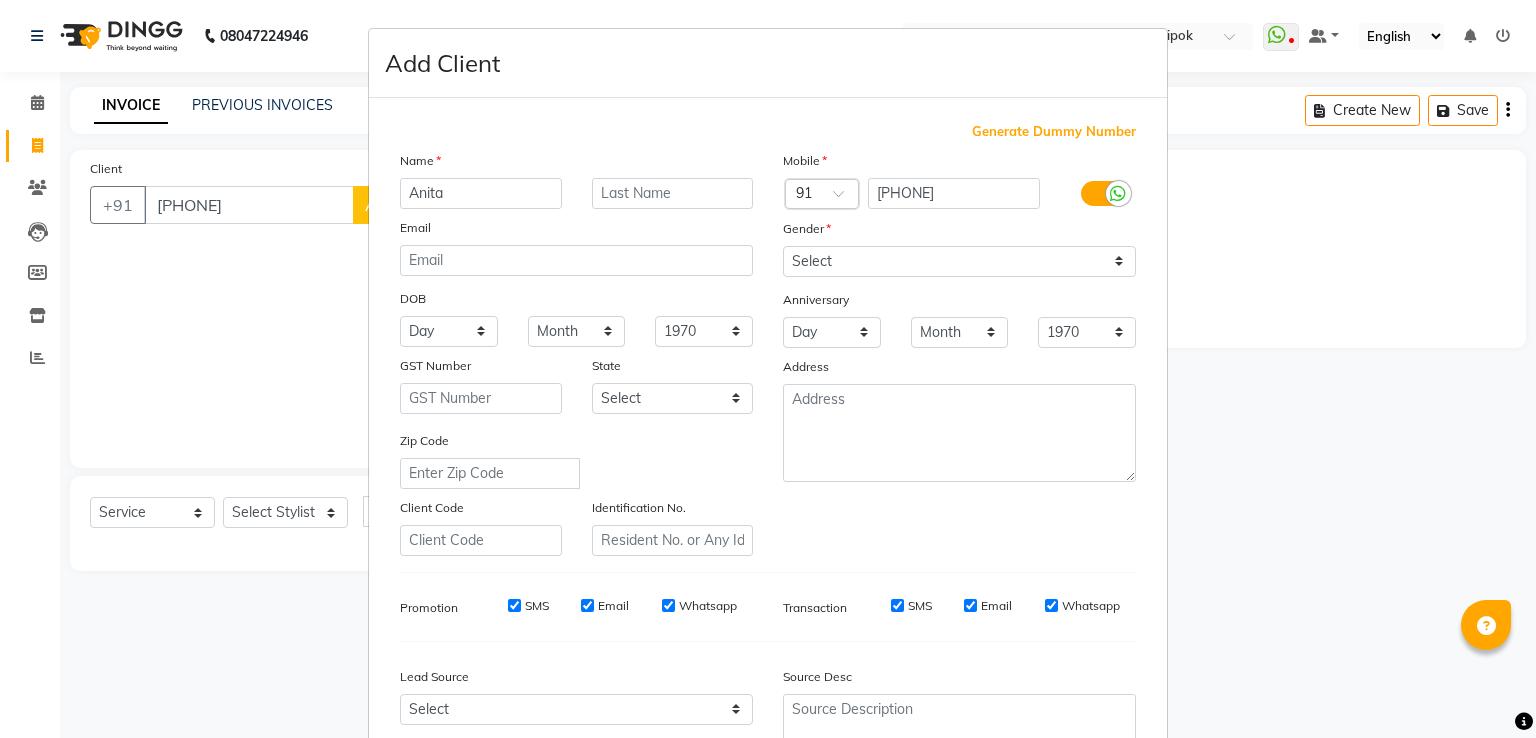 type on "Anita" 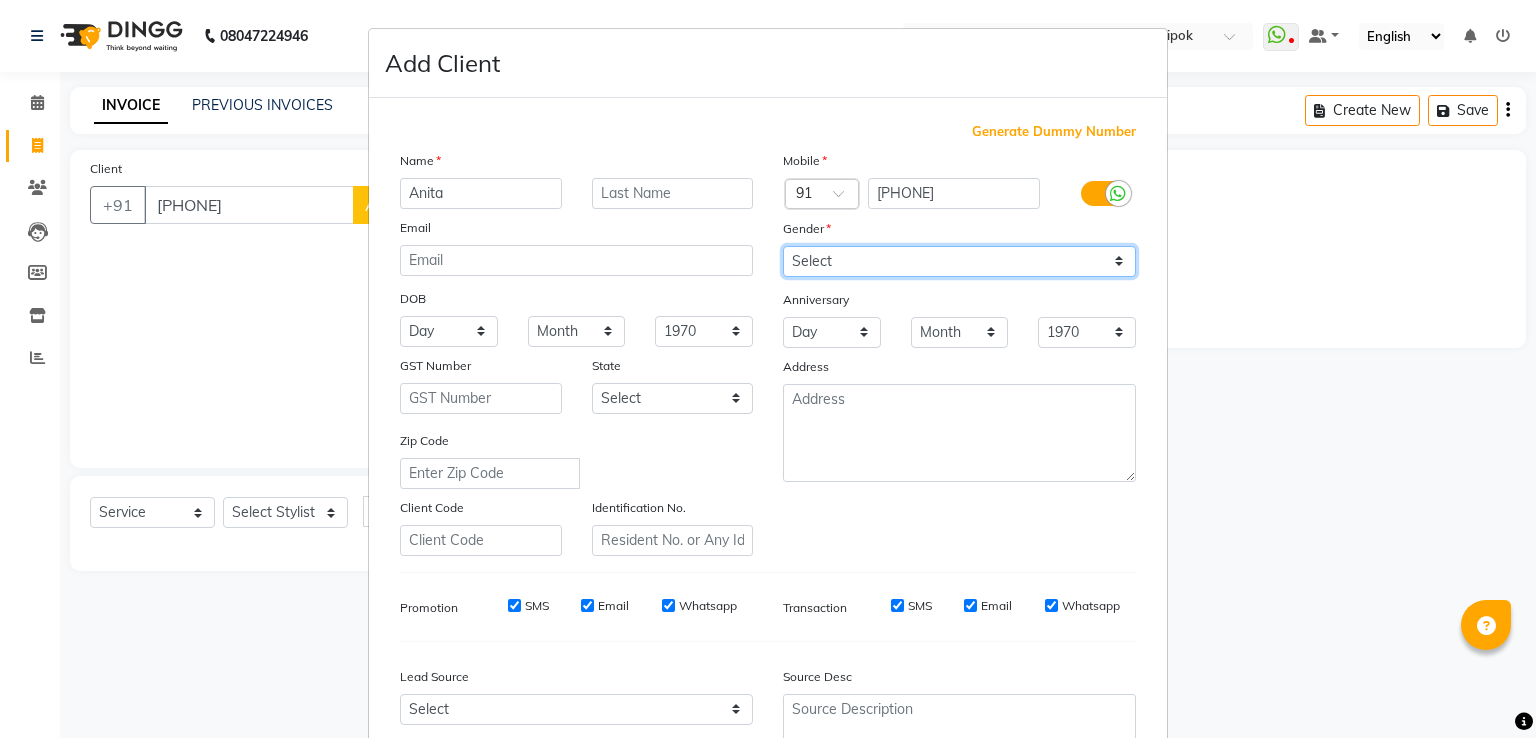 click on "Select Male Female Other Prefer Not To Say" at bounding box center [959, 261] 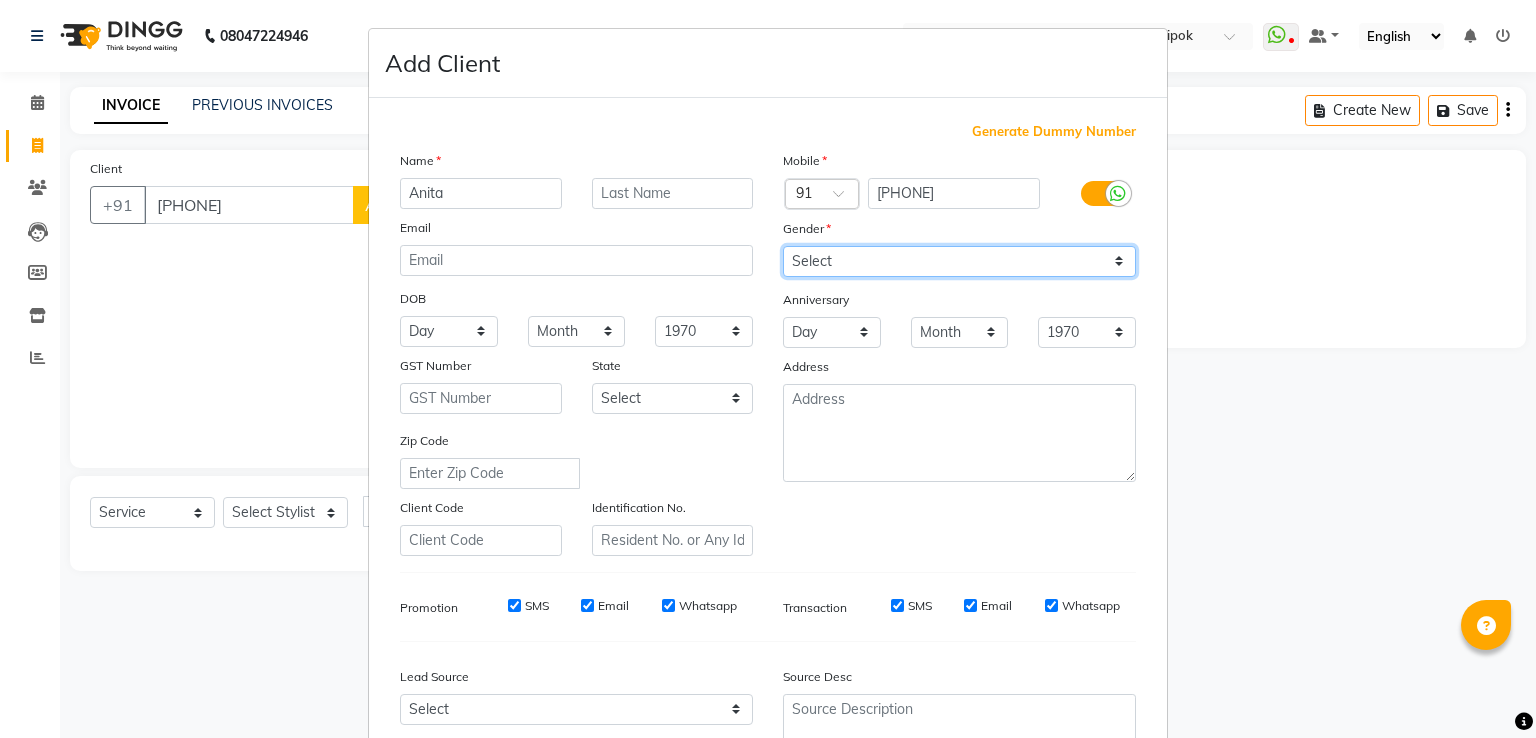 select on "female" 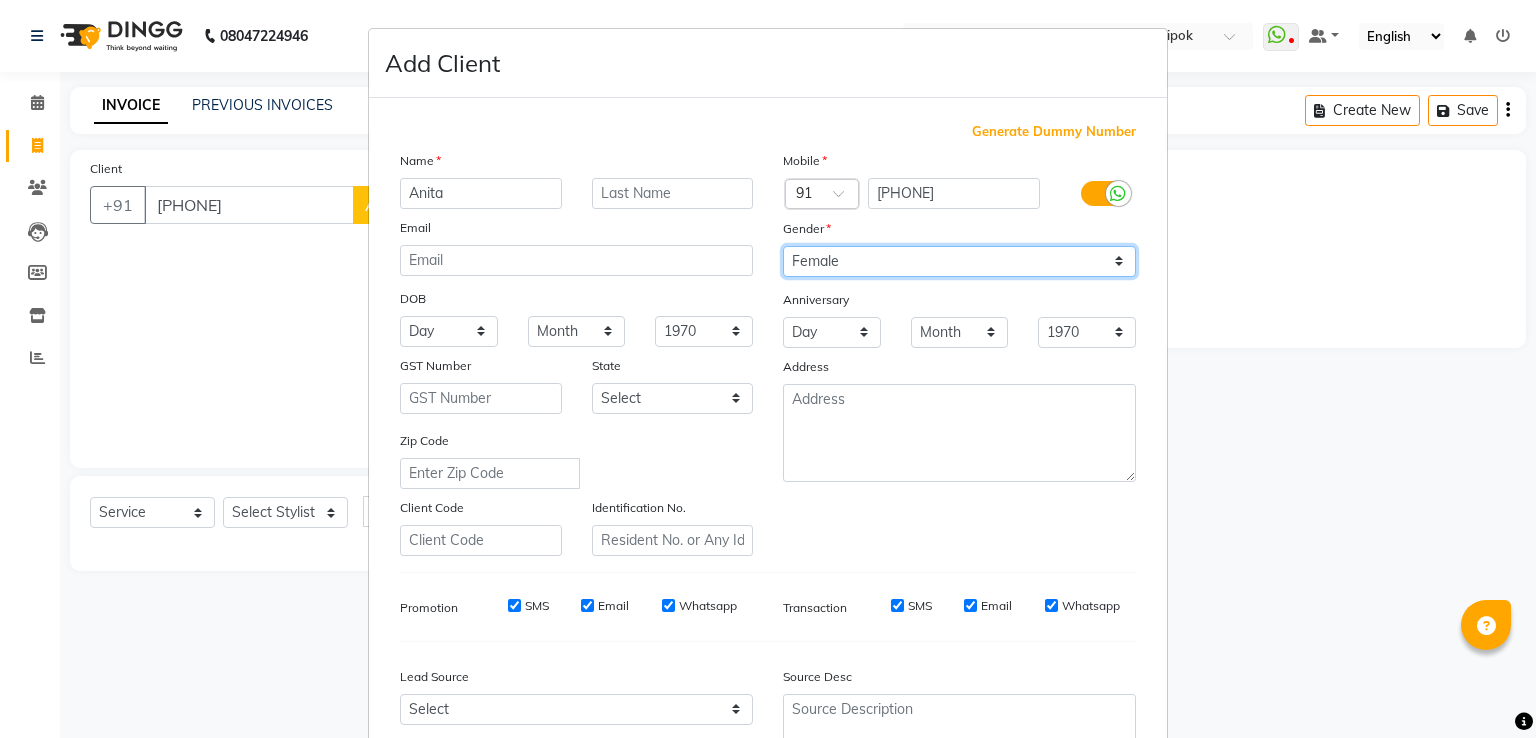 click on "Select Male Female Other Prefer Not To Say" at bounding box center (959, 261) 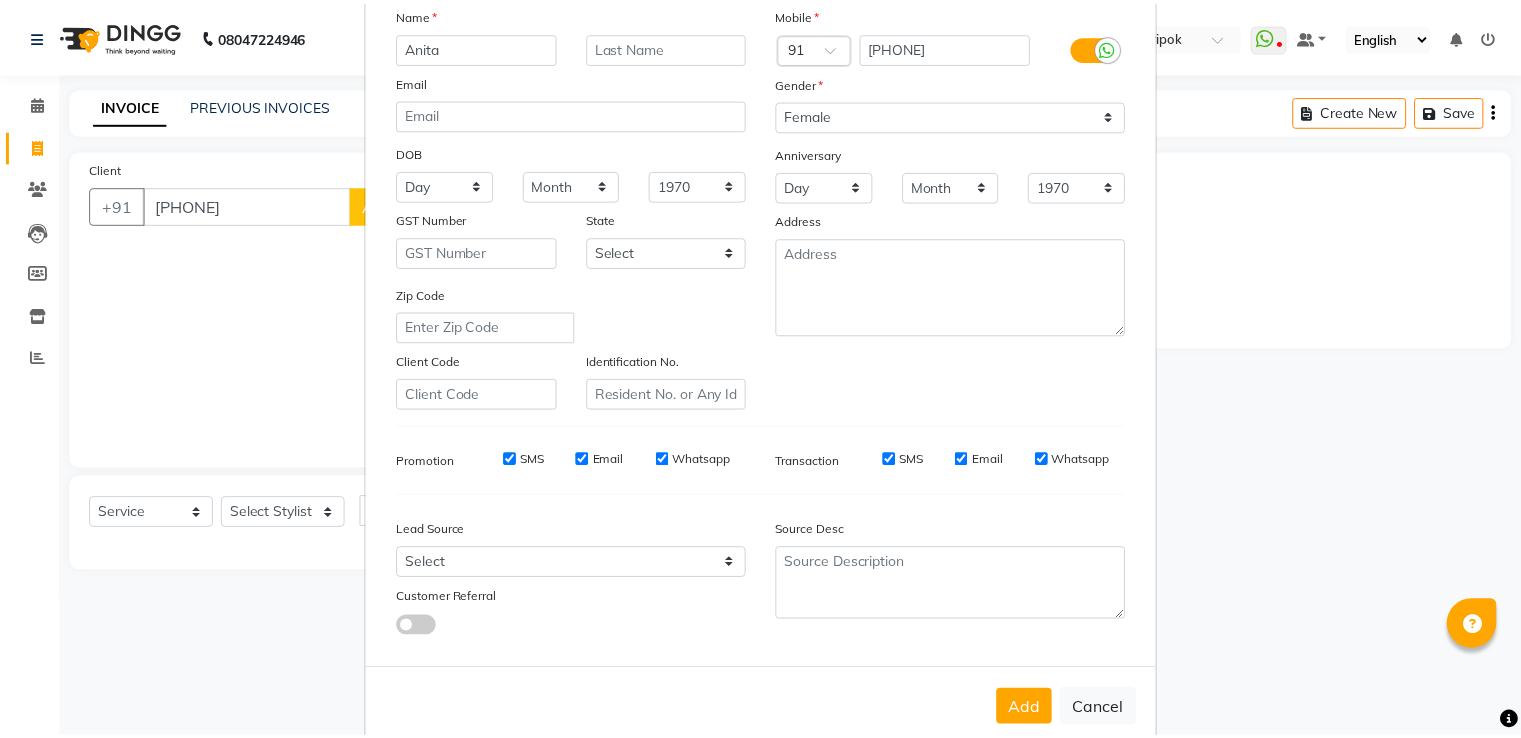 scroll, scrollTop: 195, scrollLeft: 0, axis: vertical 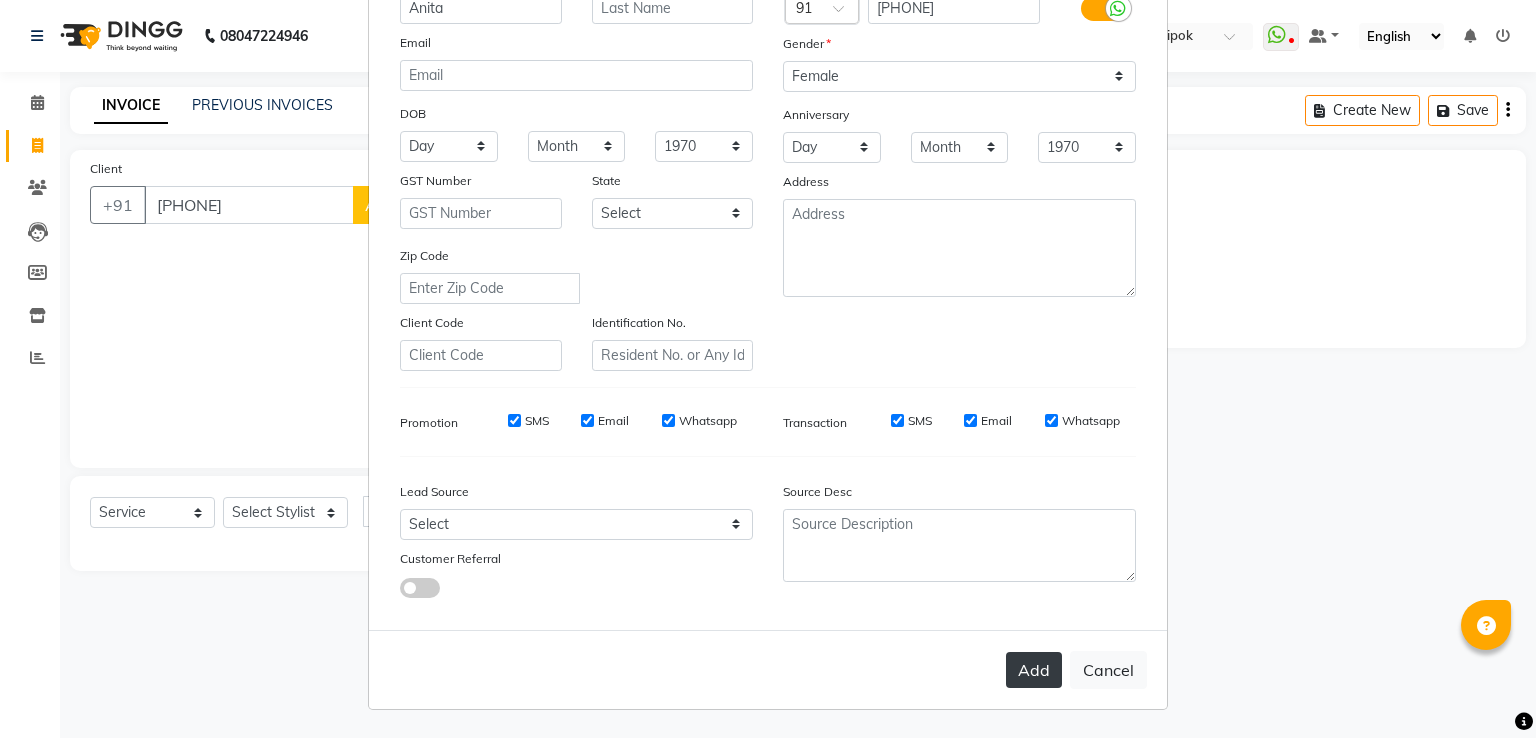 click on "Add" at bounding box center [1034, 670] 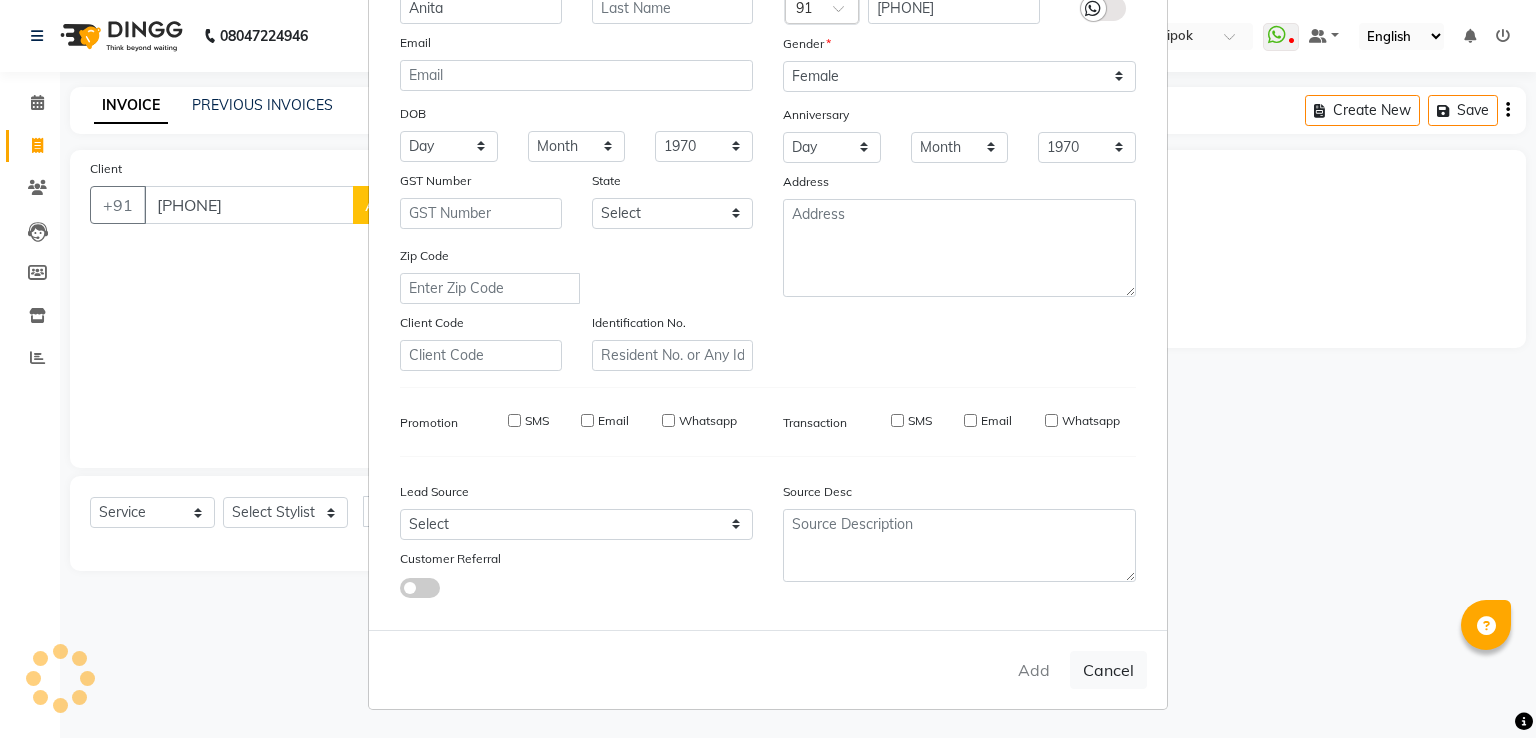 type on "[PHONE]" 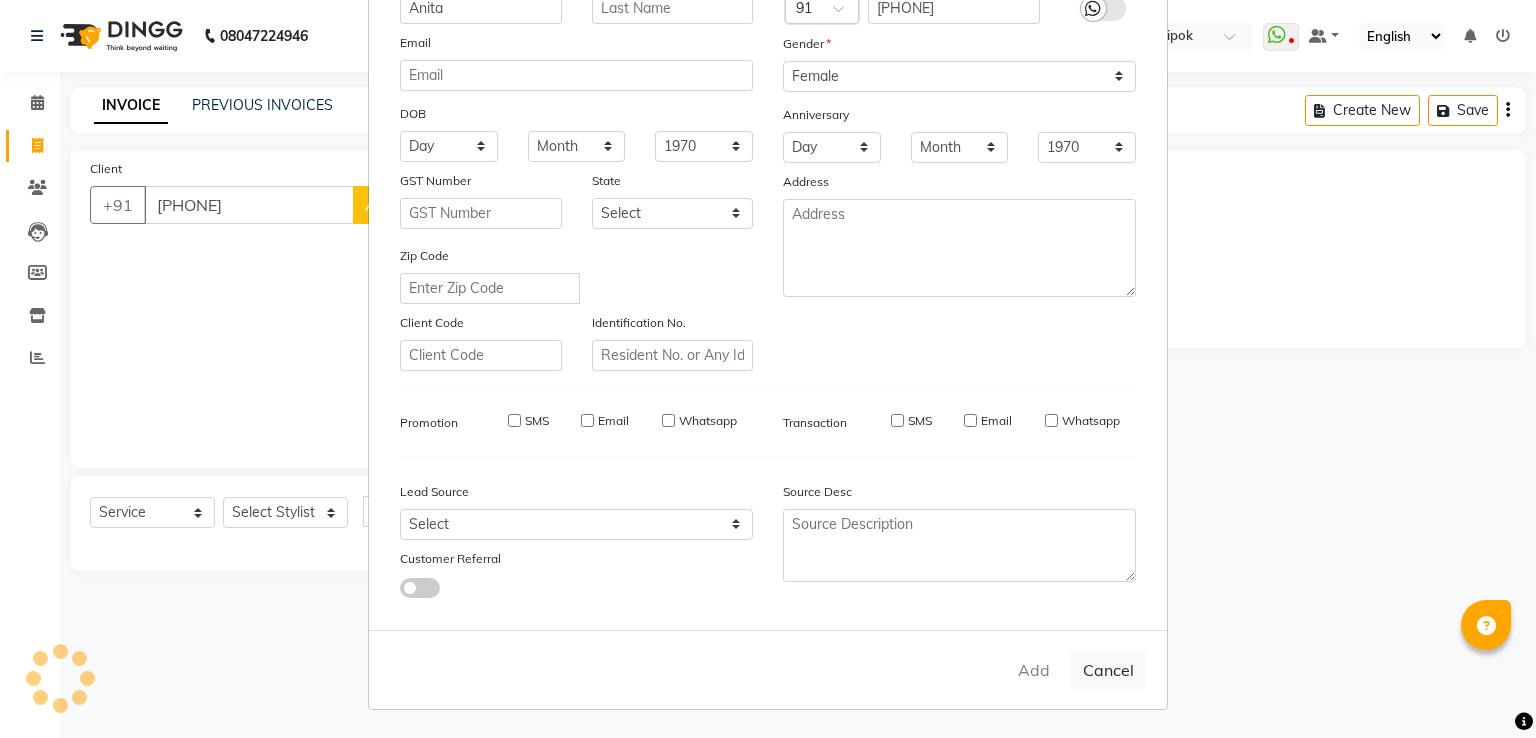 type 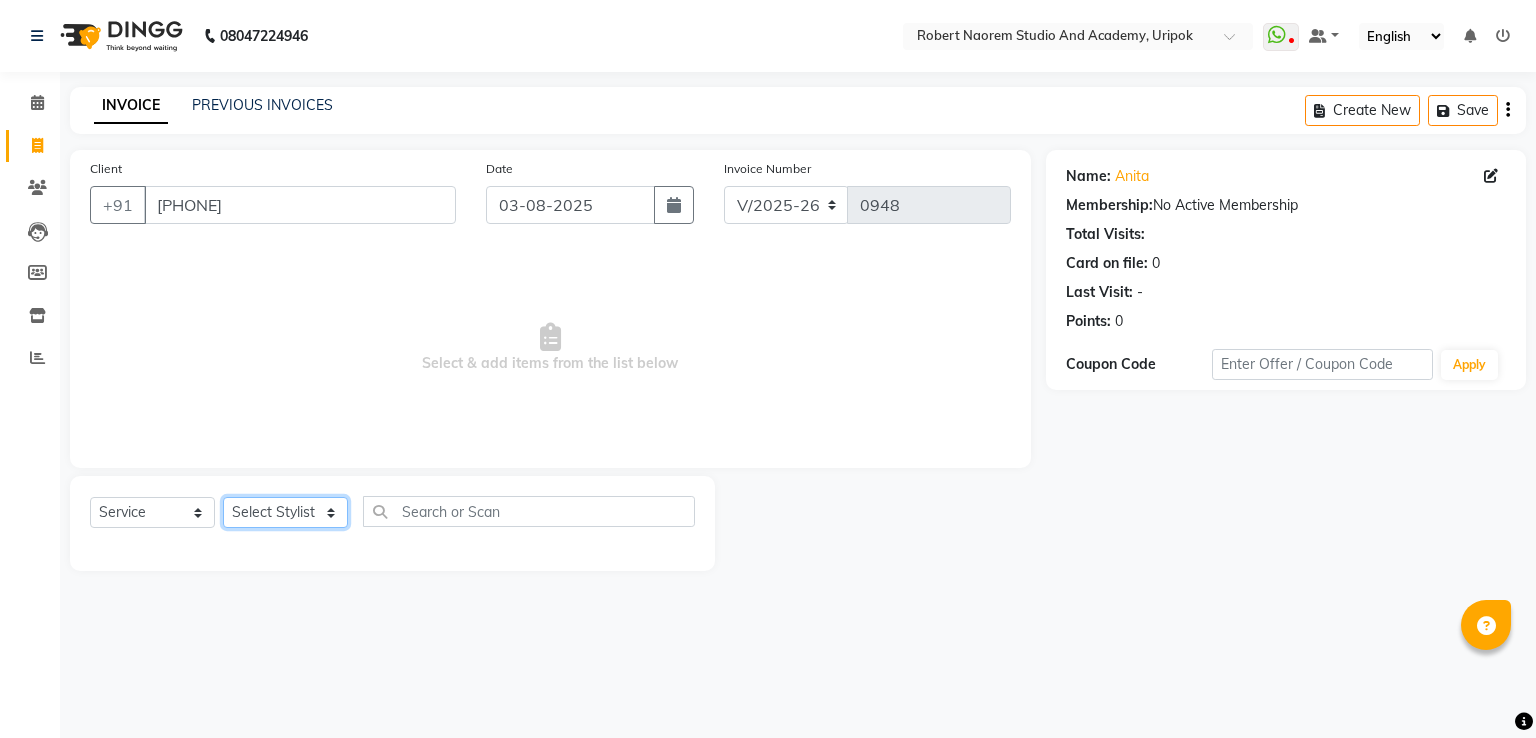 click on "Select Stylist [FIRST] [LAST] [LAST] [LAST] [LAST] [LAST] [LAST] [LAST] [LAST]" 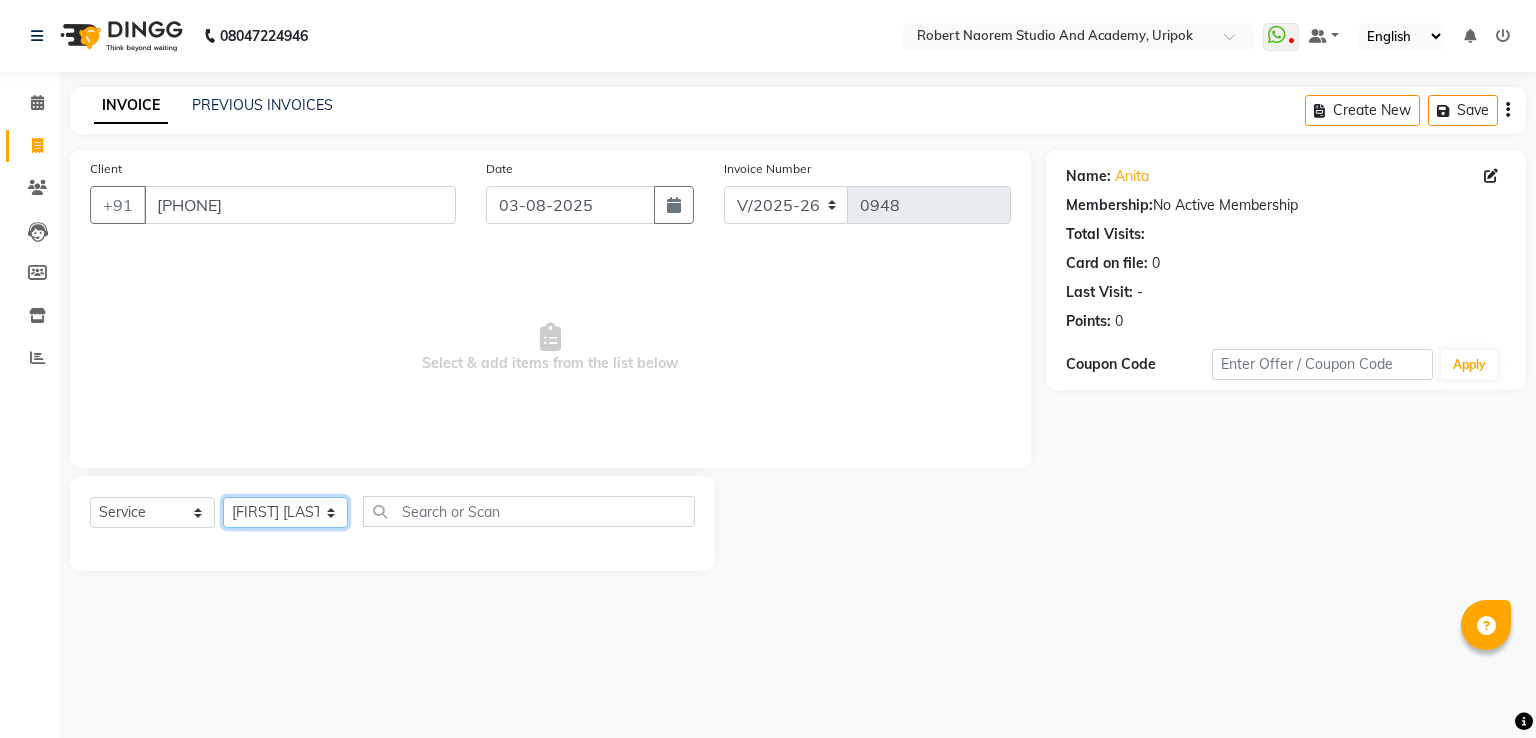 click on "Select Stylist [FIRST] [LAST] [LAST] [LAST] [LAST] [LAST] [LAST] [LAST] [LAST]" 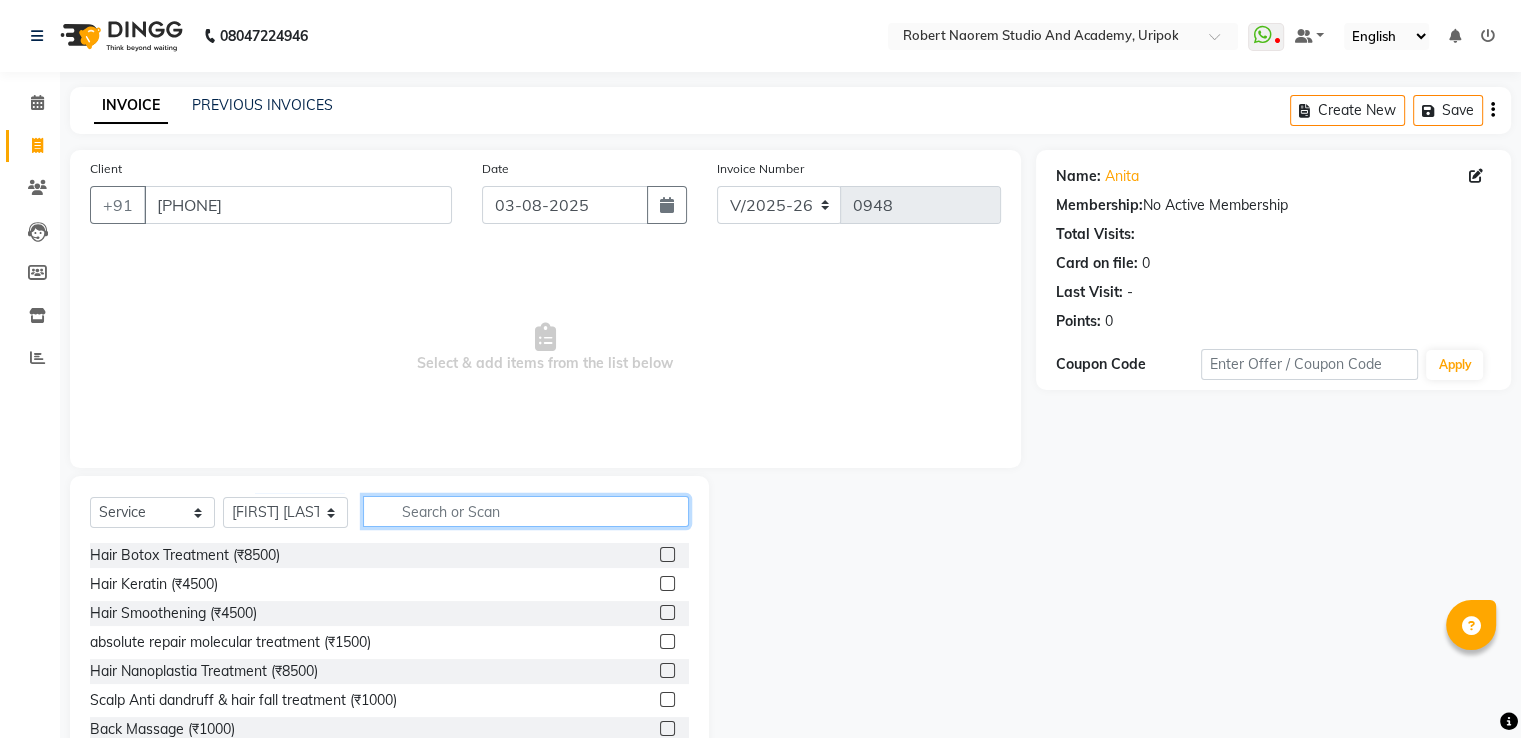 click 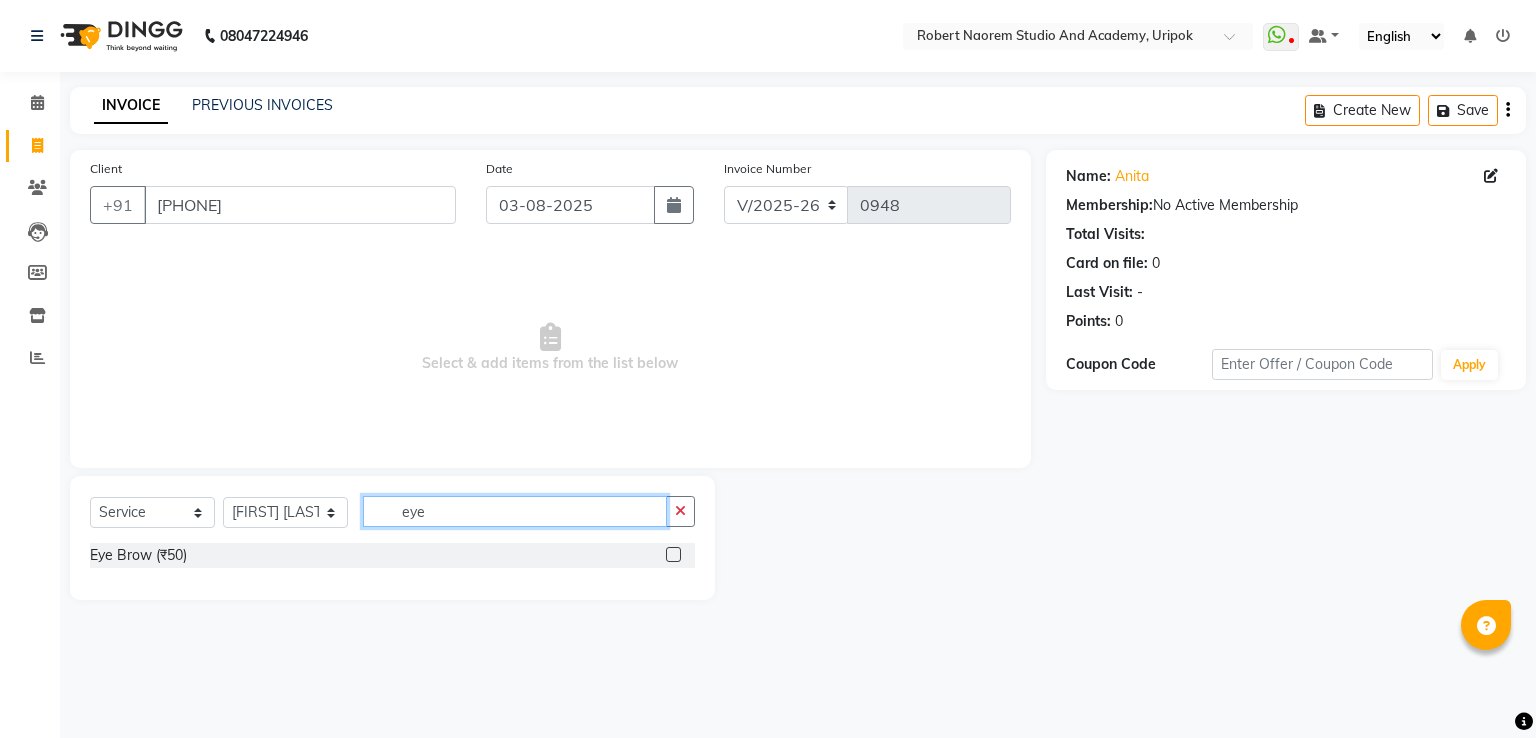 type on "eye" 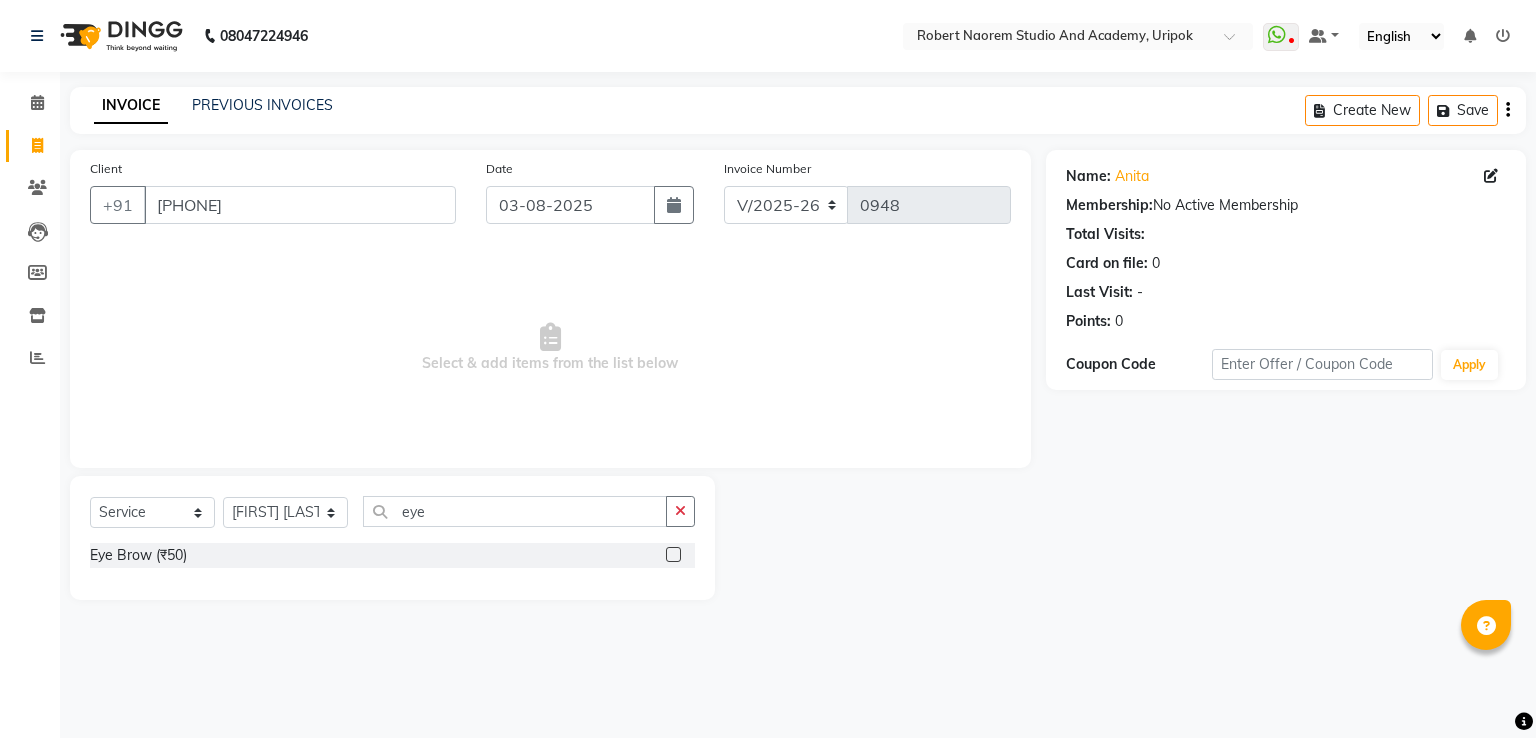 click 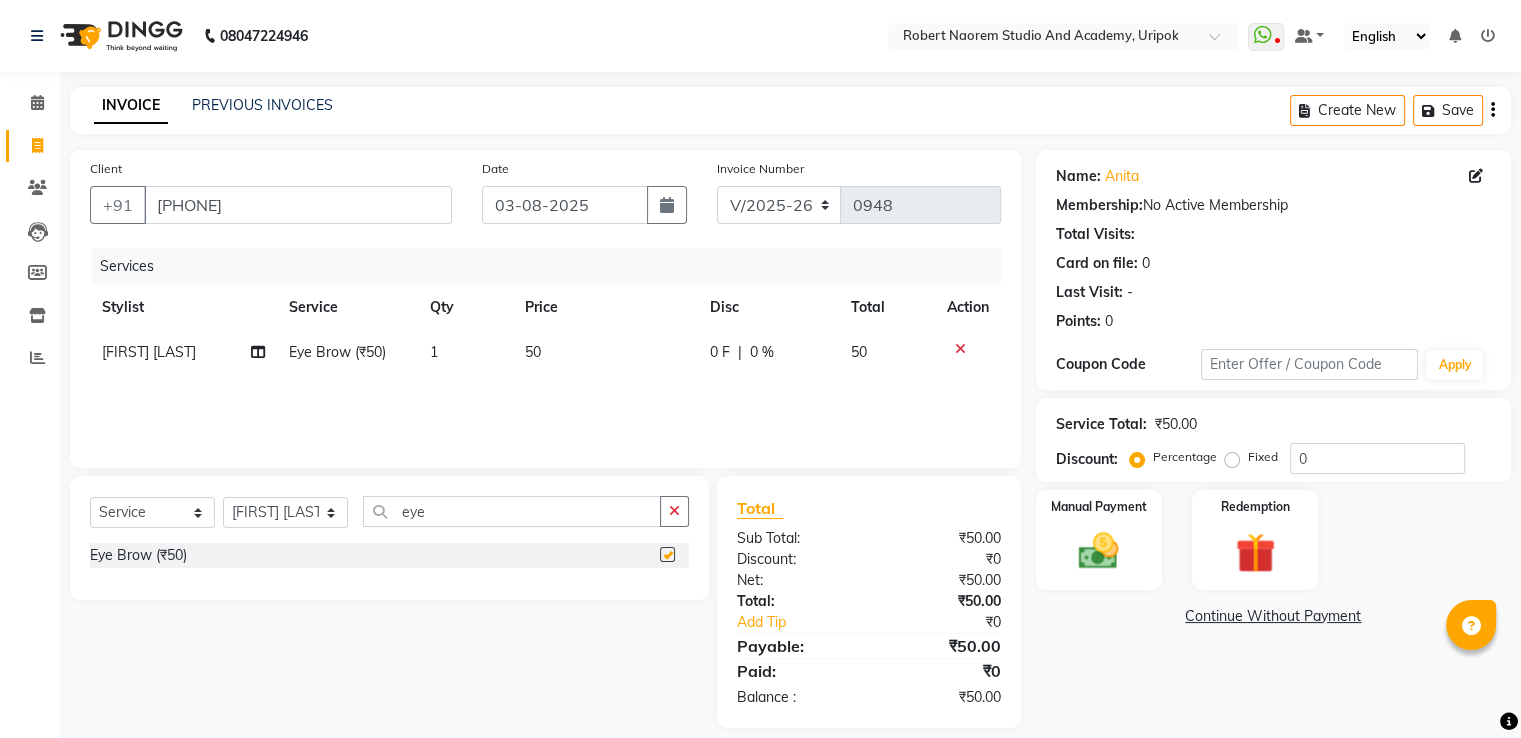 checkbox on "false" 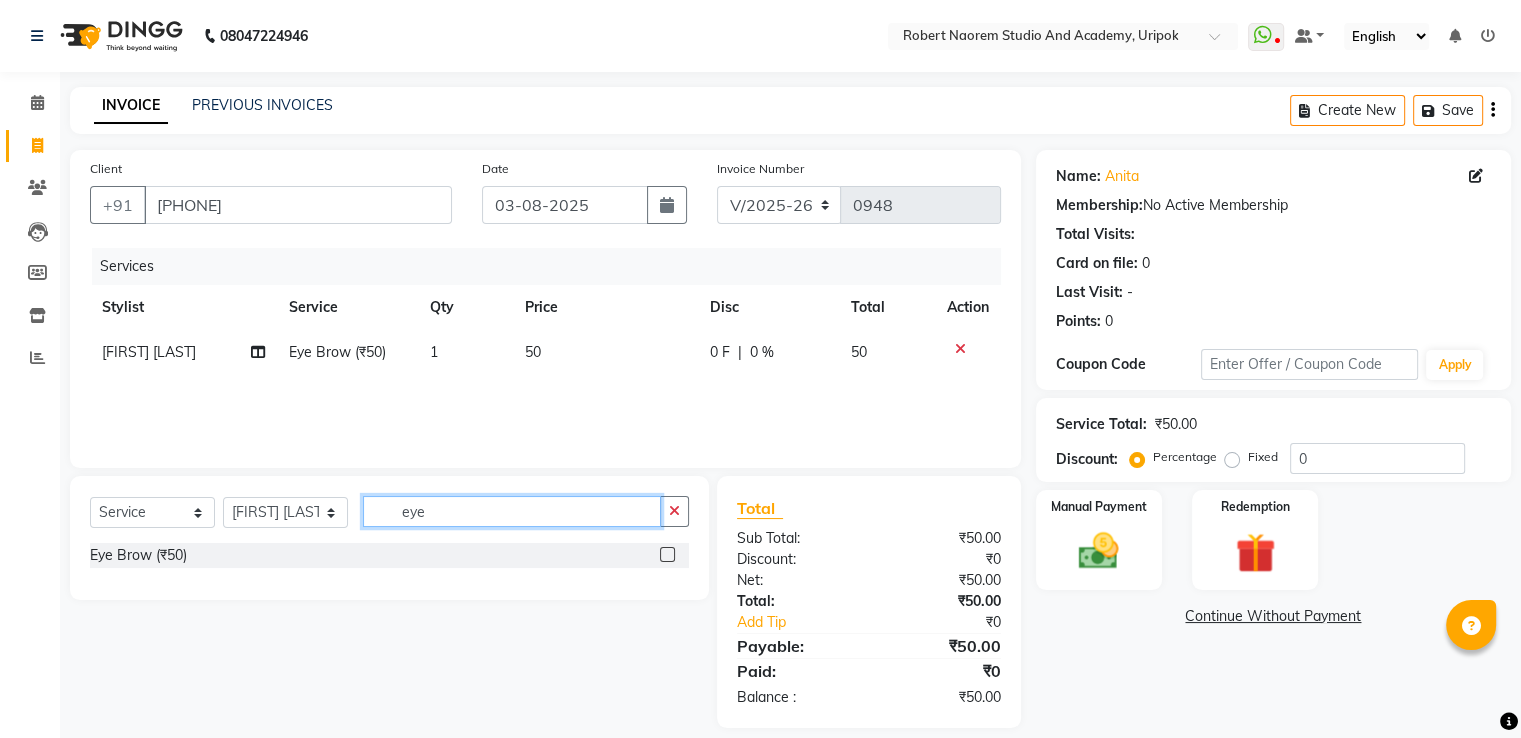 click on "eye" 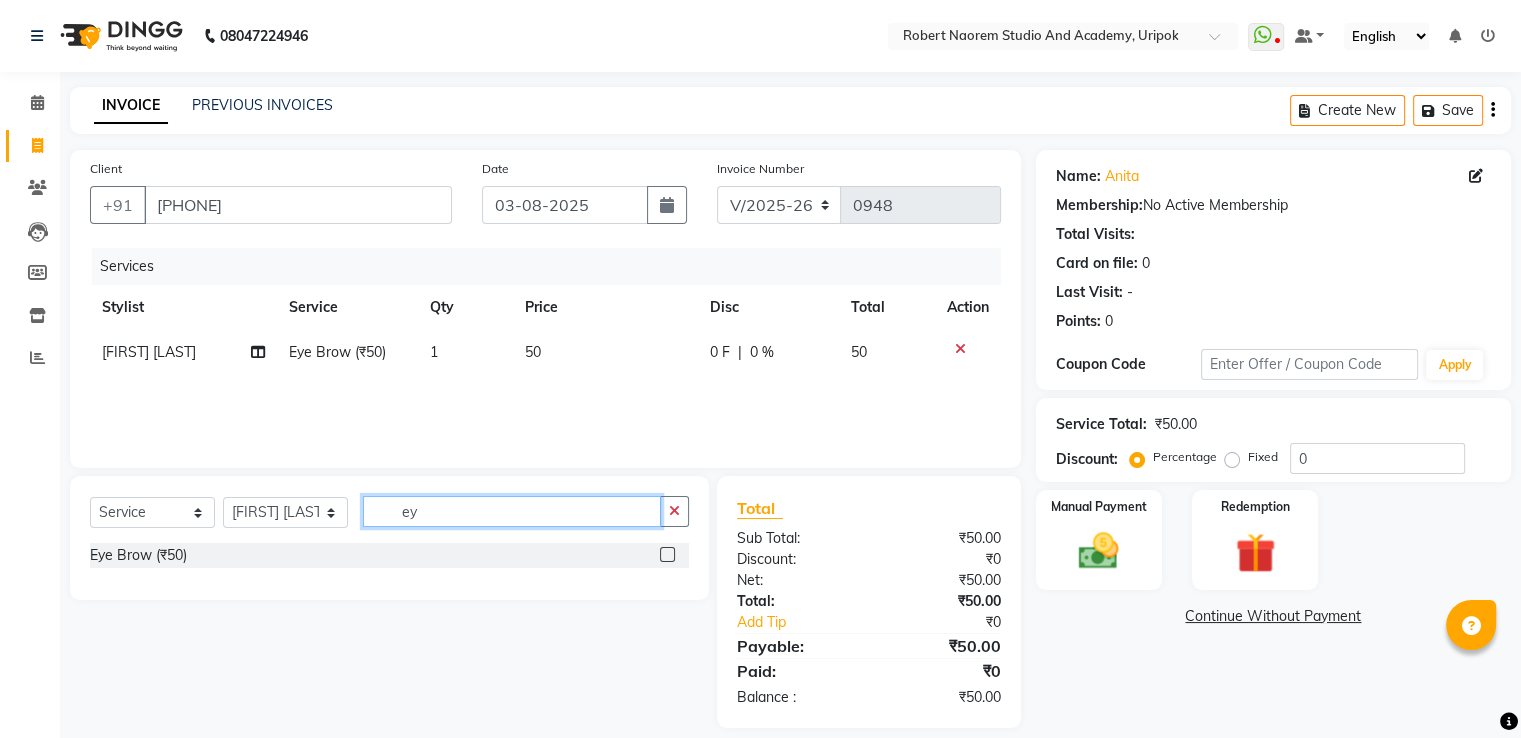 type on "e" 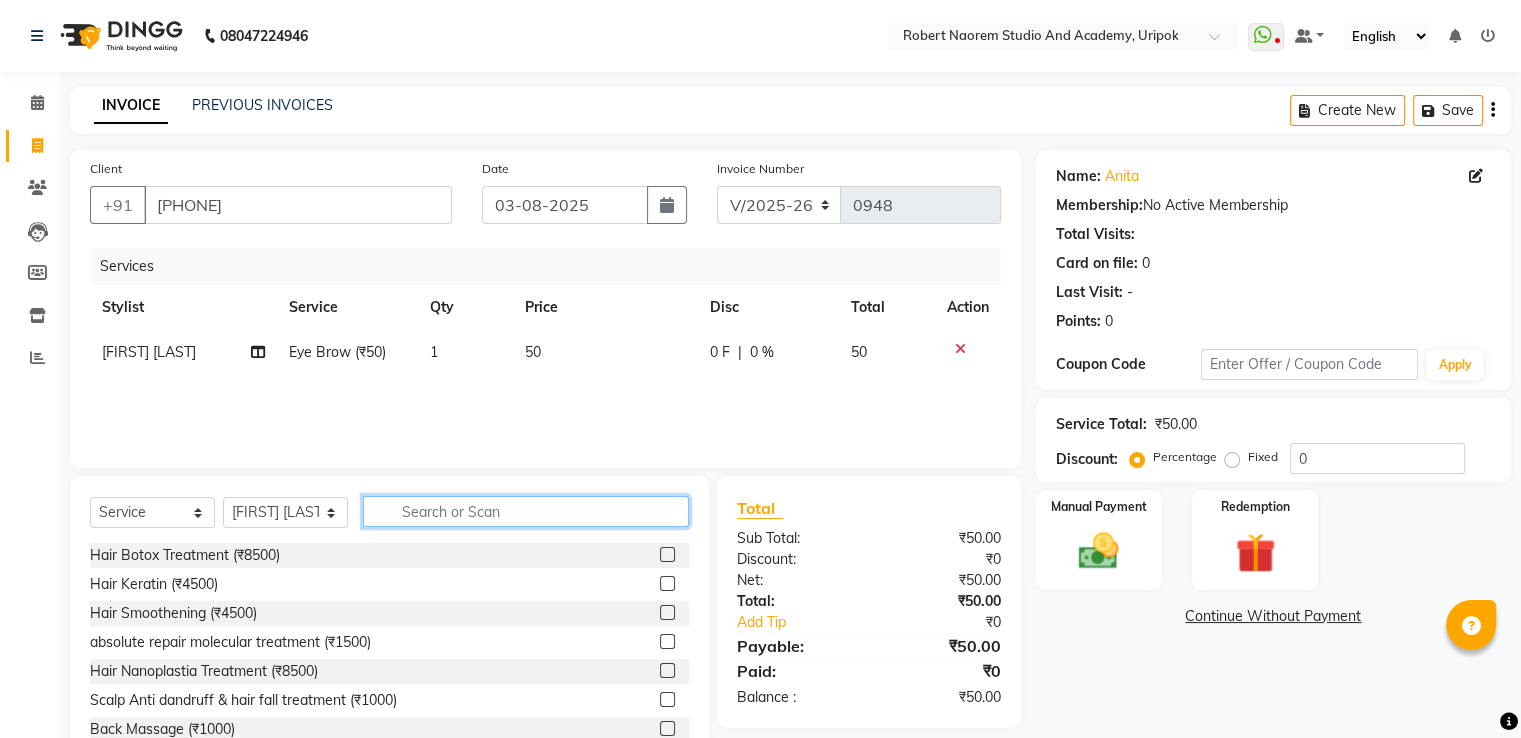 type 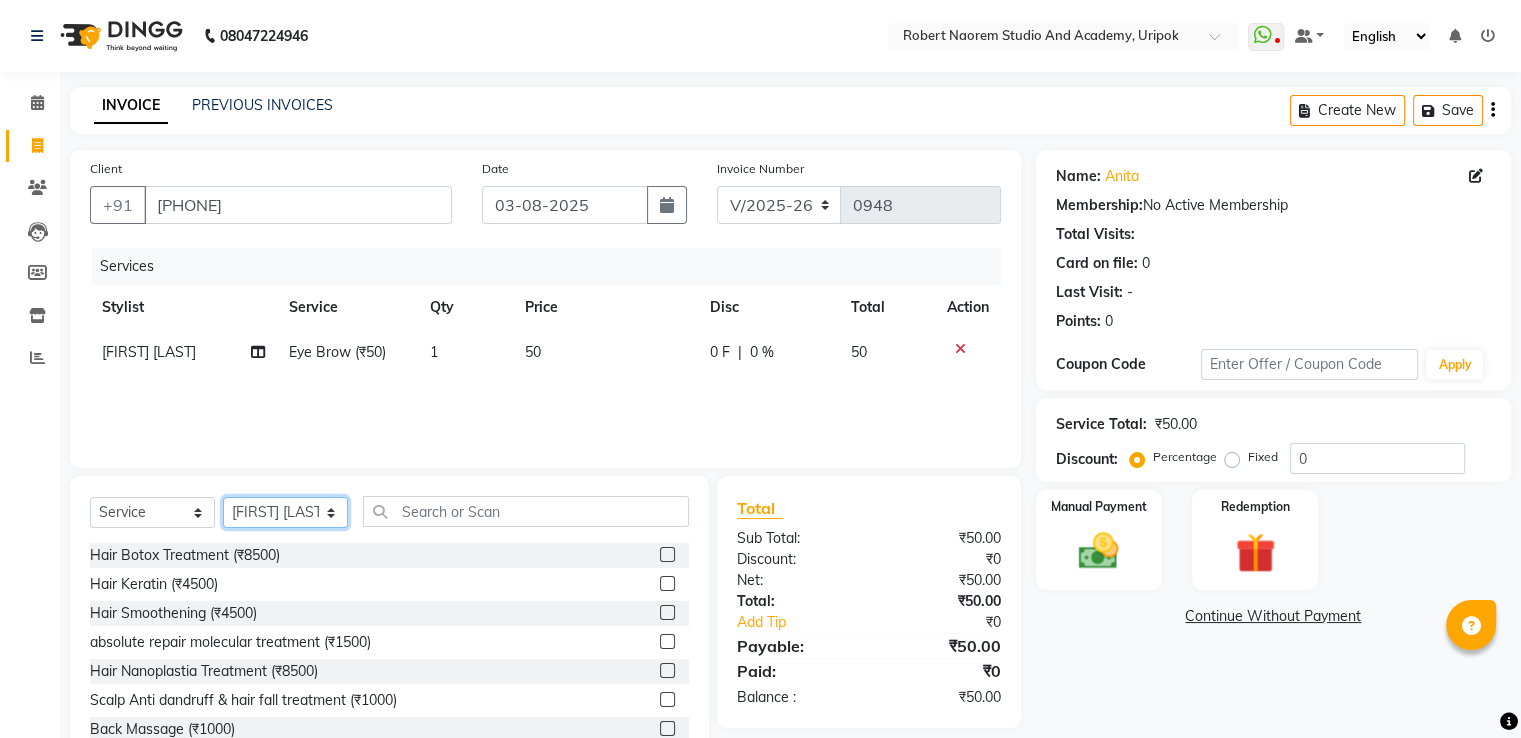 click on "Select Stylist [FIRST] [LAST] [LAST] [LAST] [LAST] [LAST] [LAST] [LAST] [LAST]" 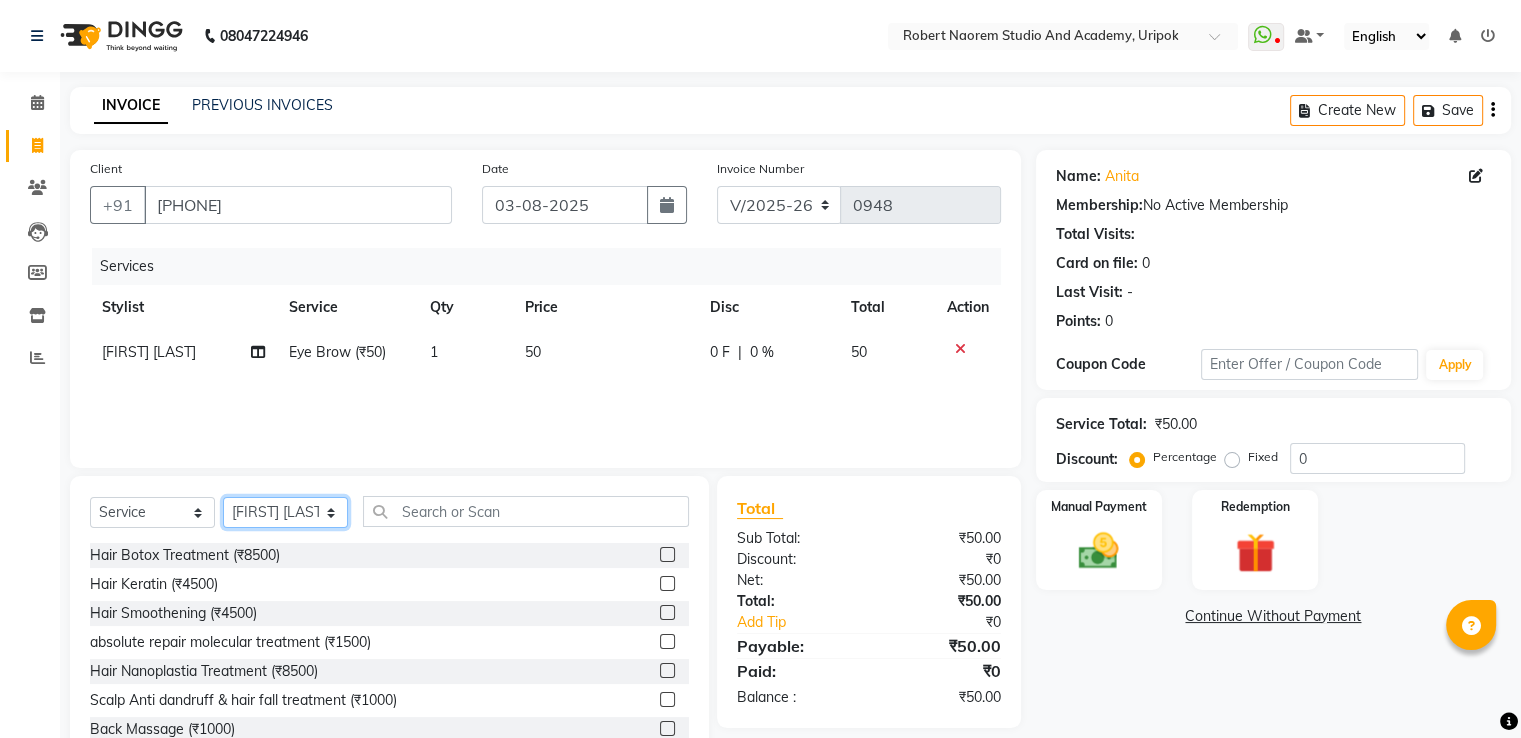 select on "29614" 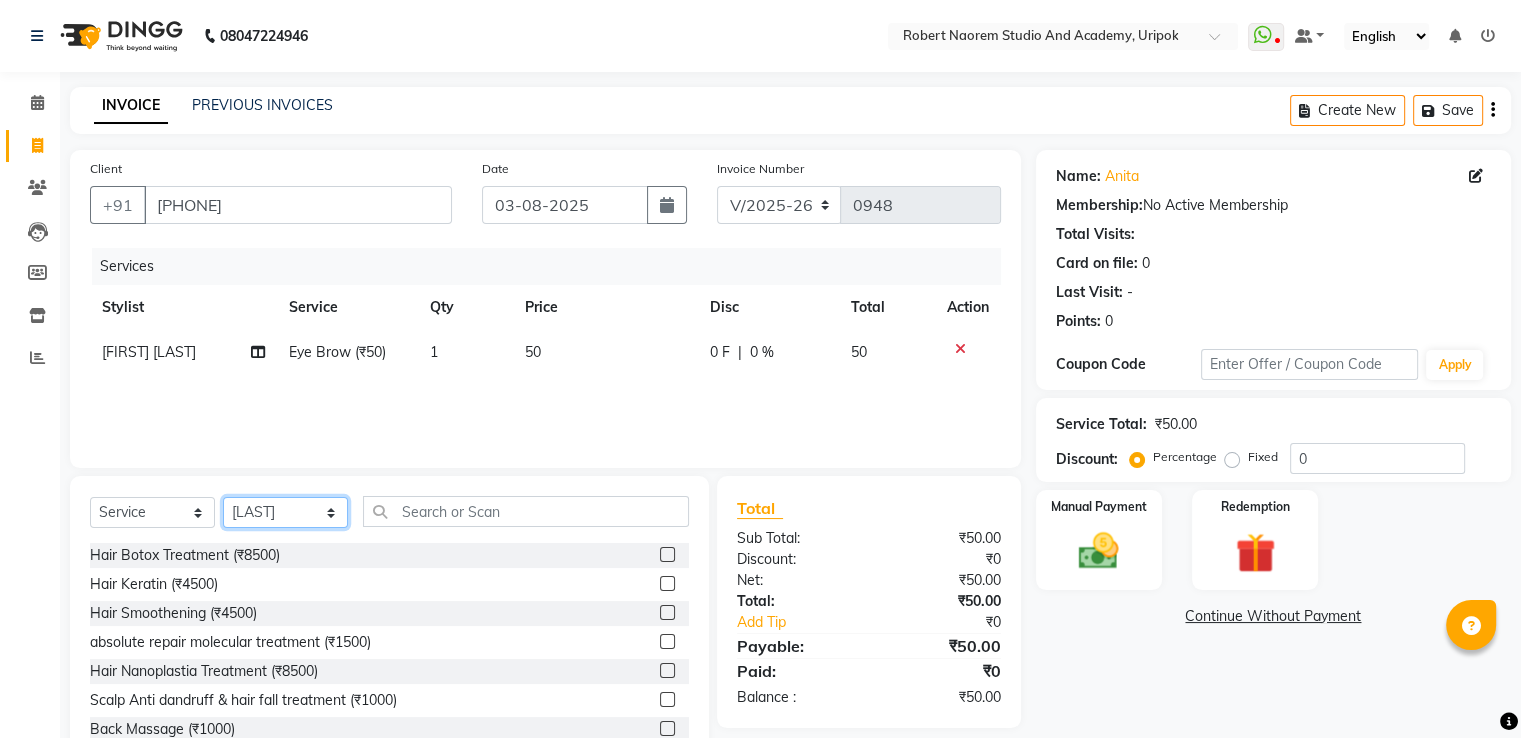 click on "Select Stylist [FIRST] [LAST] [LAST] [LAST] [LAST] [LAST] [LAST] [LAST] [LAST]" 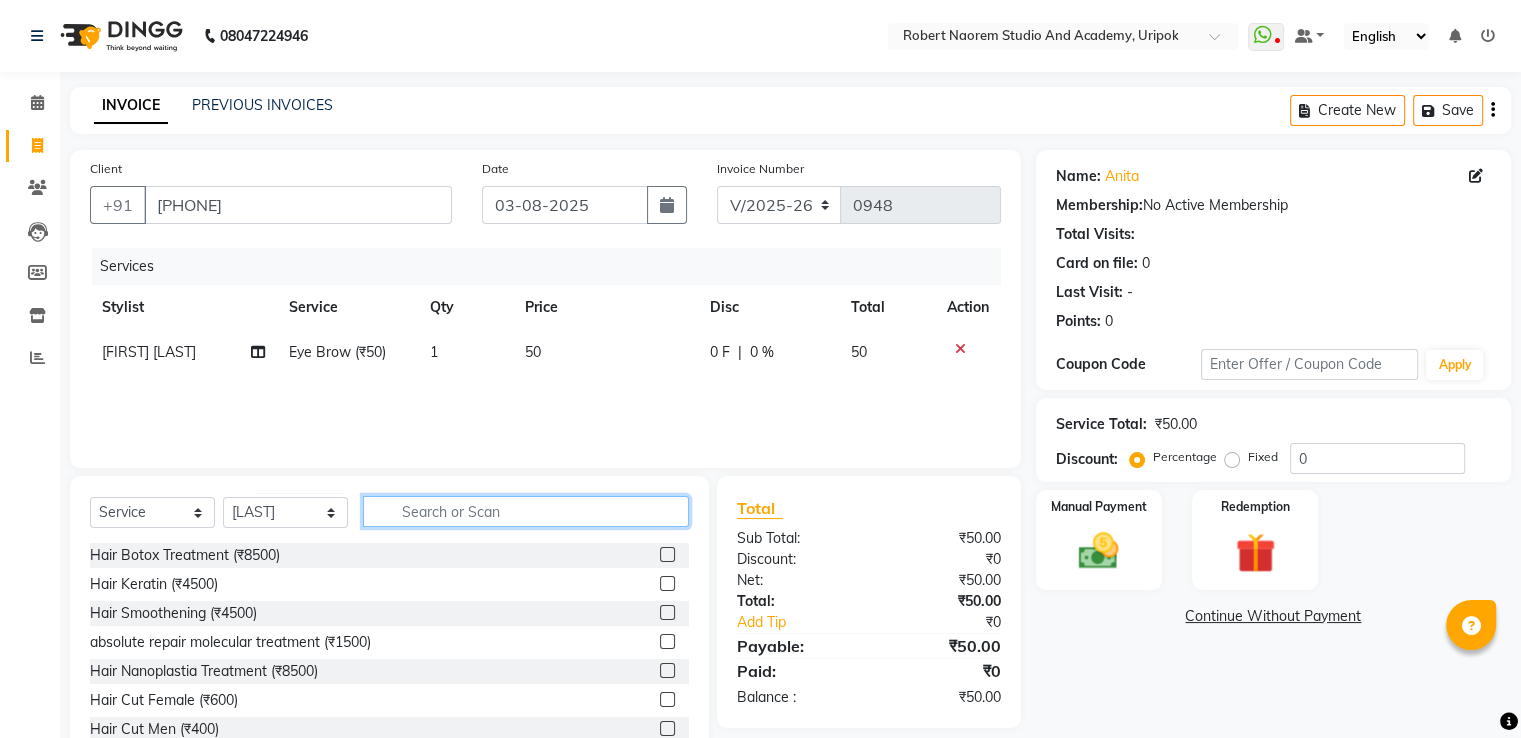click 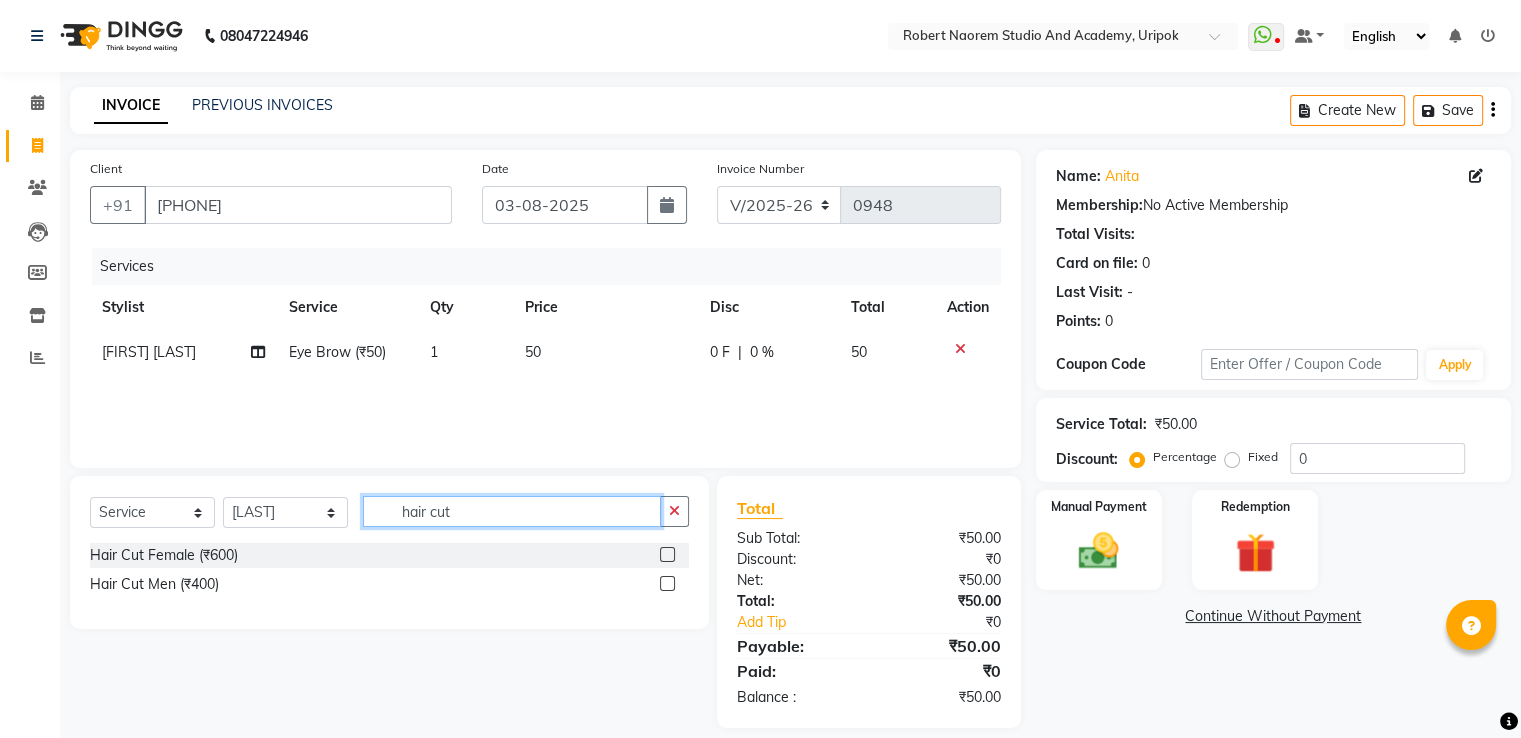 type on "hair cut" 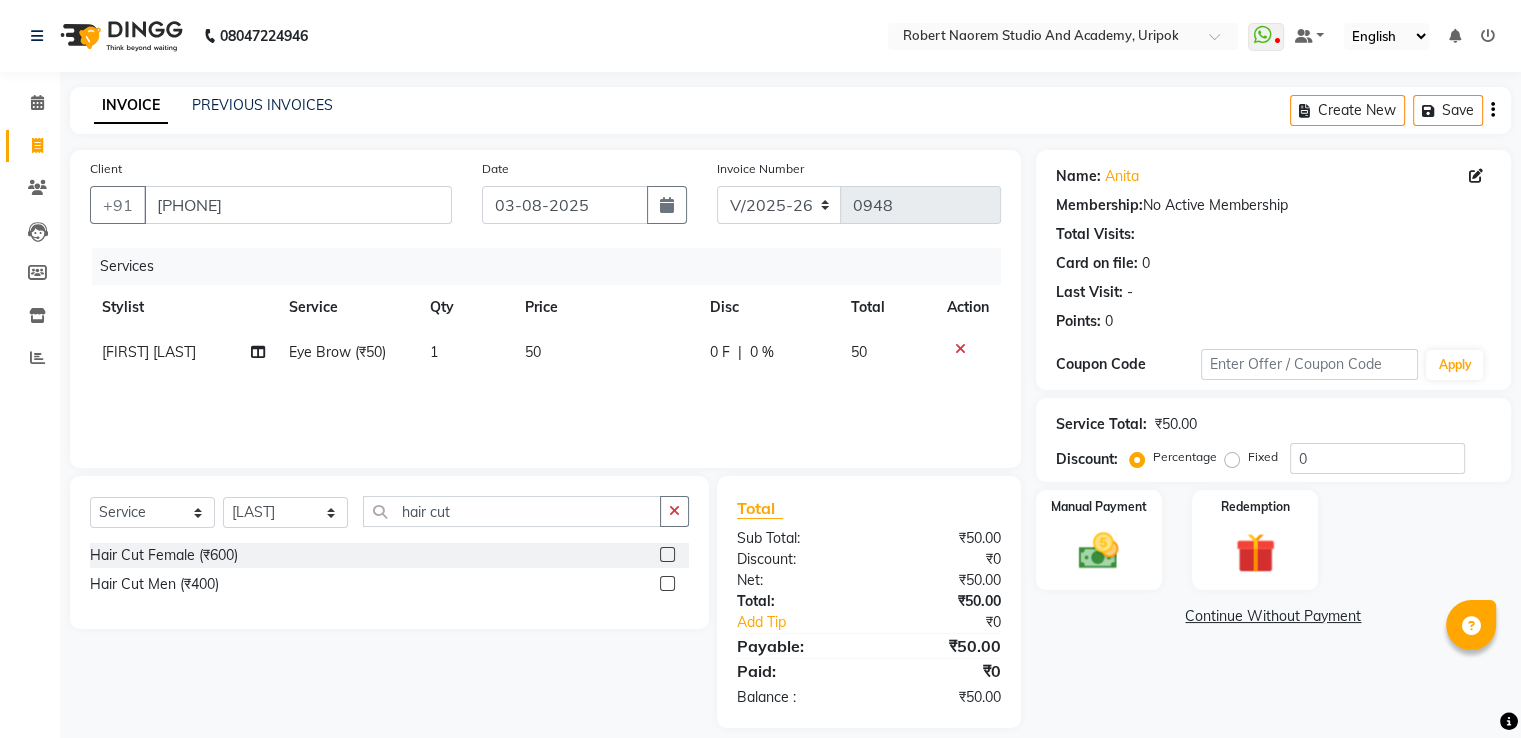 click 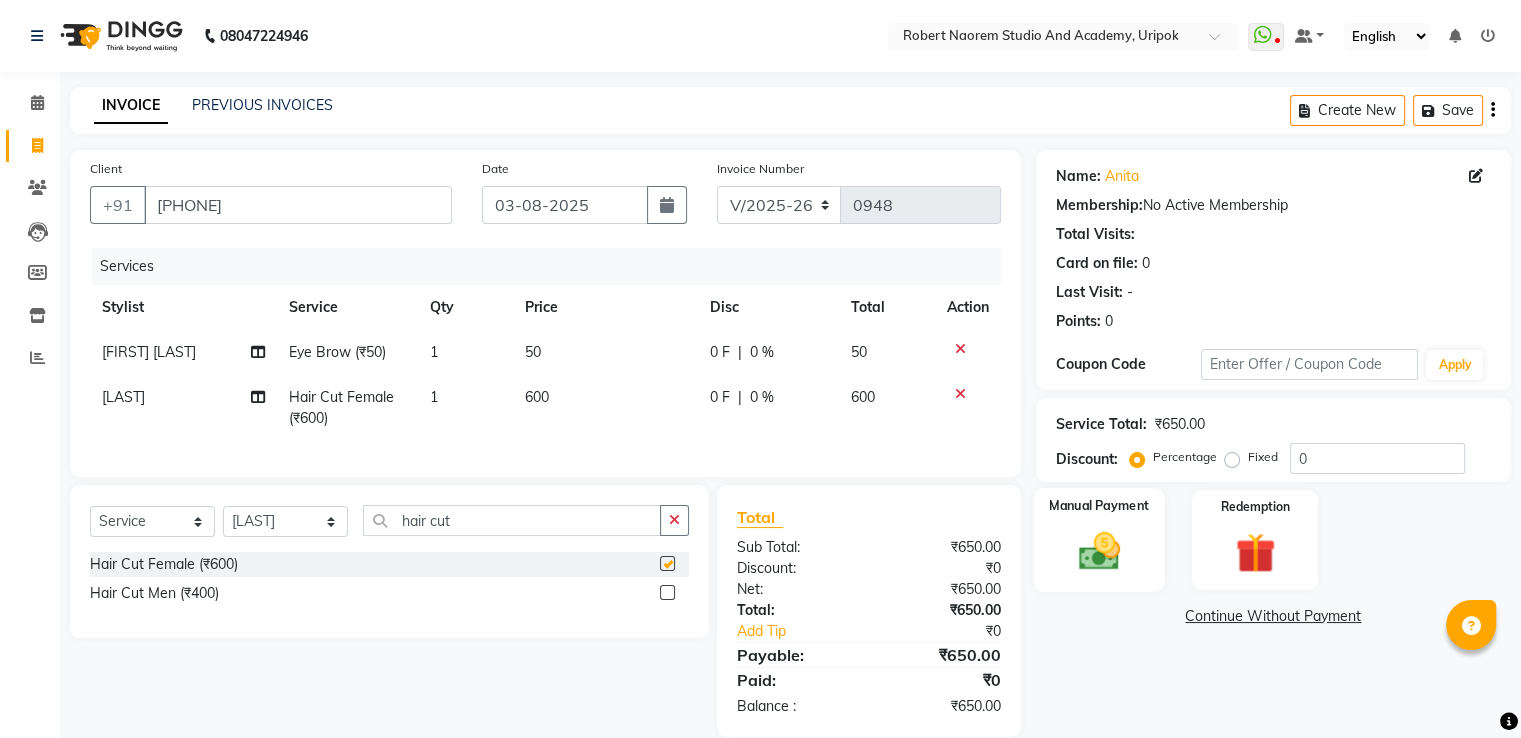 checkbox on "false" 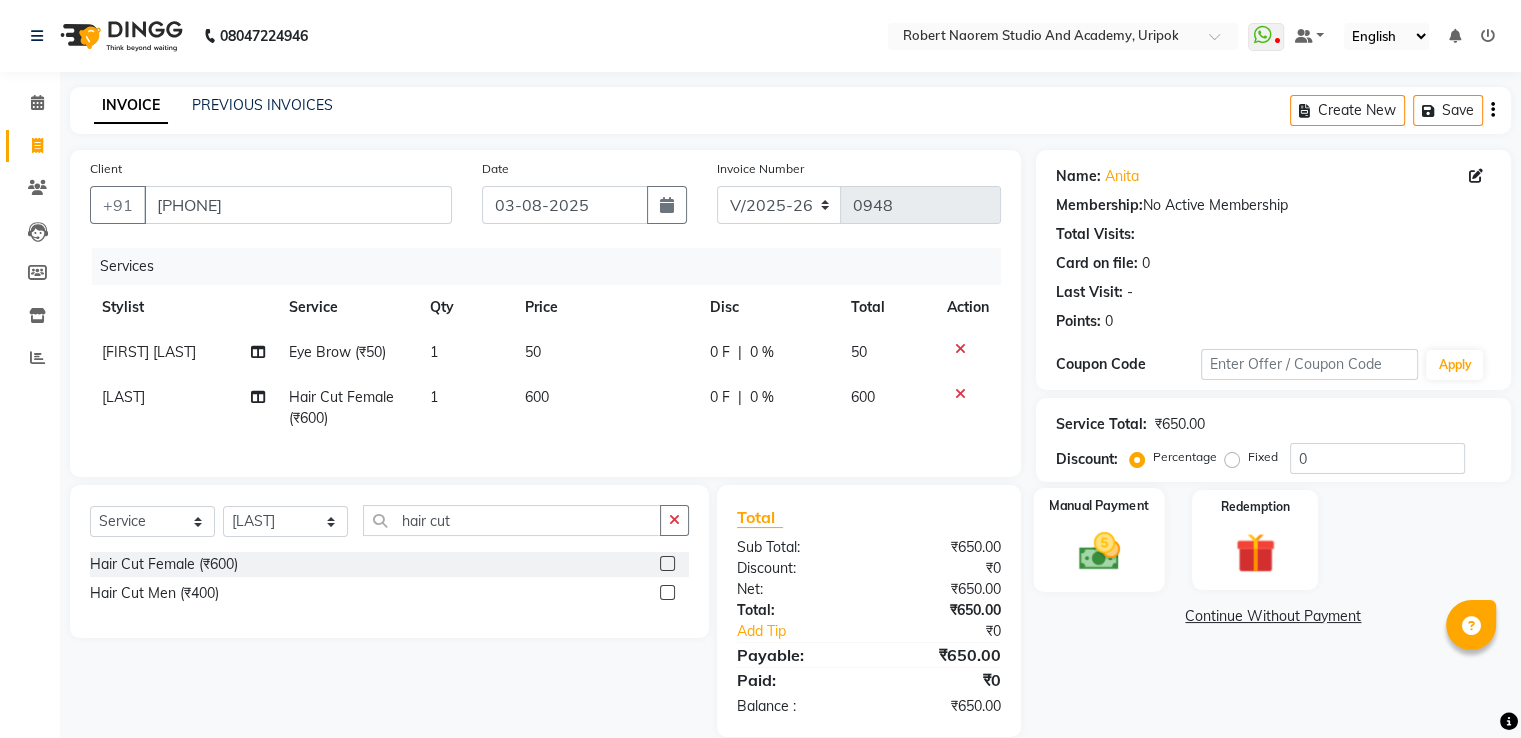 click 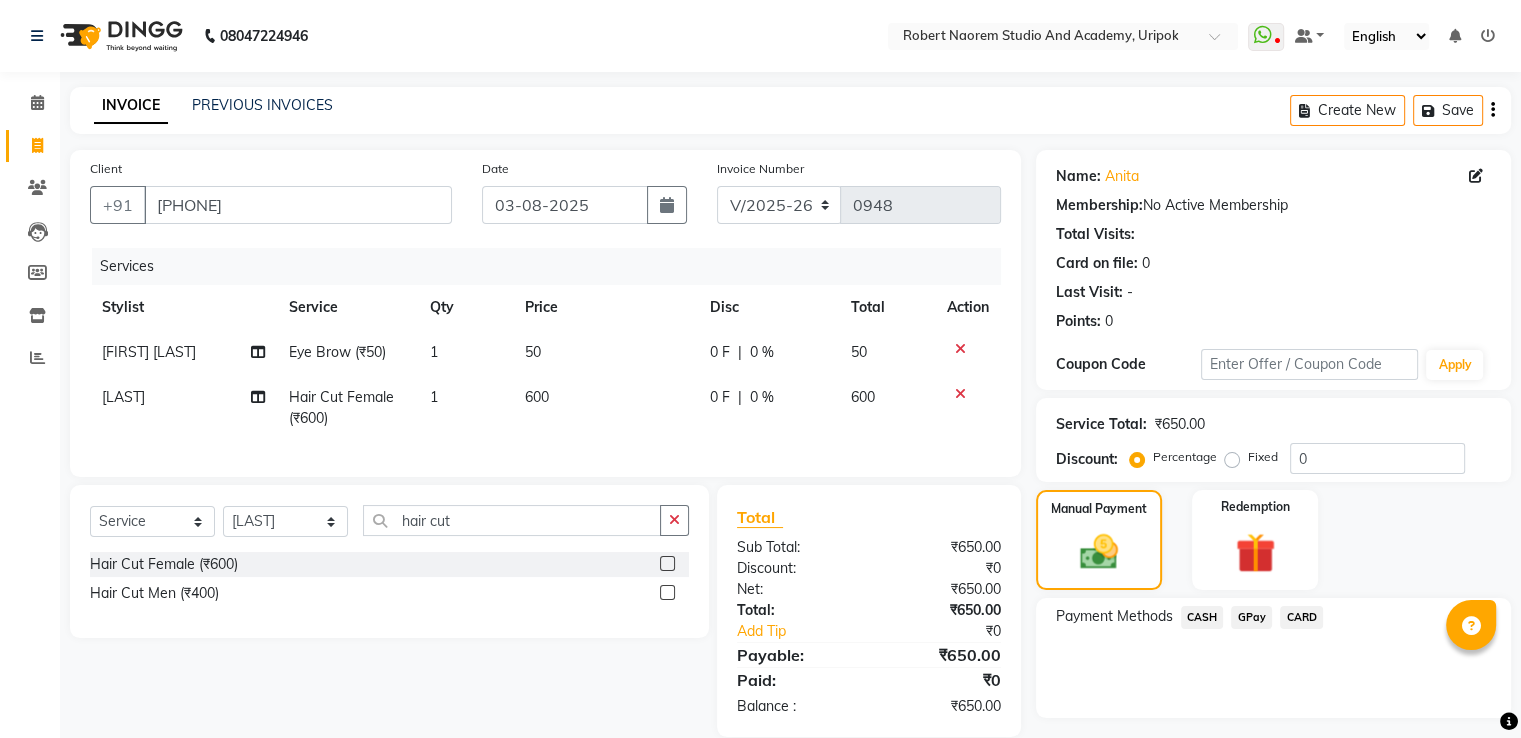 scroll, scrollTop: 50, scrollLeft: 0, axis: vertical 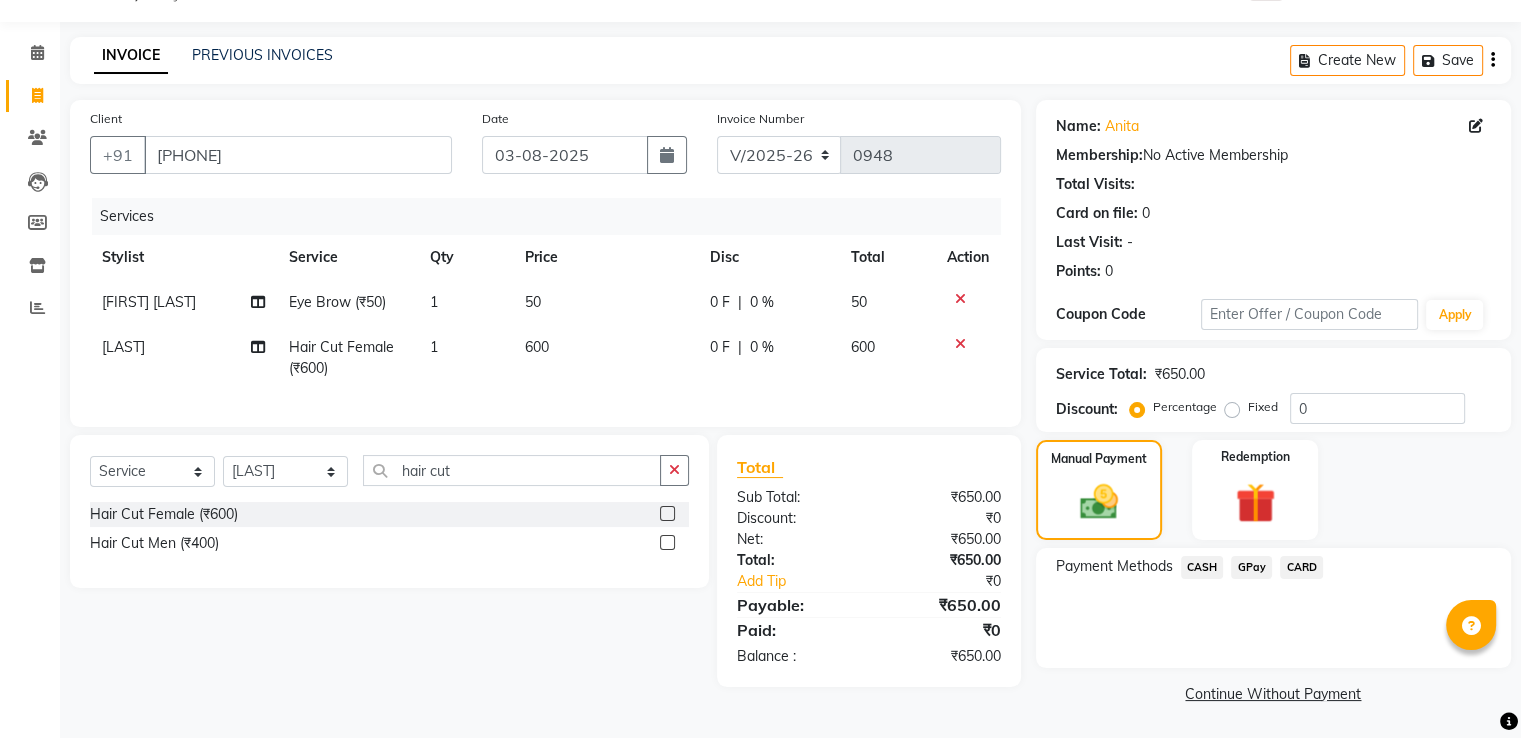 click on "CASH" 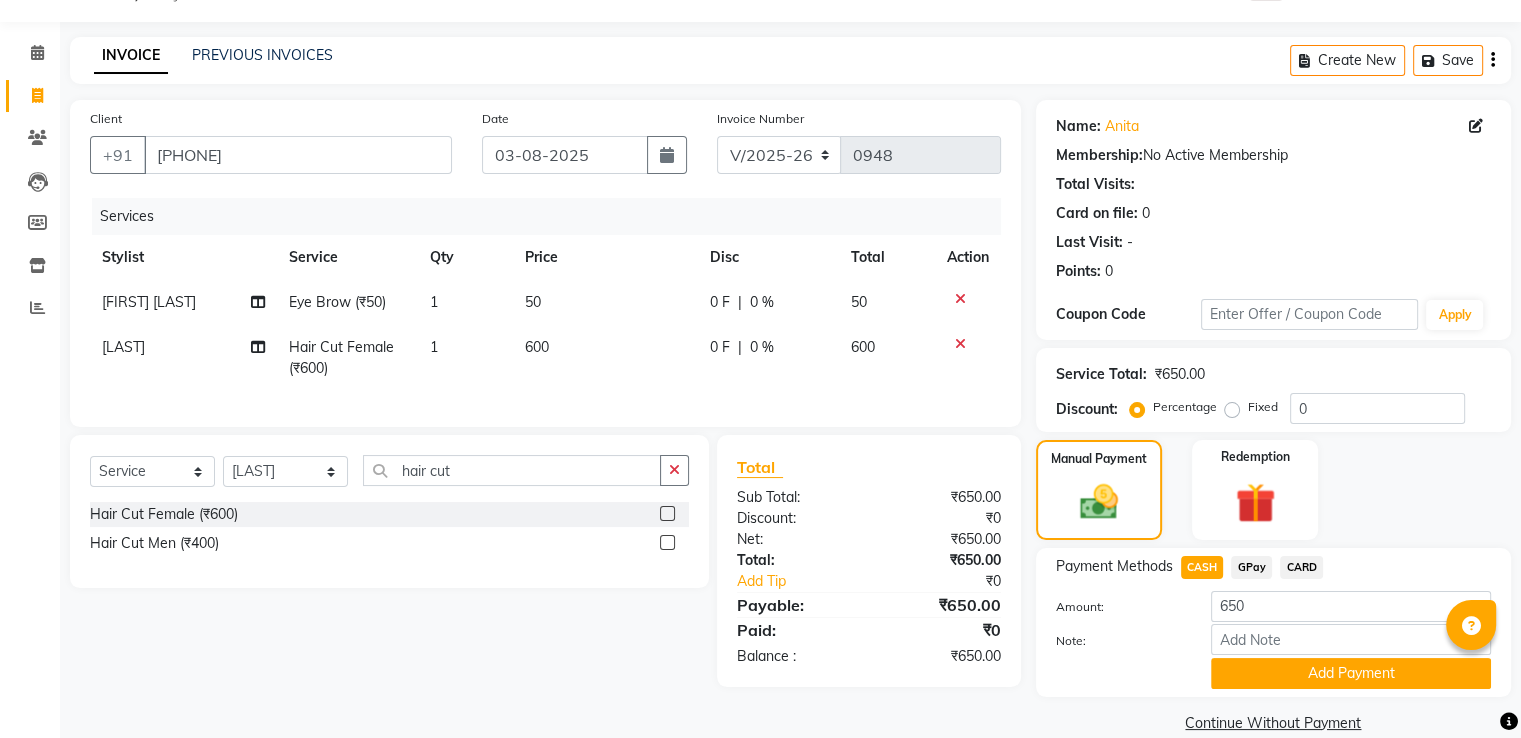 scroll, scrollTop: 81, scrollLeft: 0, axis: vertical 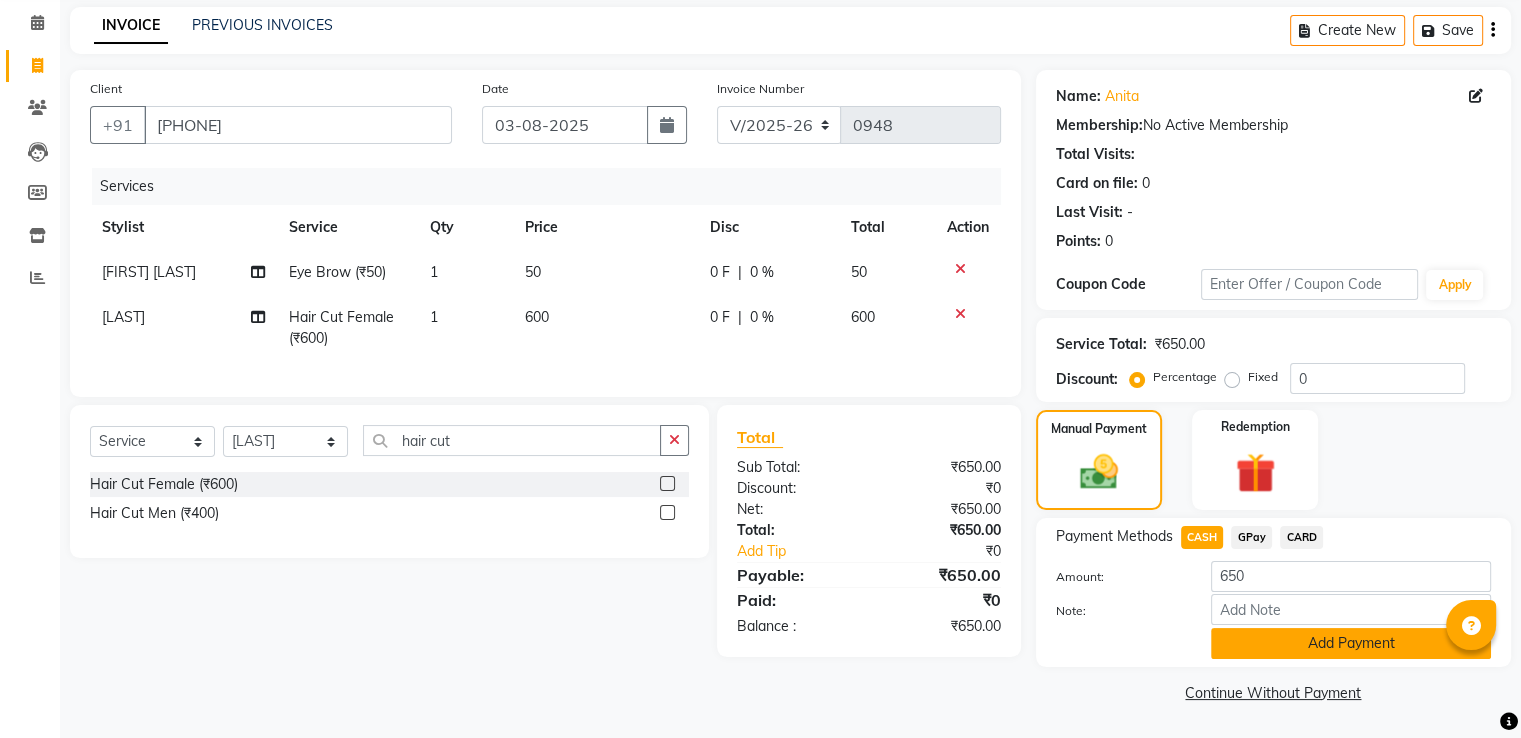 click on "Add Payment" 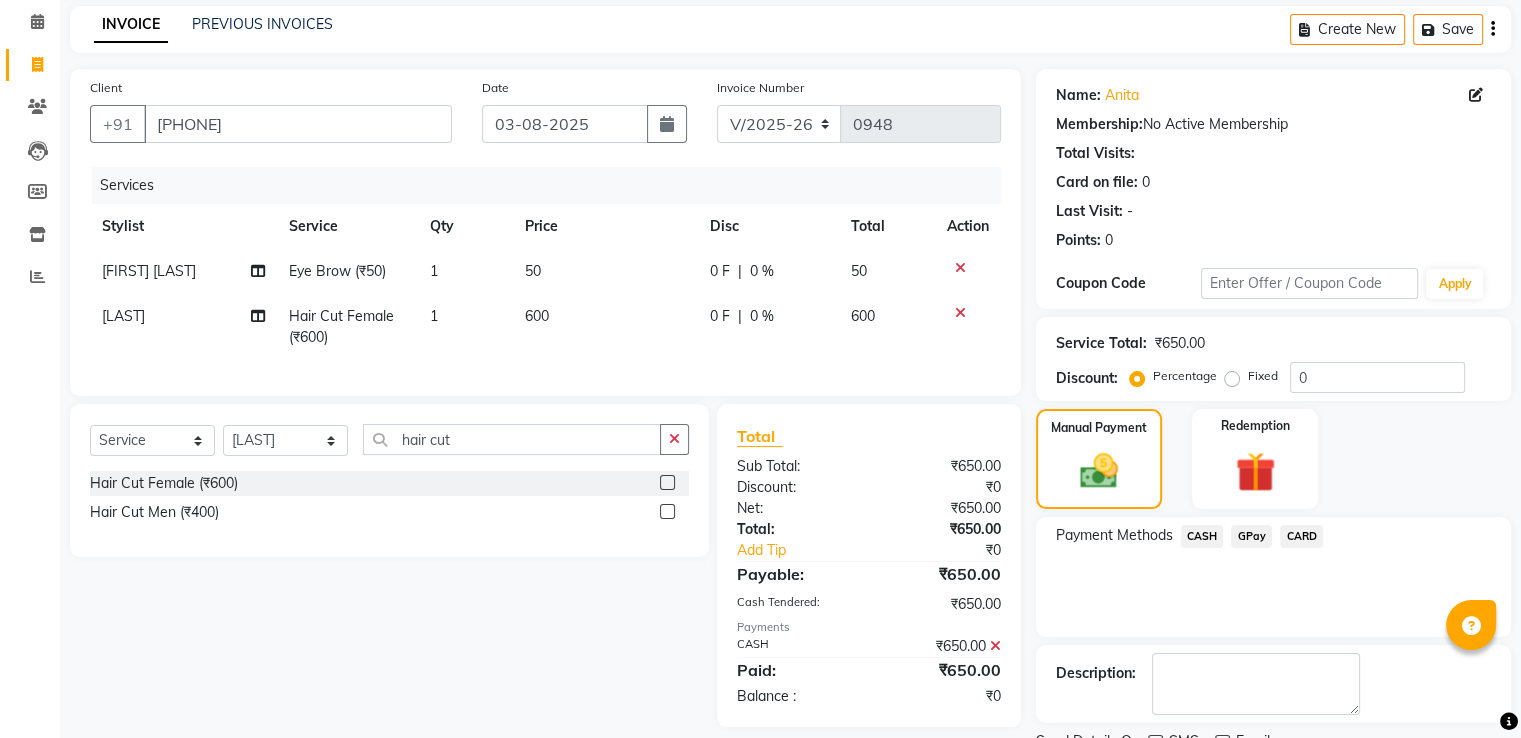 scroll, scrollTop: 163, scrollLeft: 0, axis: vertical 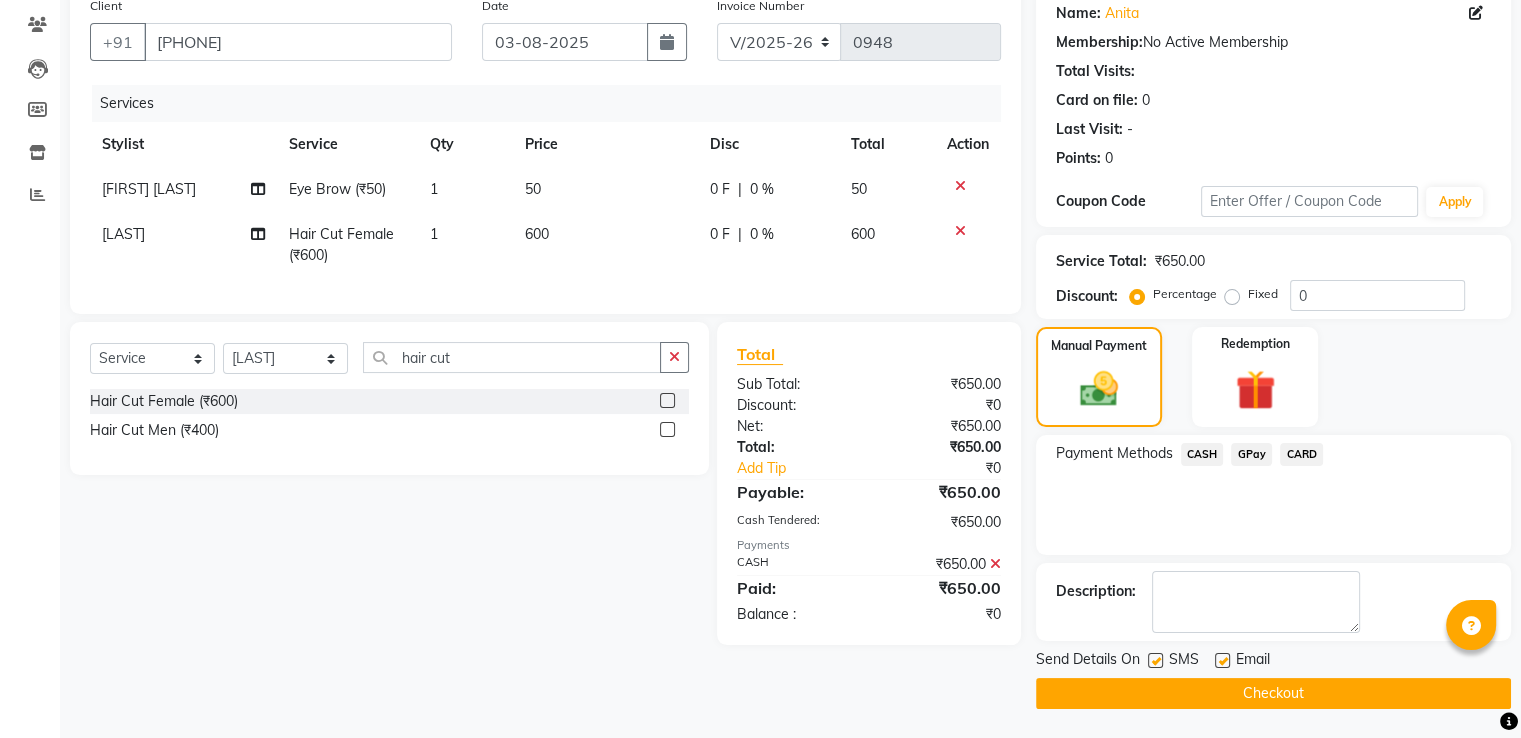 click on "Checkout" 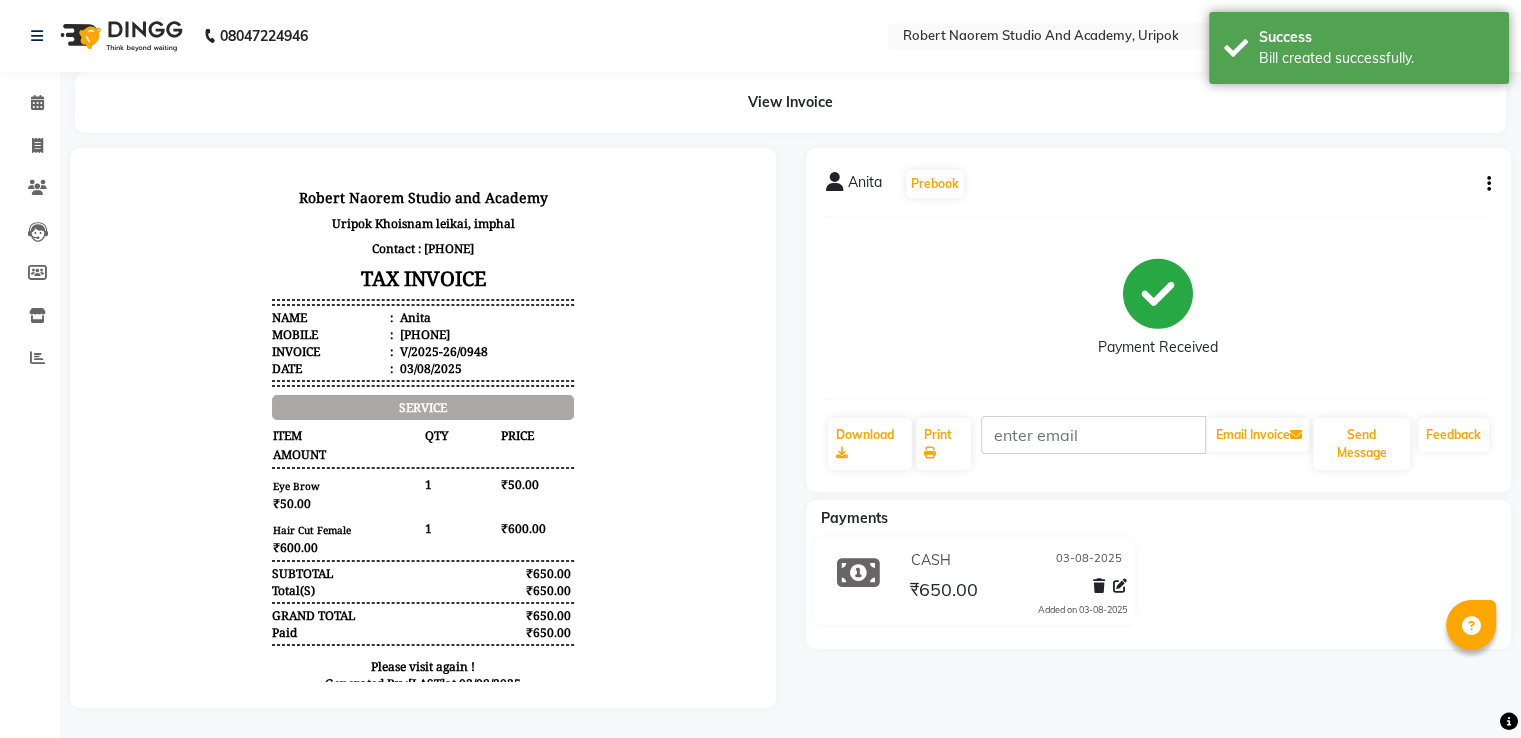 scroll, scrollTop: 0, scrollLeft: 0, axis: both 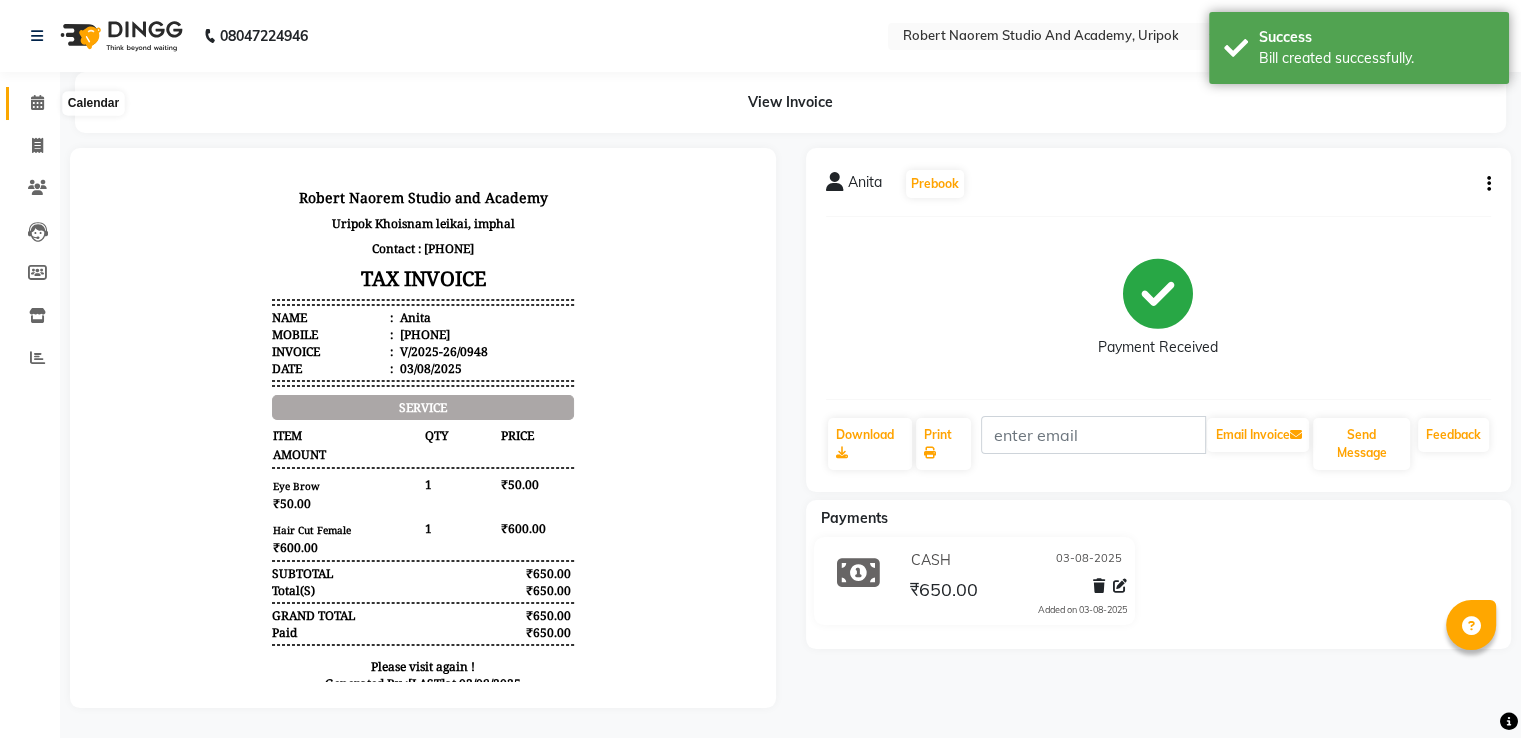 click 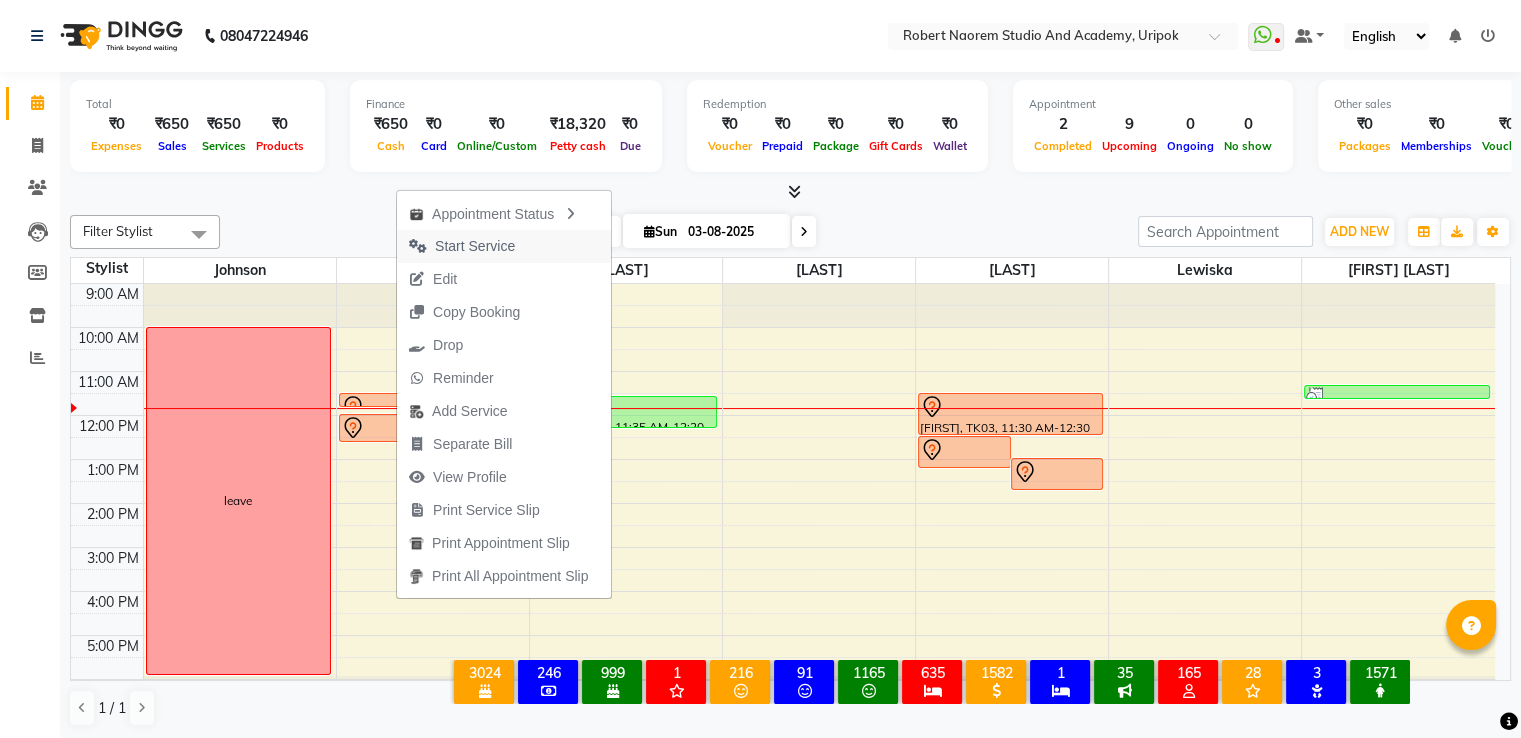 click on "Start Service" at bounding box center (475, 246) 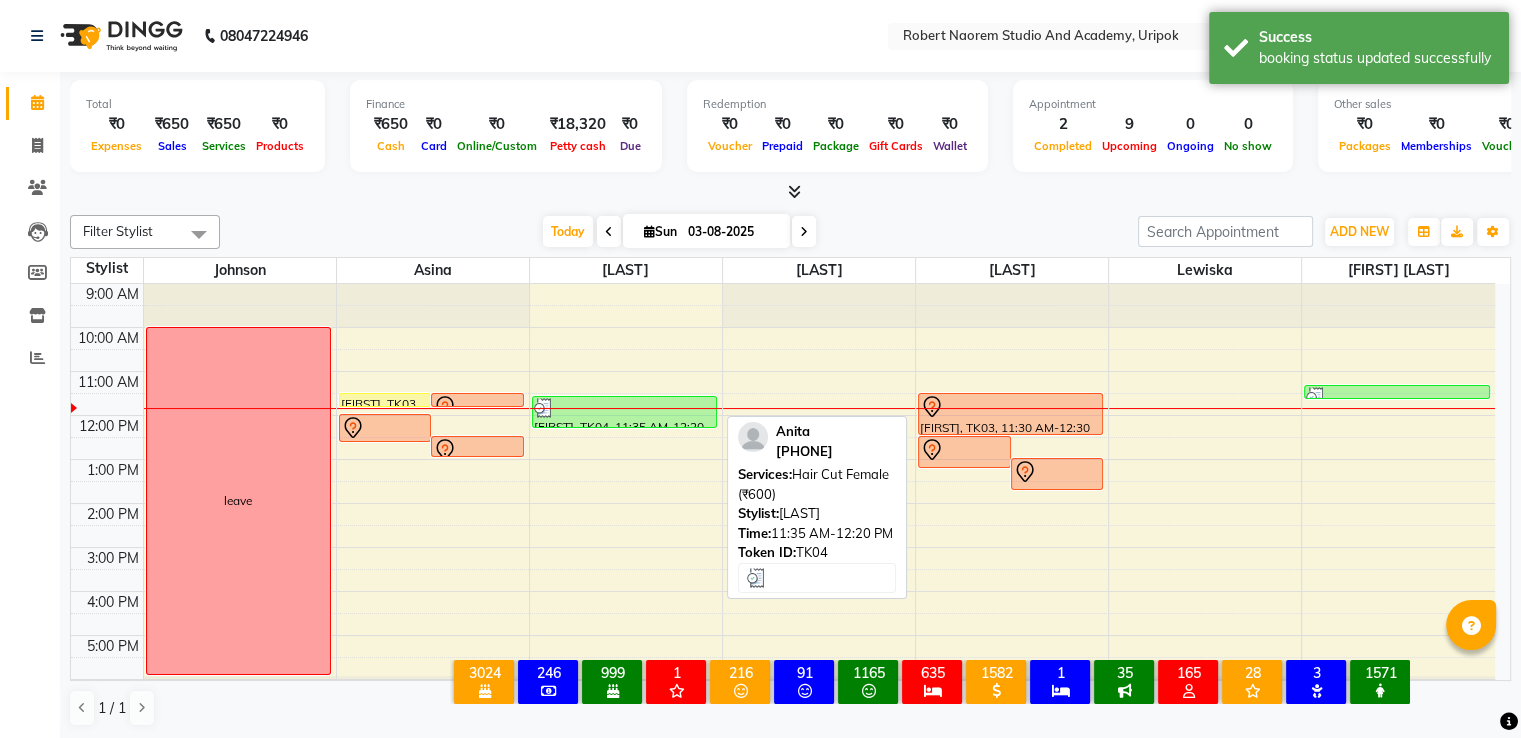 click on "[FIRST], TK04, 11:35 AM-12:20 PM, Hair Cut Female (₹600)" at bounding box center (624, 412) 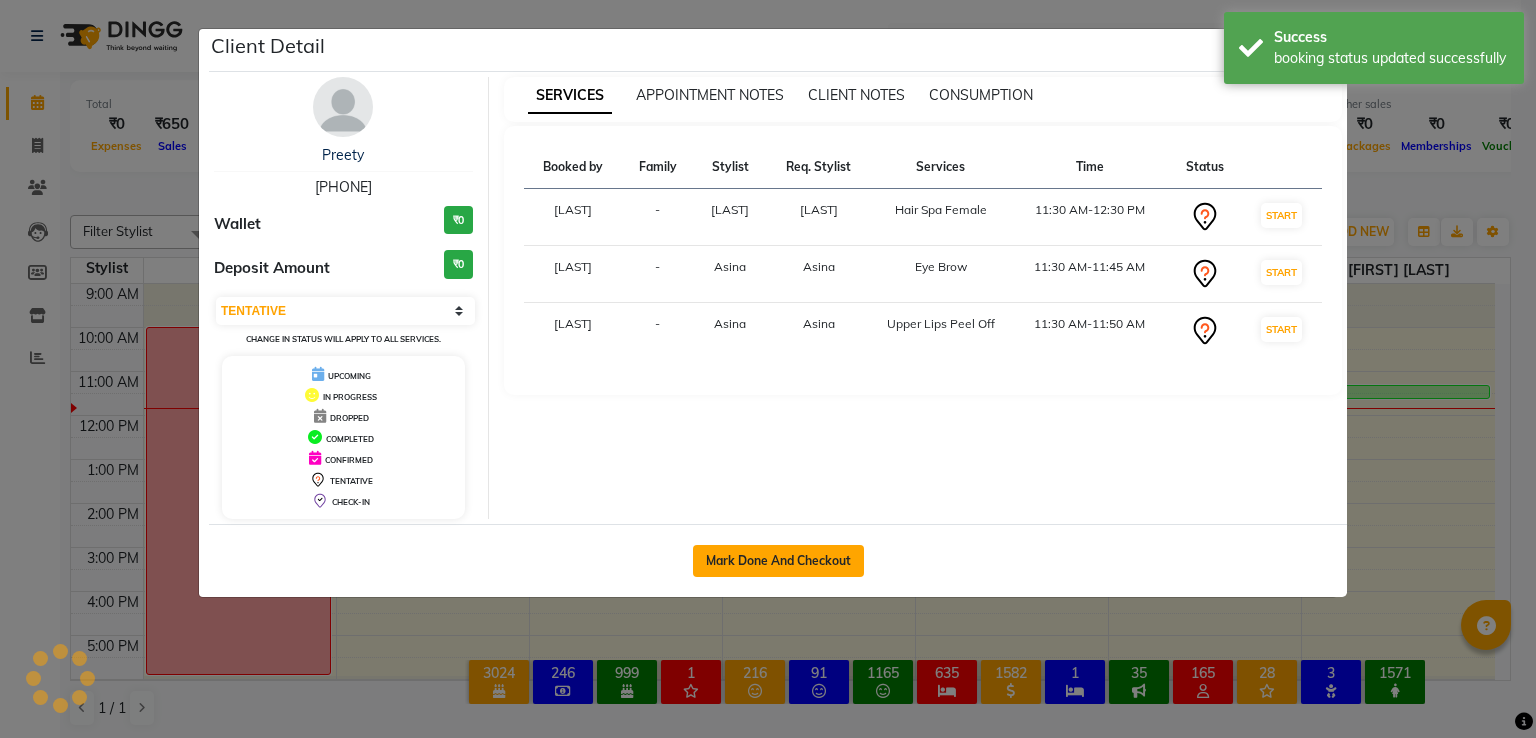 click on "Mark Done And Checkout" 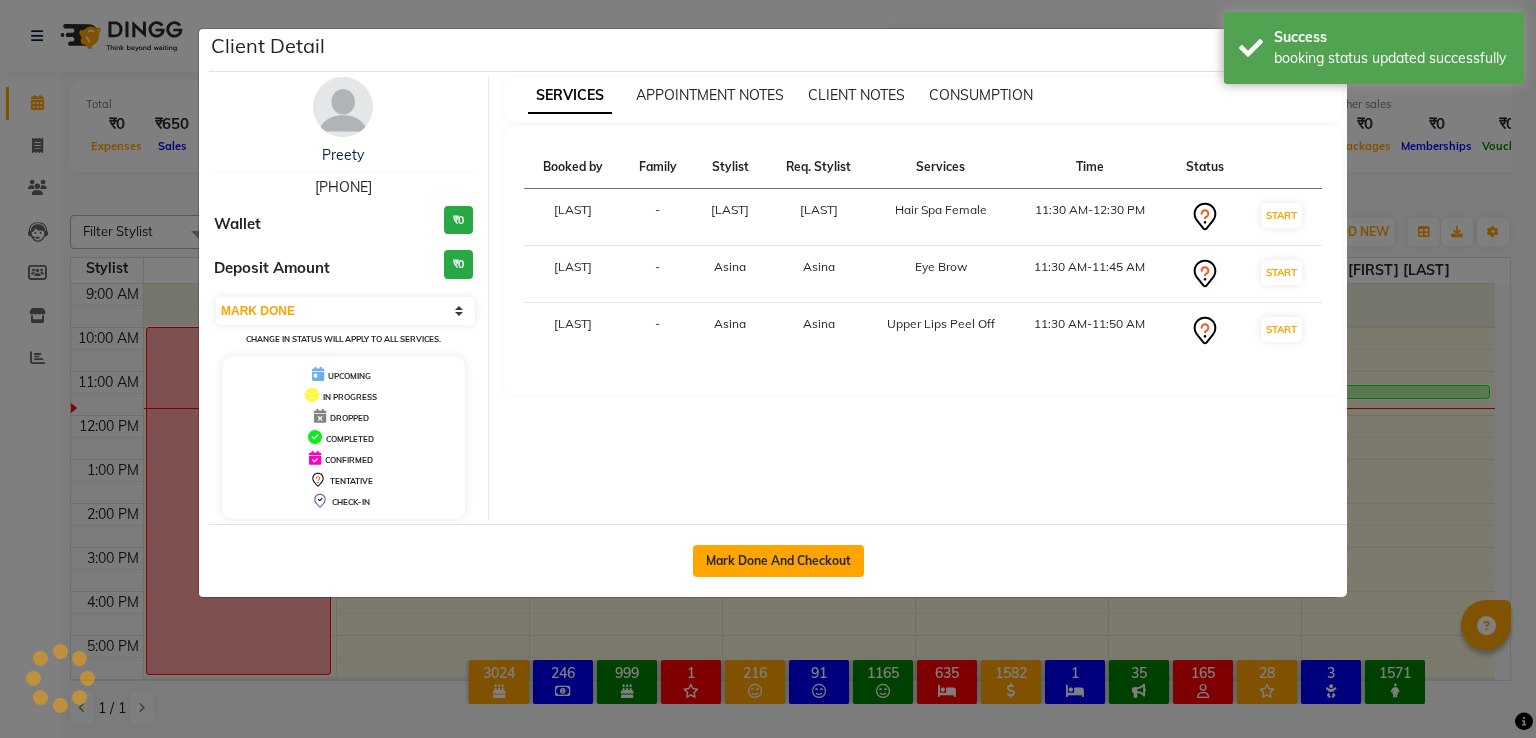 select on "service" 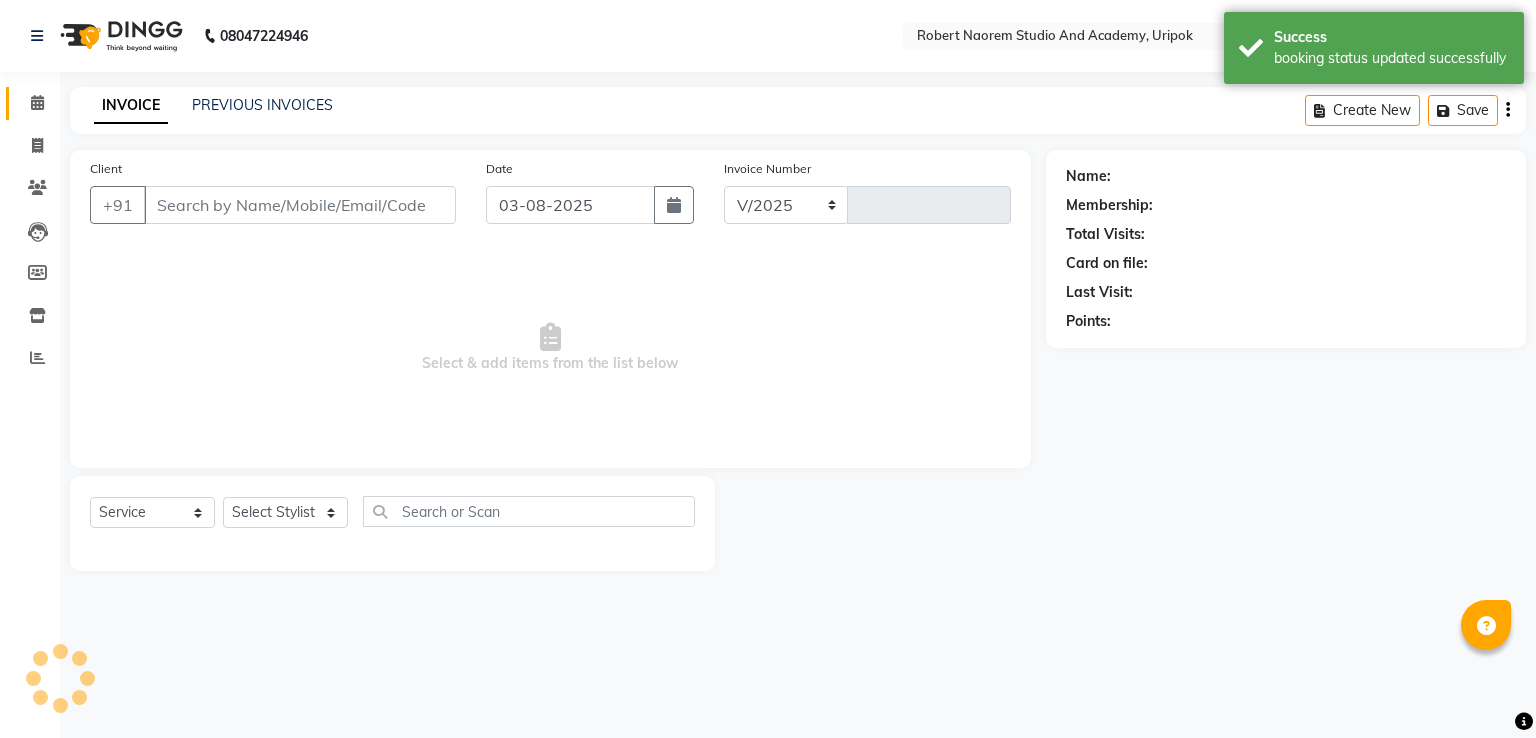 select on "4880" 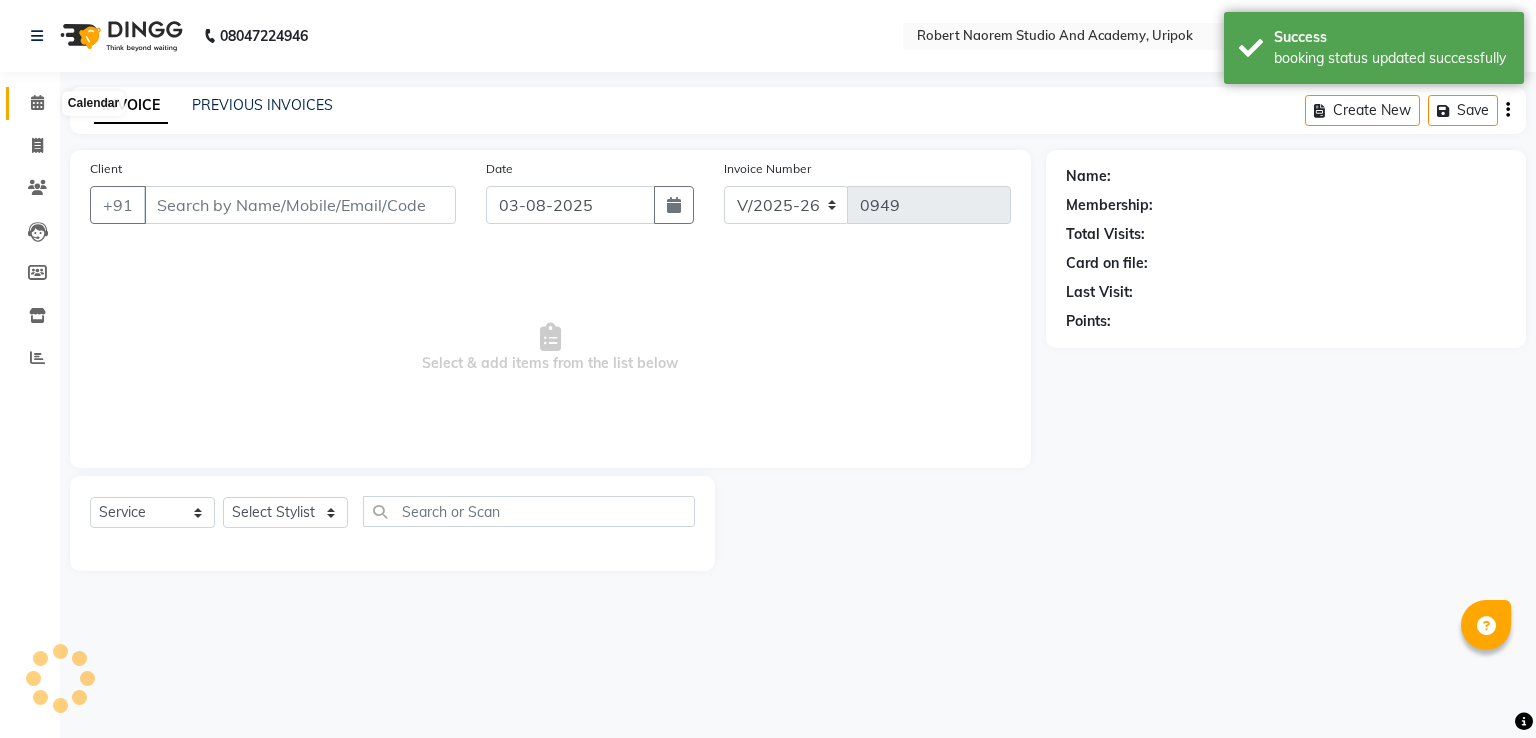 click 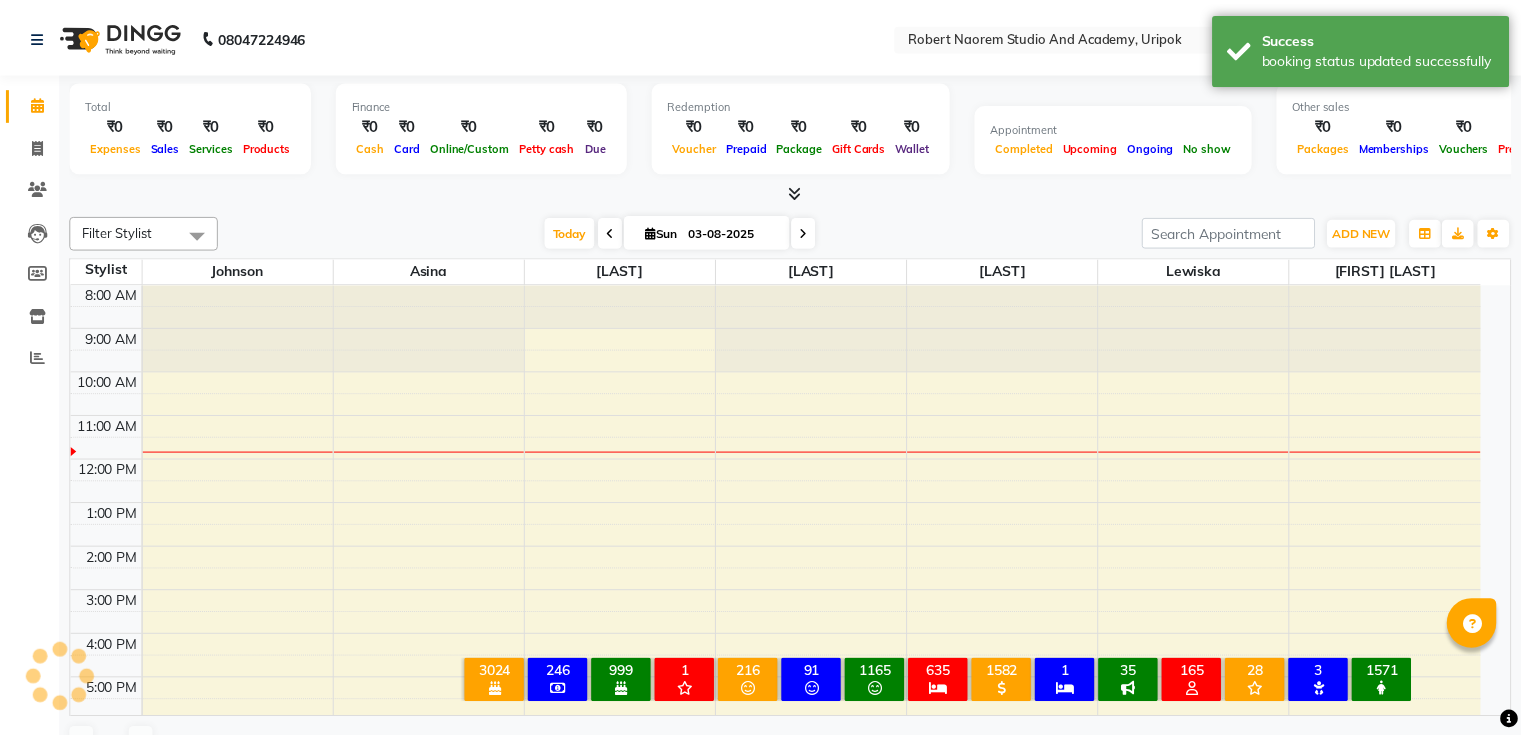 scroll, scrollTop: 0, scrollLeft: 0, axis: both 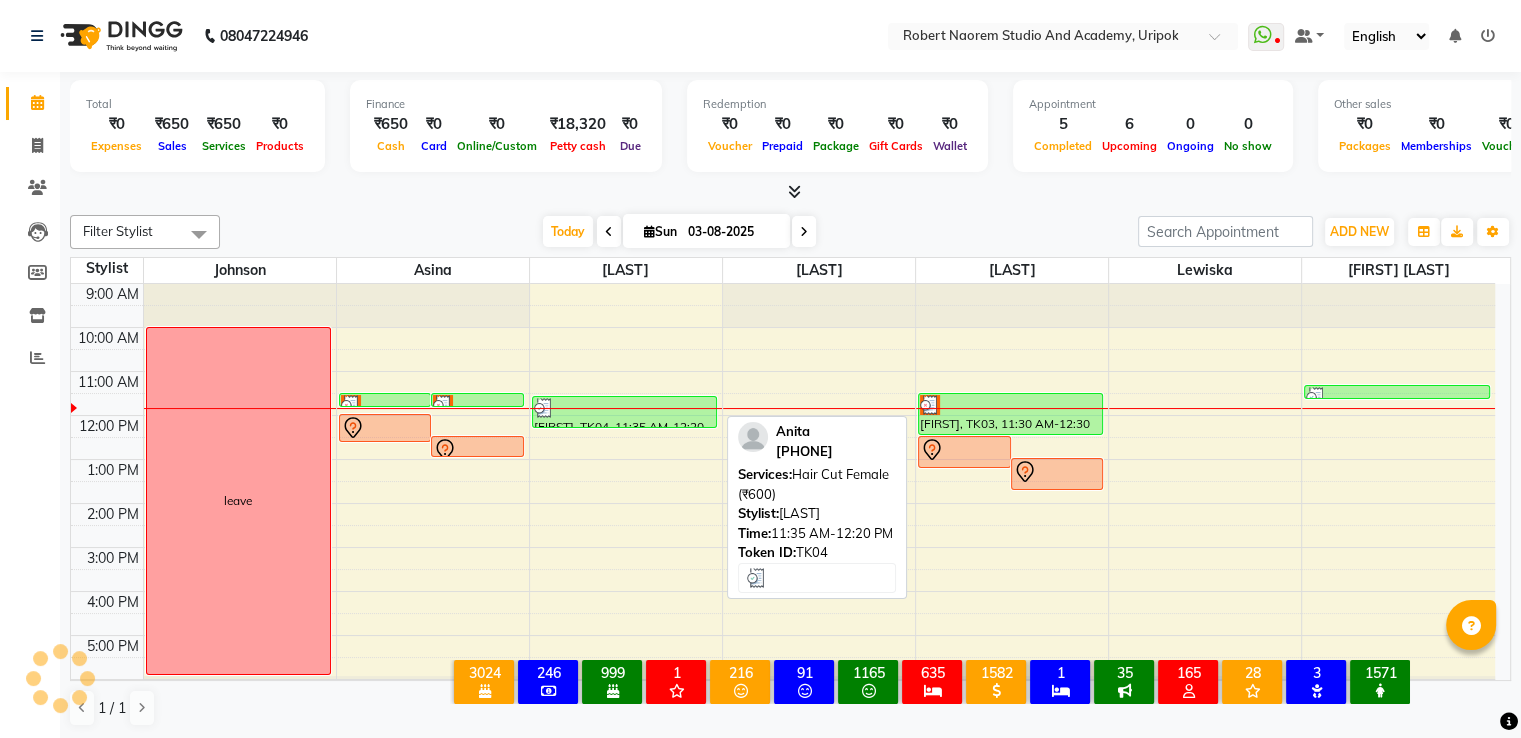 click at bounding box center [624, 408] 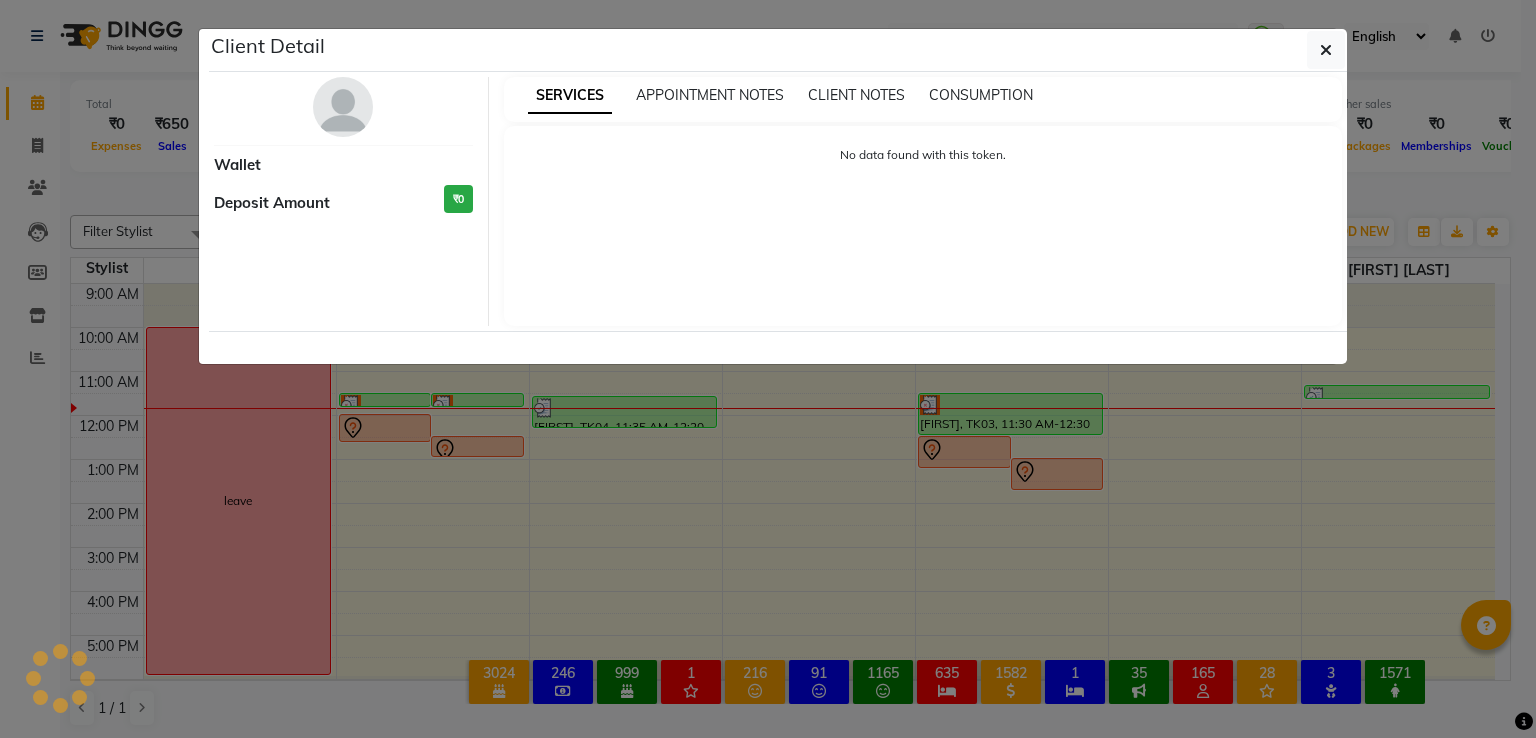 select on "3" 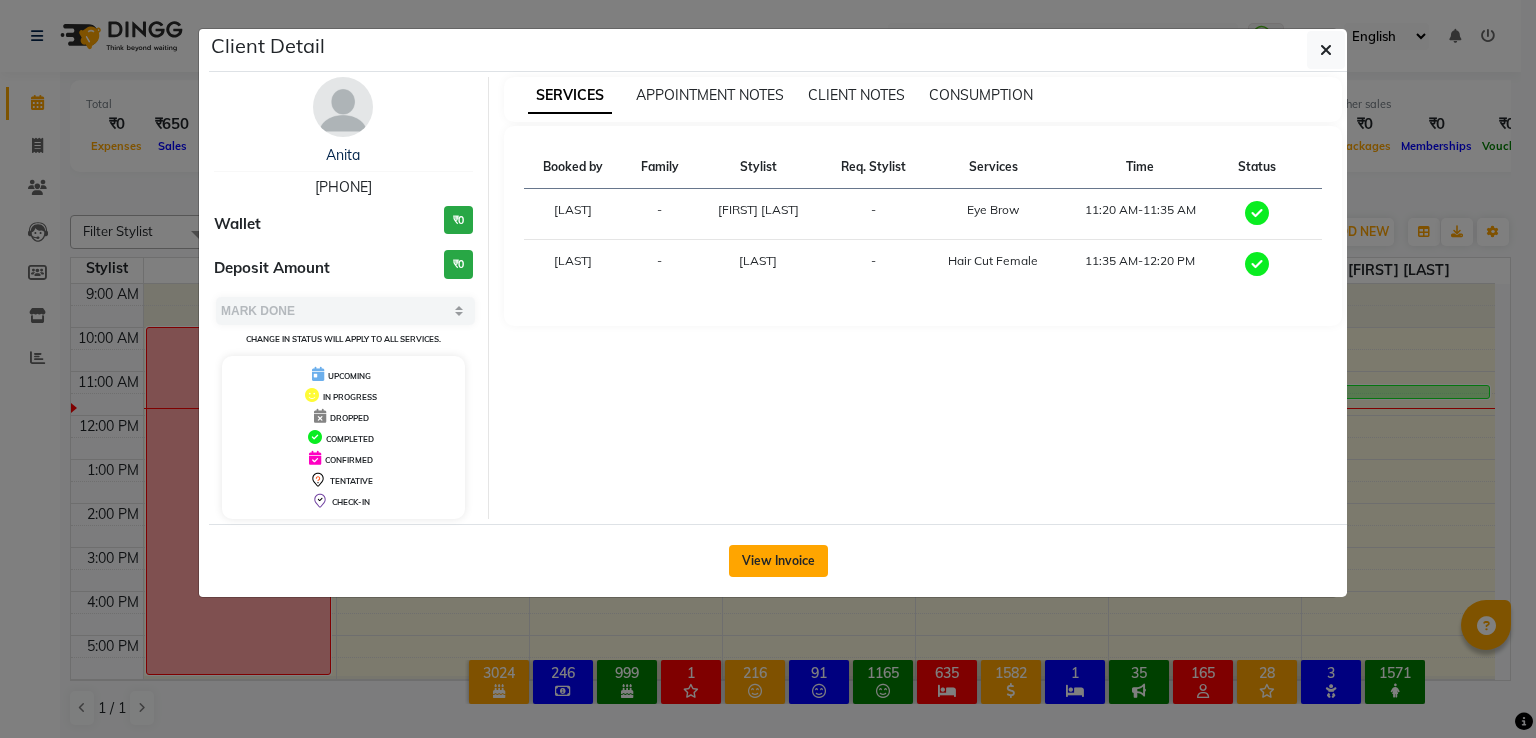 click on "View Invoice" 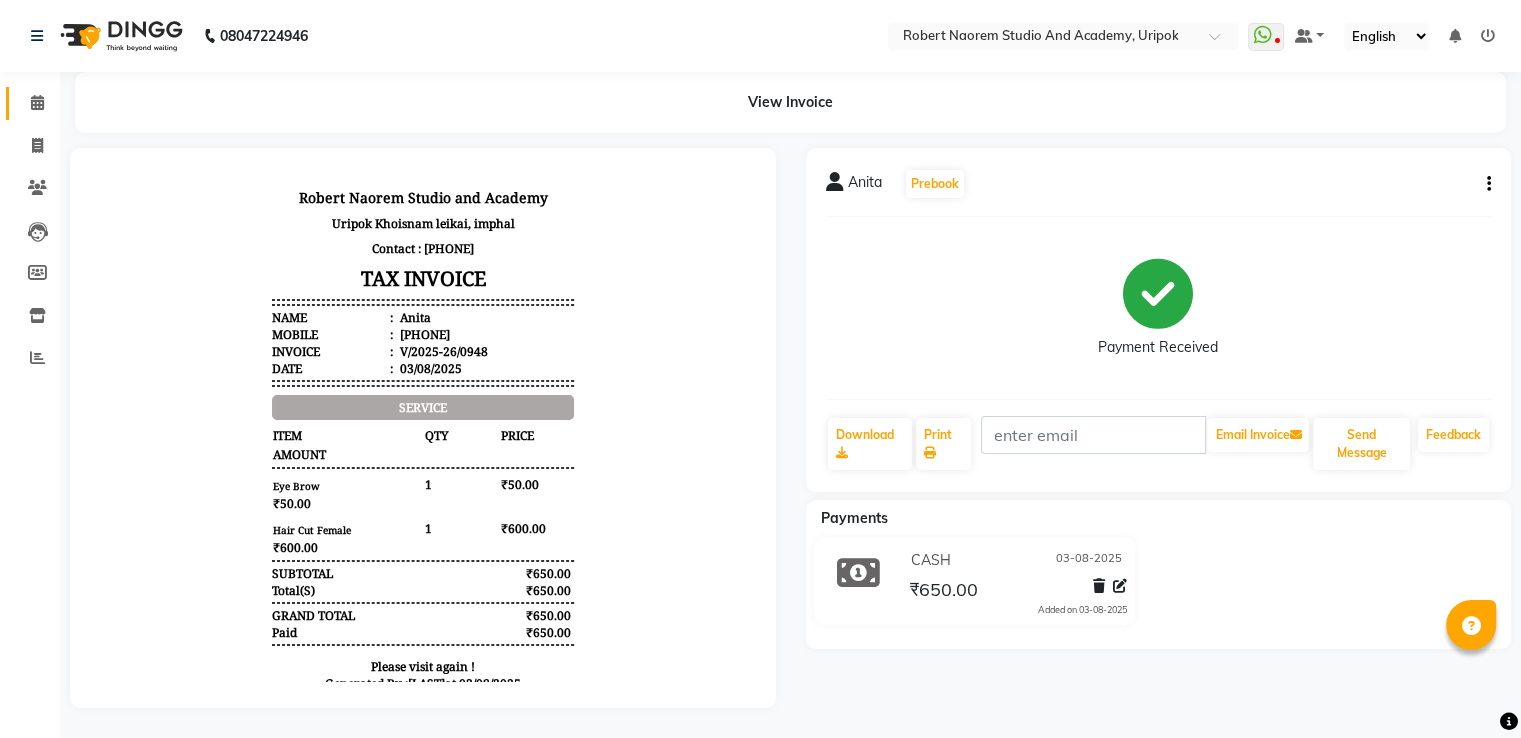 scroll, scrollTop: 0, scrollLeft: 0, axis: both 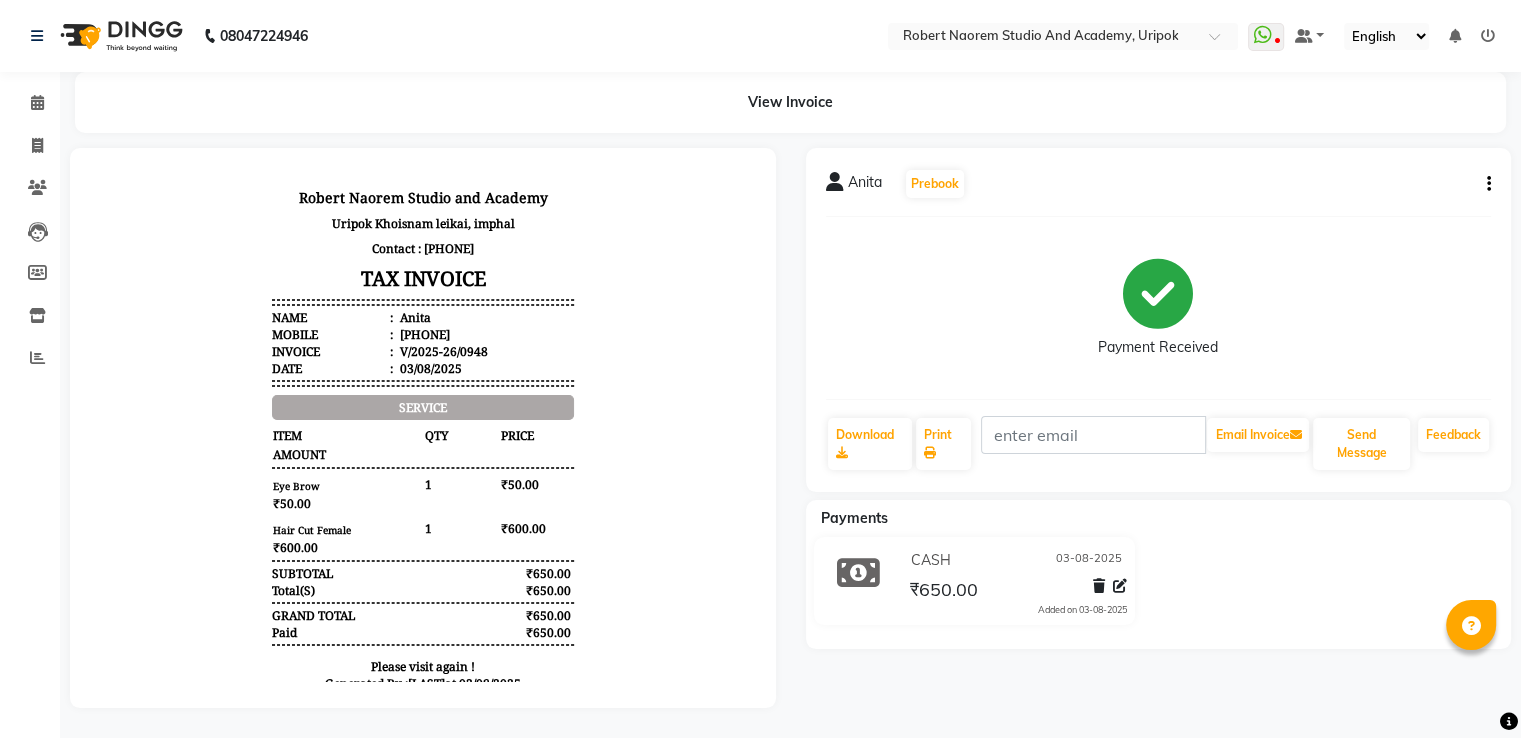 click 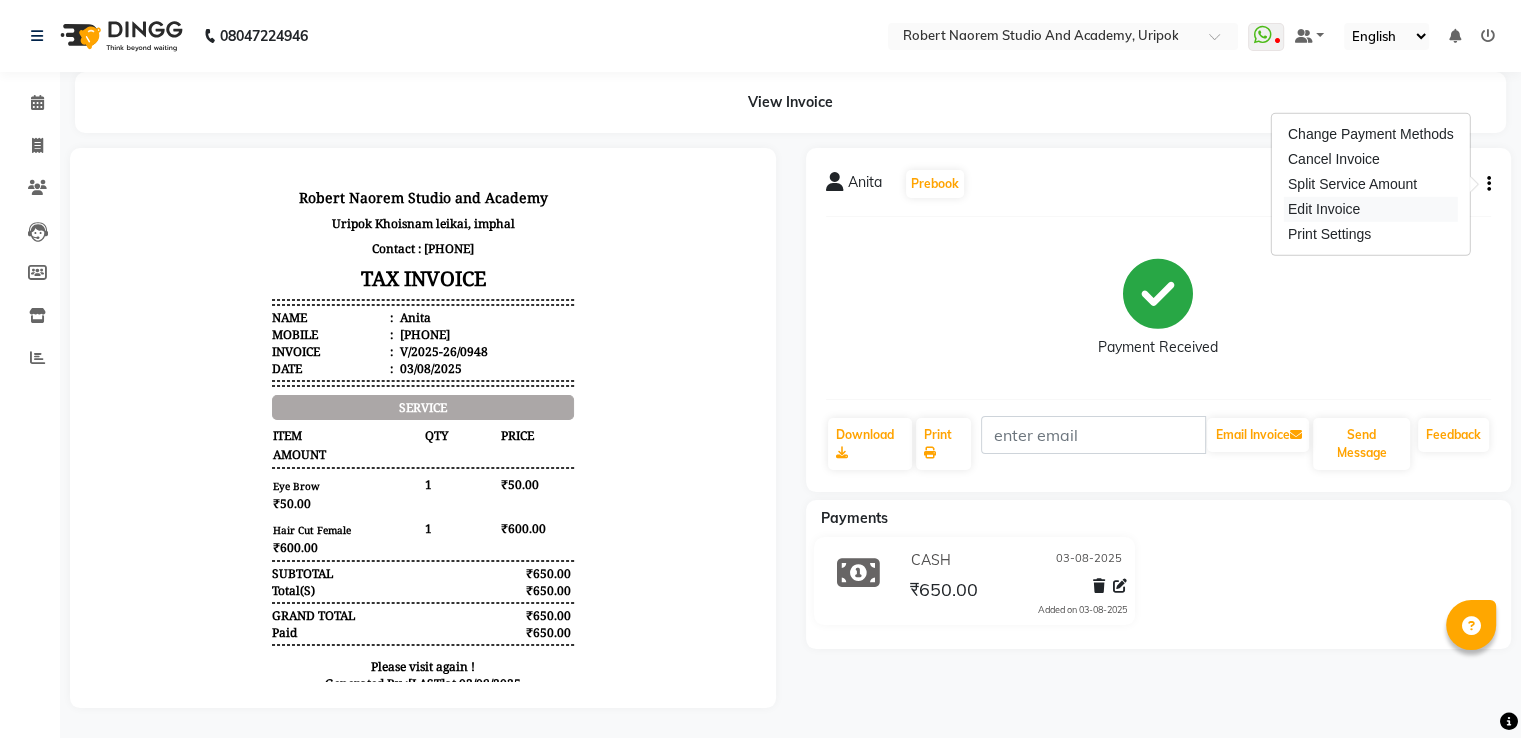 click on "Edit Invoice" at bounding box center [1371, 209] 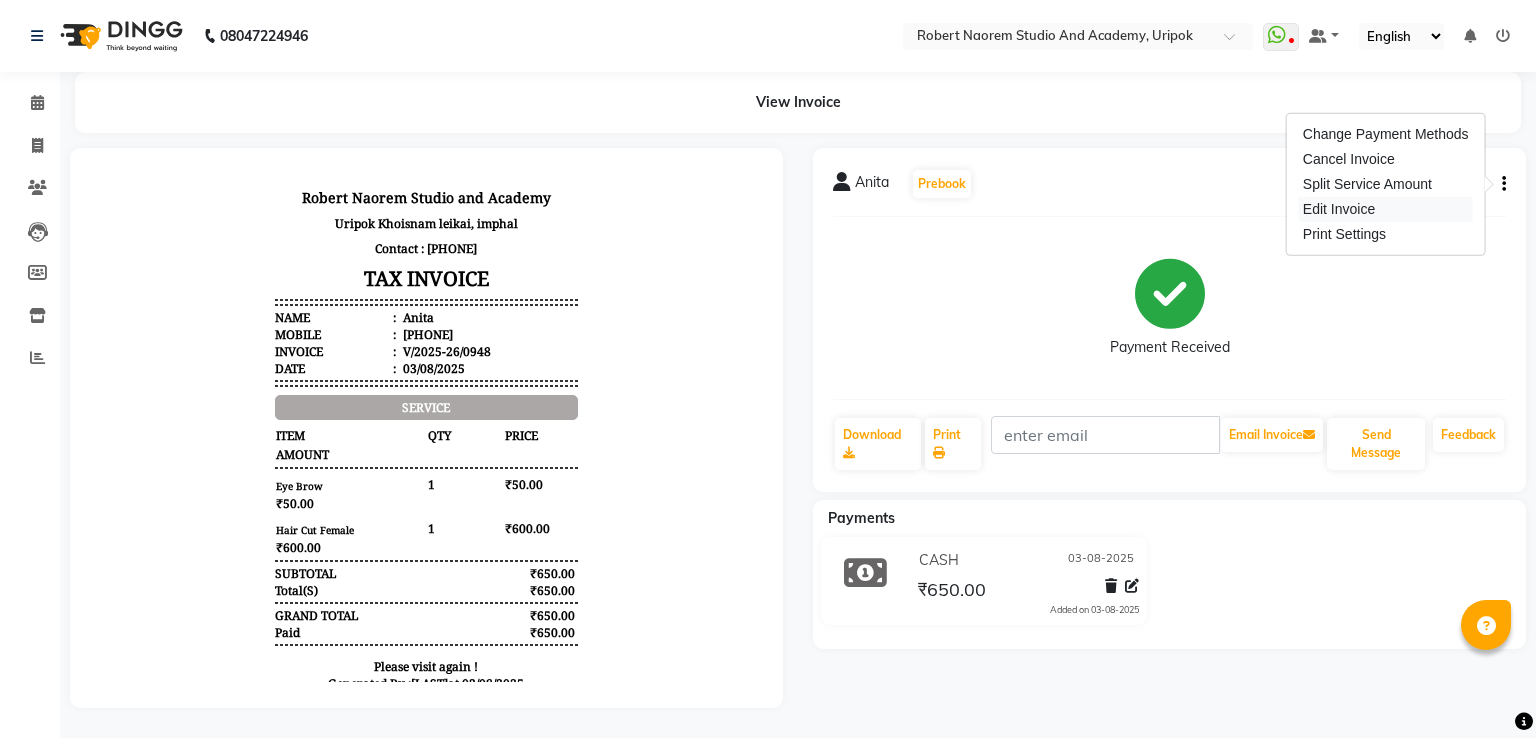 select on "service" 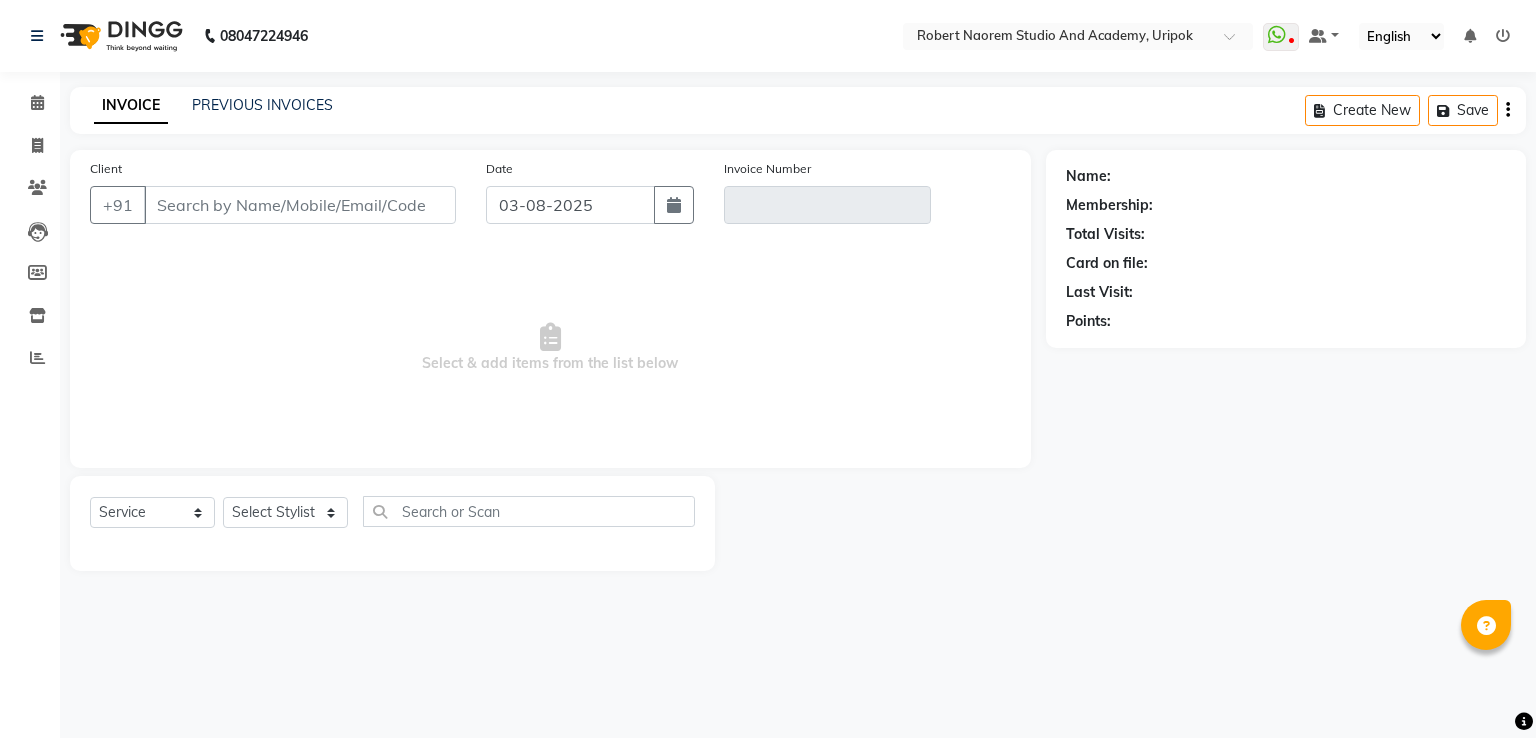 type on "[PHONE]" 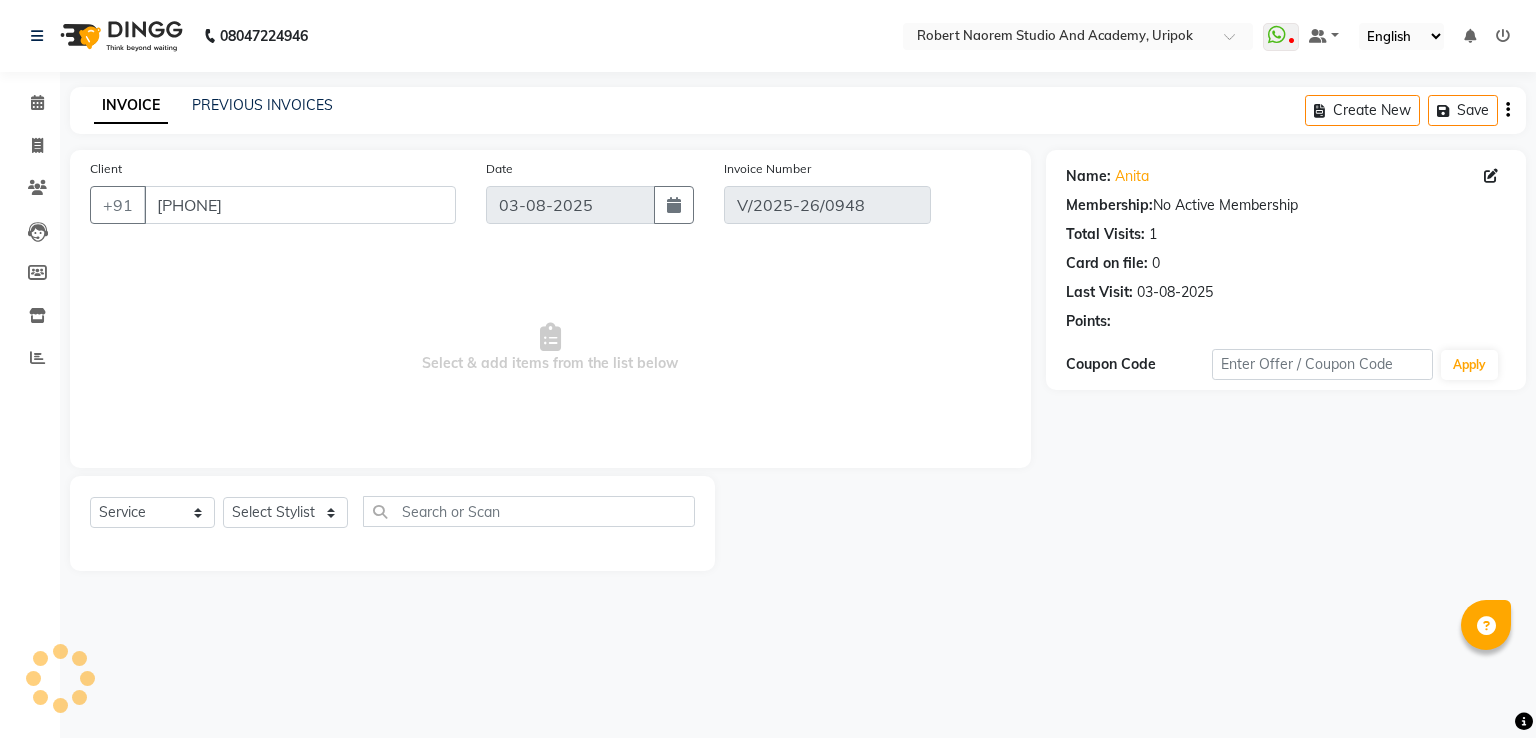 select on "select" 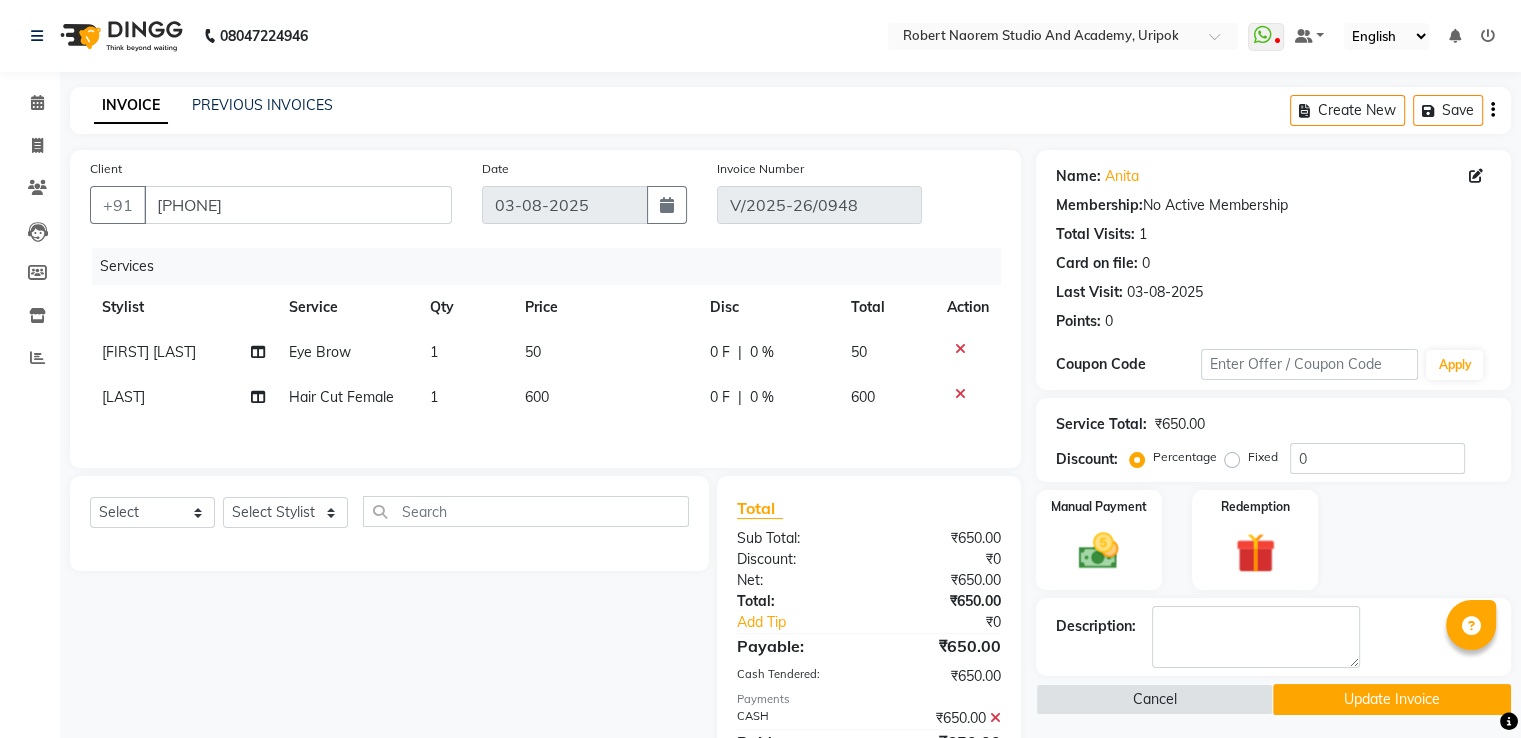 click 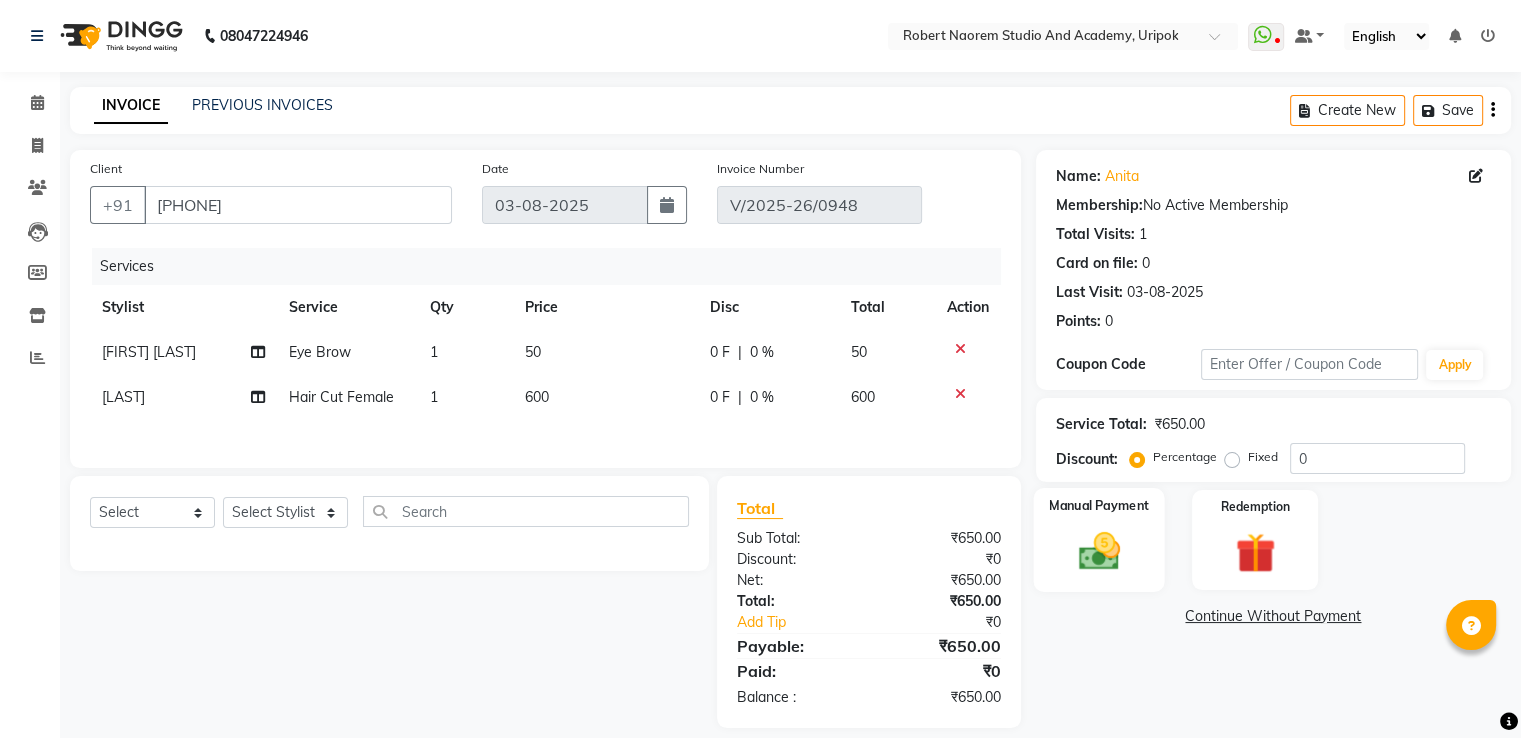 click 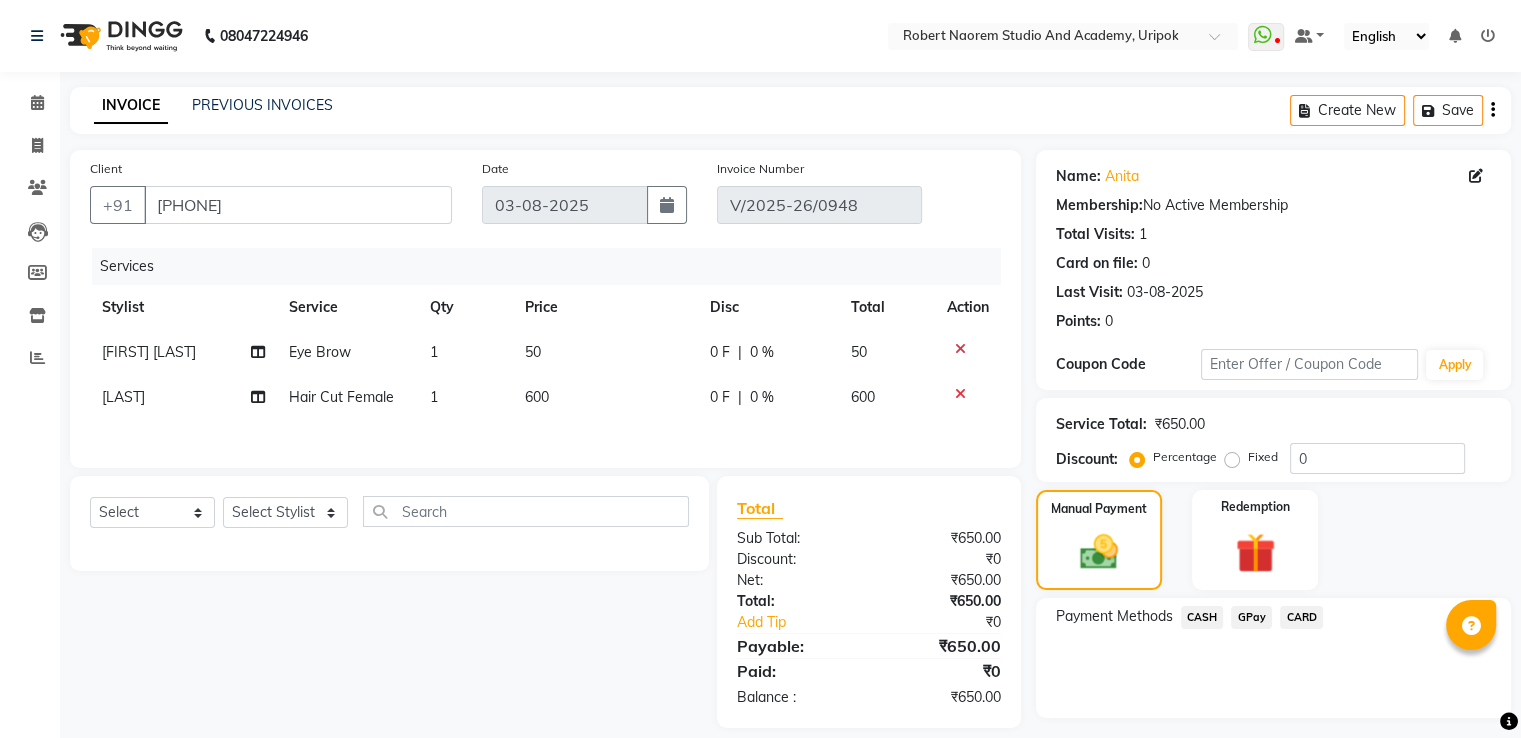 click on "GPay" 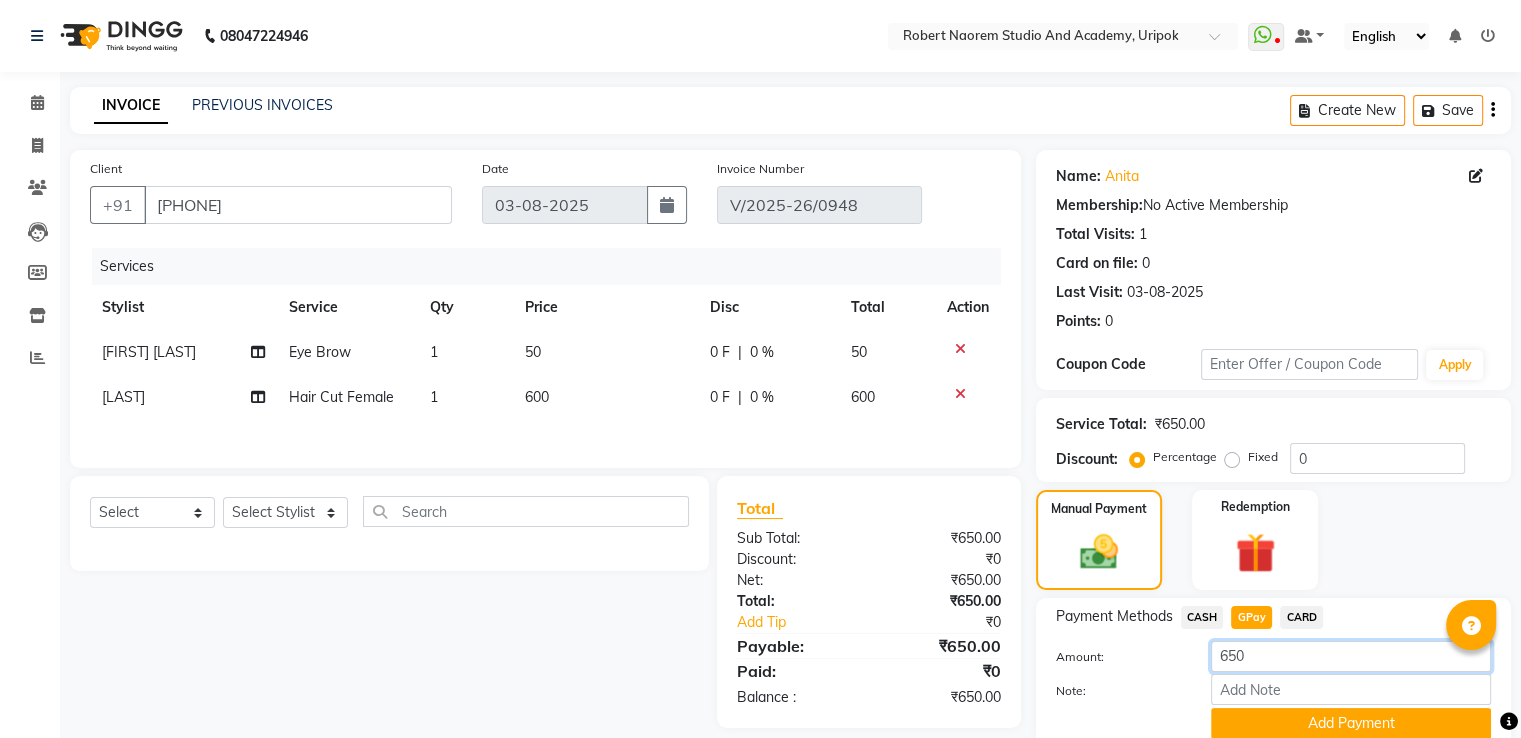 click on "650" 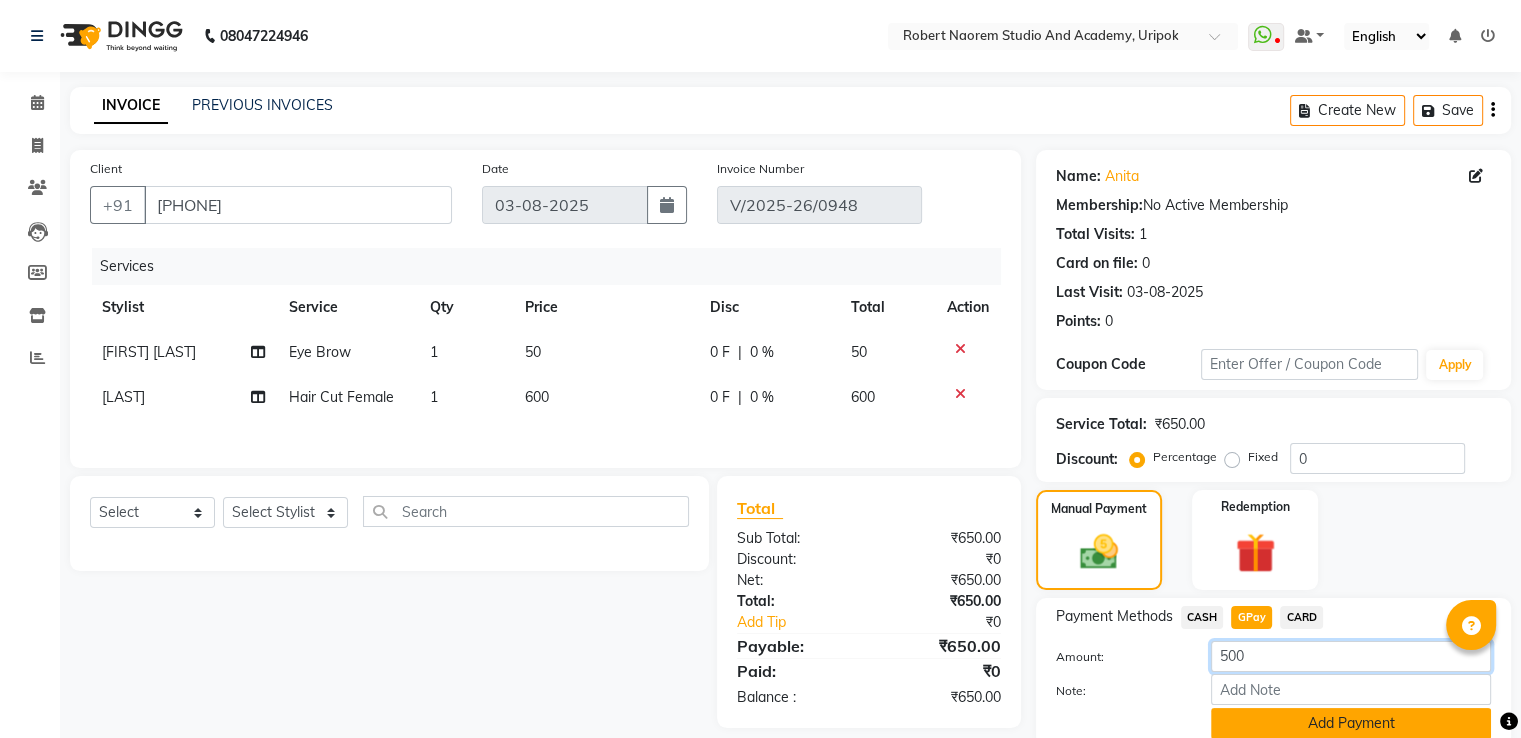 type on "500" 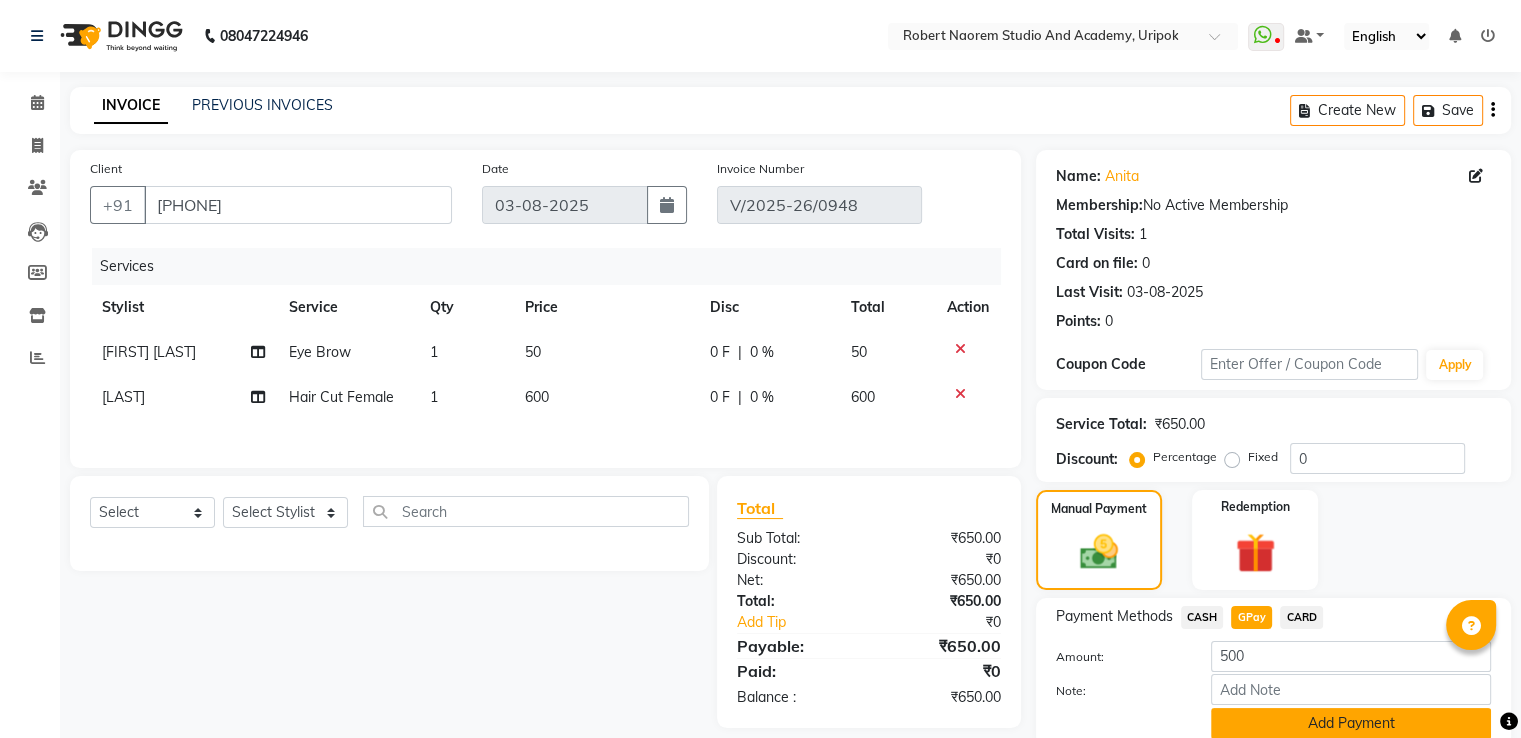 click on "Add Payment" 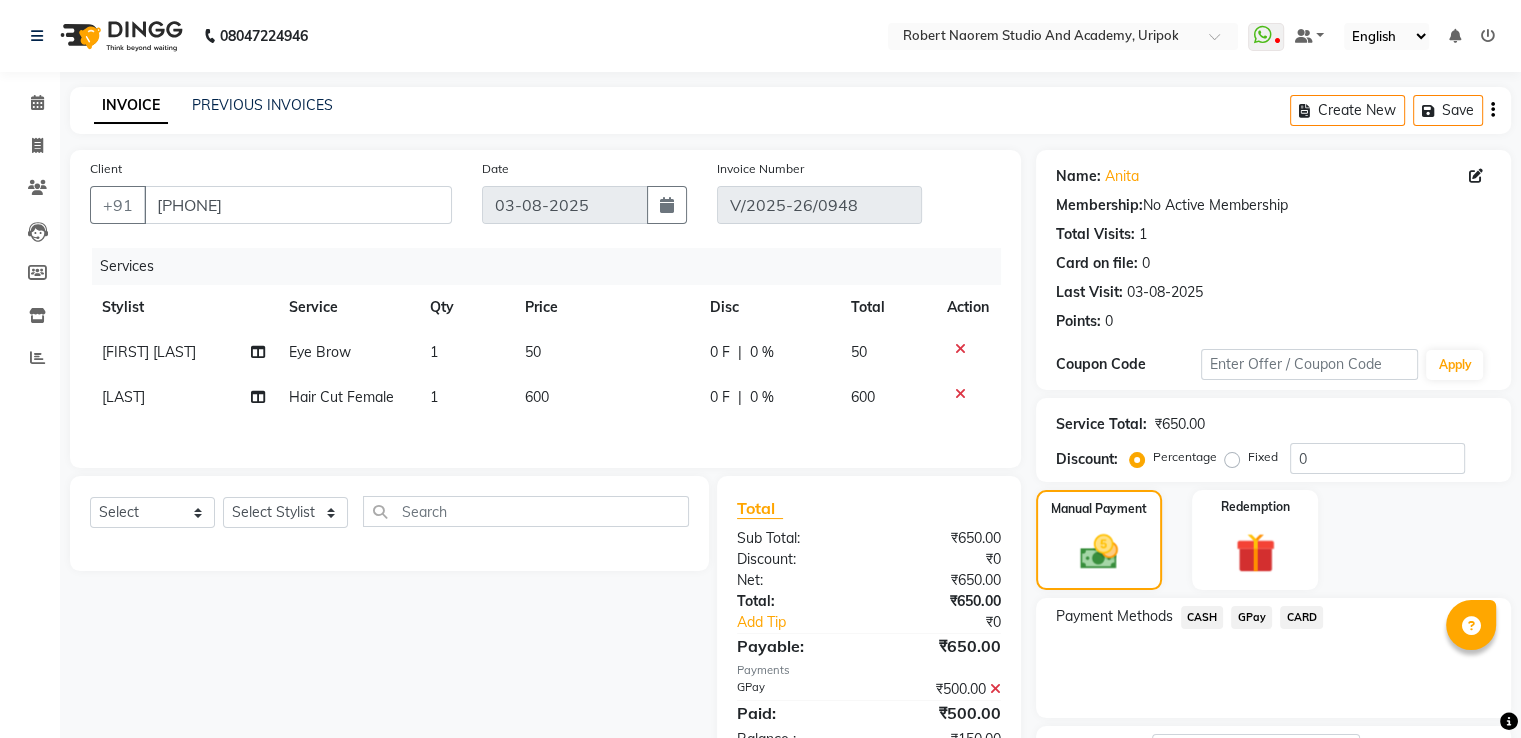 click on "CASH" 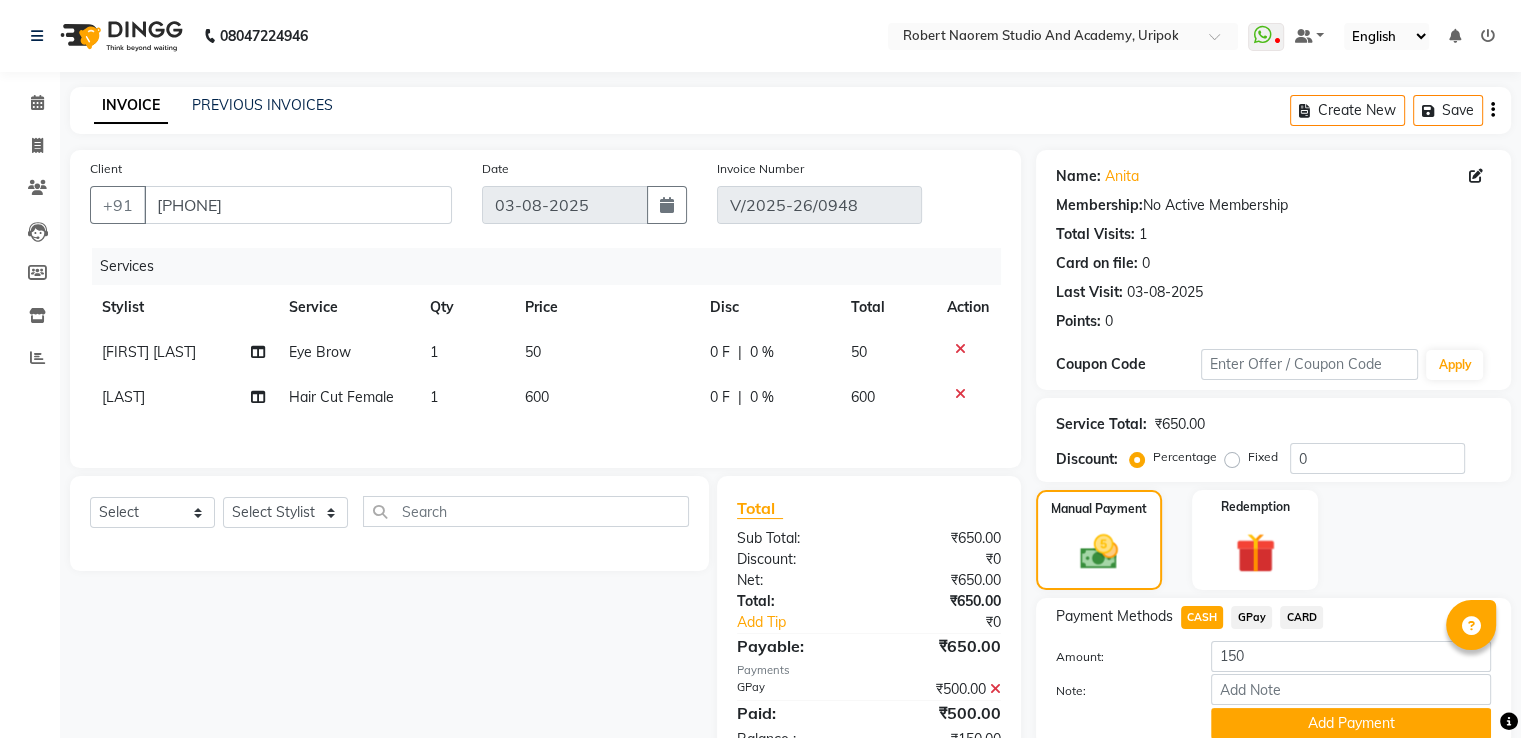 scroll, scrollTop: 164, scrollLeft: 0, axis: vertical 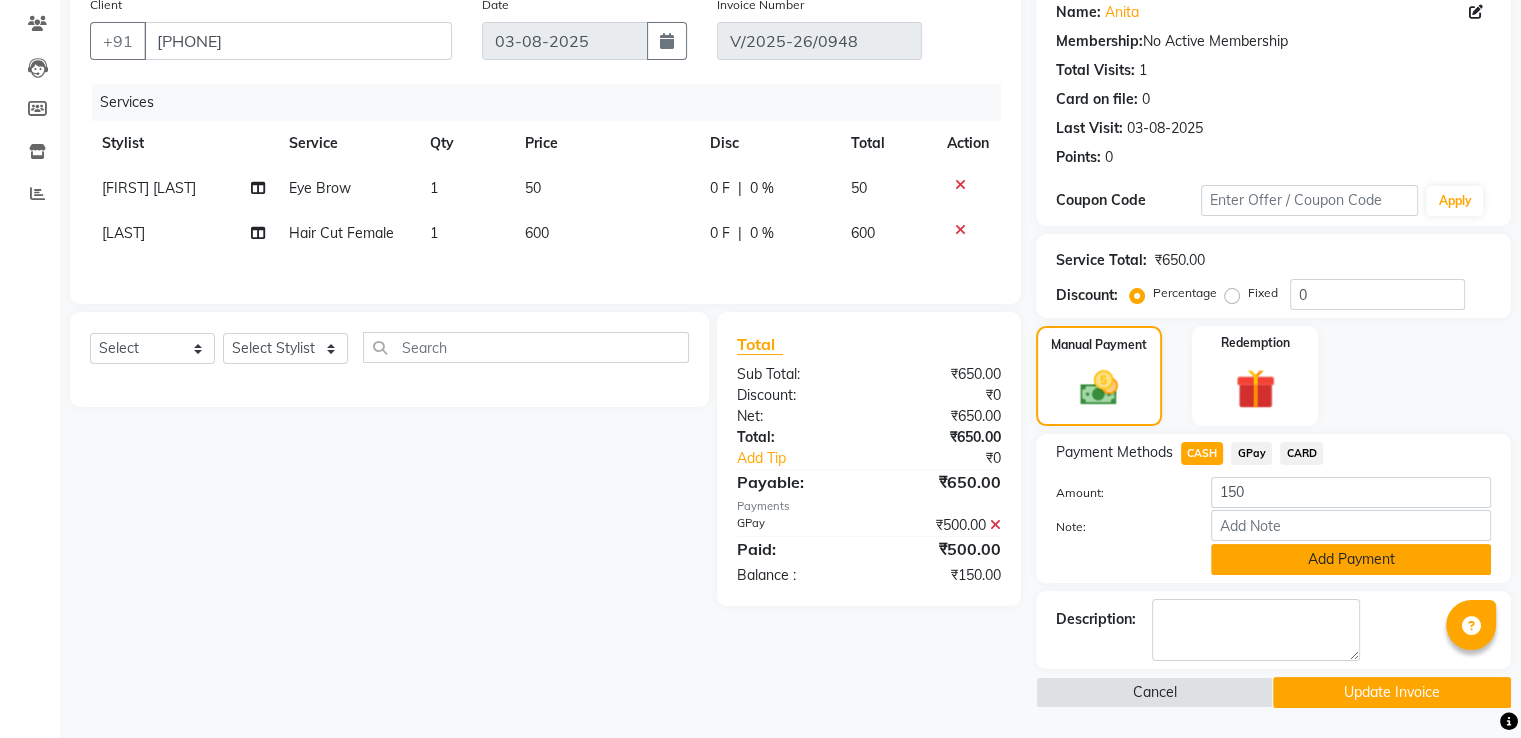 click on "Add Payment" 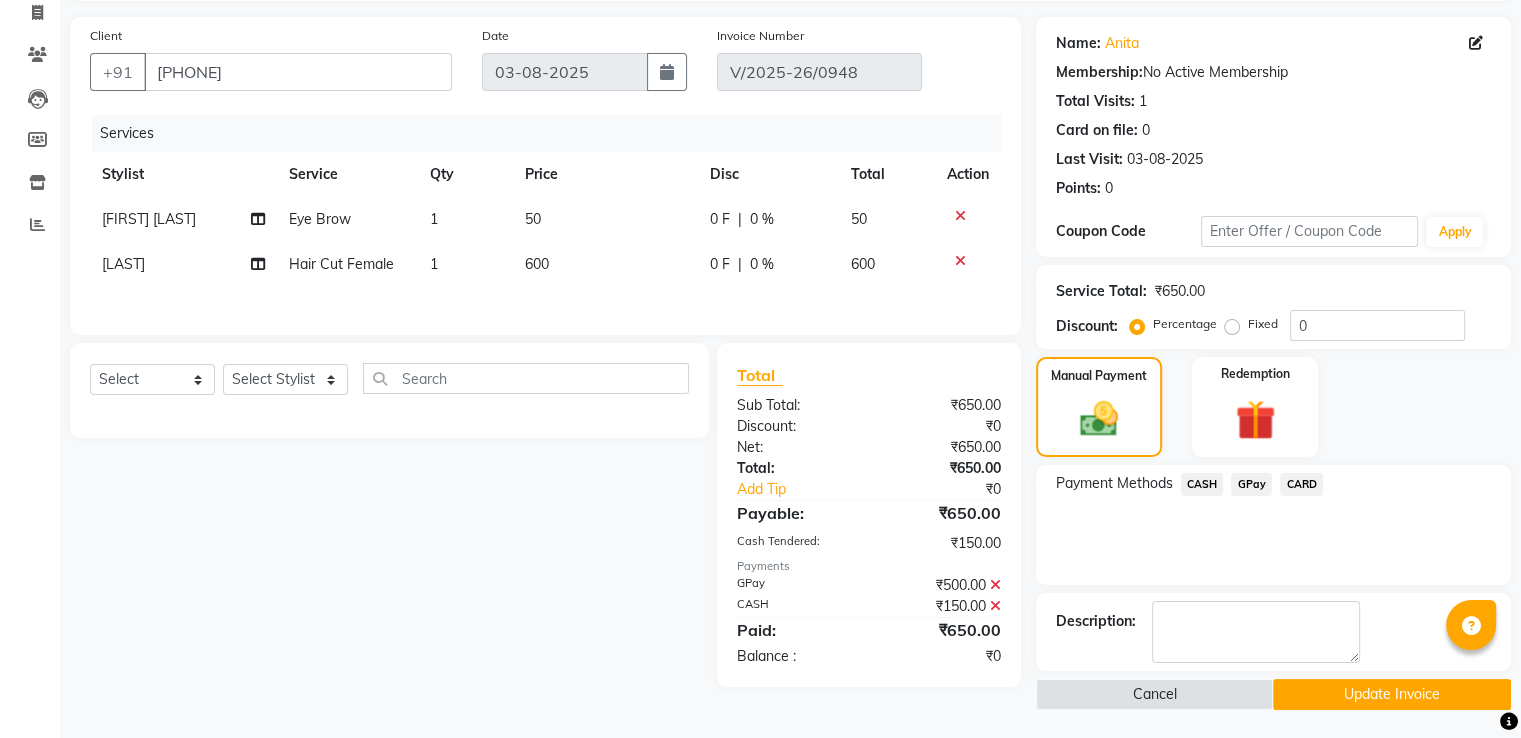 click on "Update Invoice" 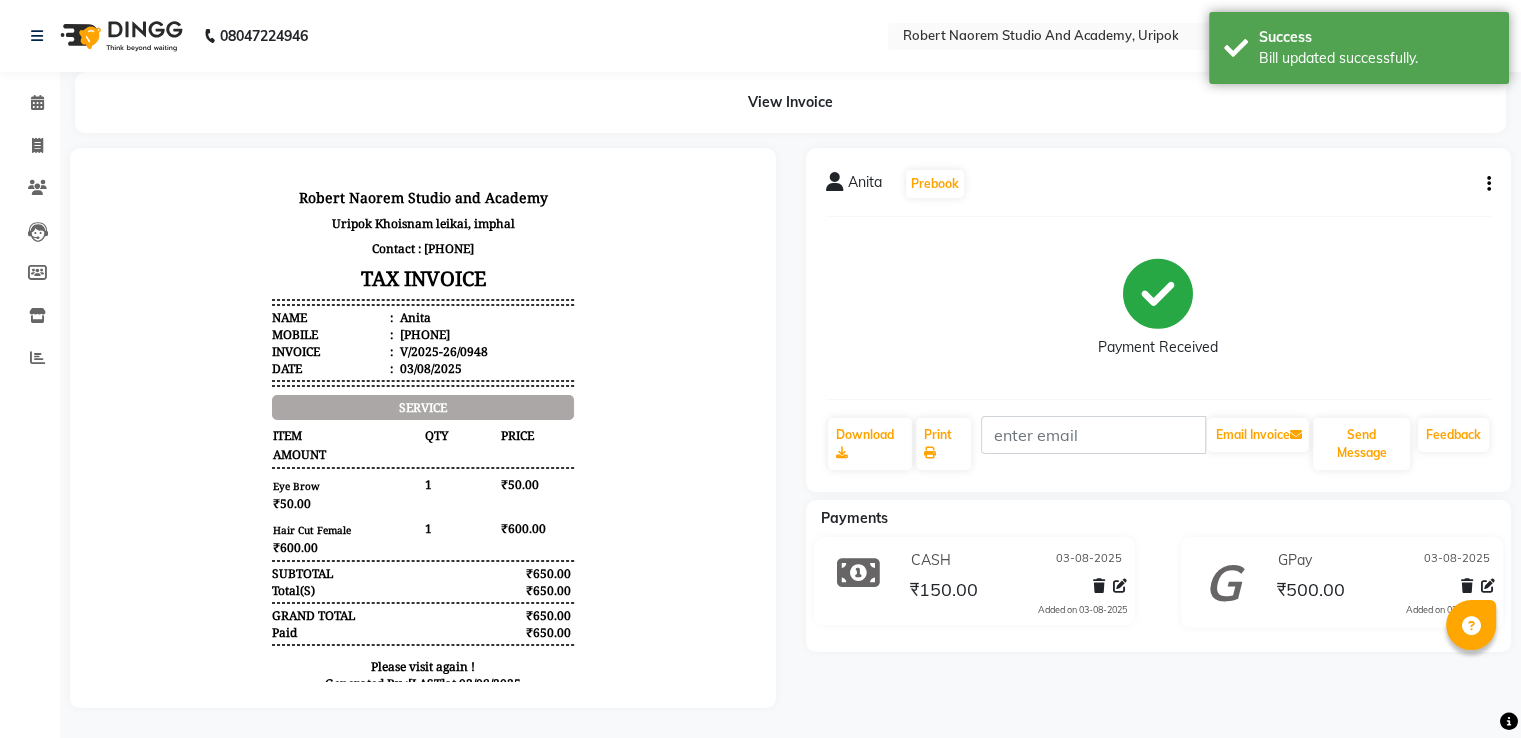 scroll, scrollTop: 0, scrollLeft: 0, axis: both 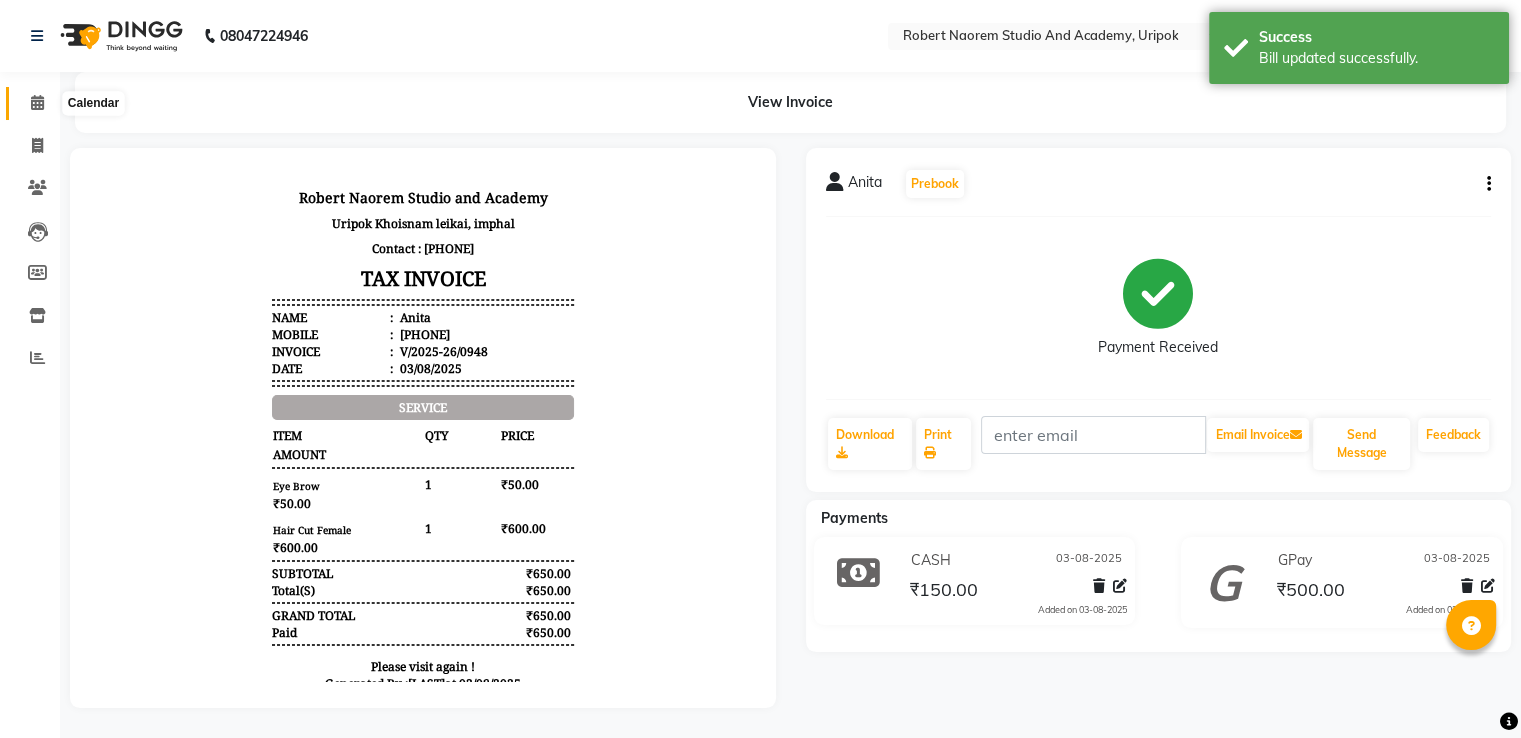 click 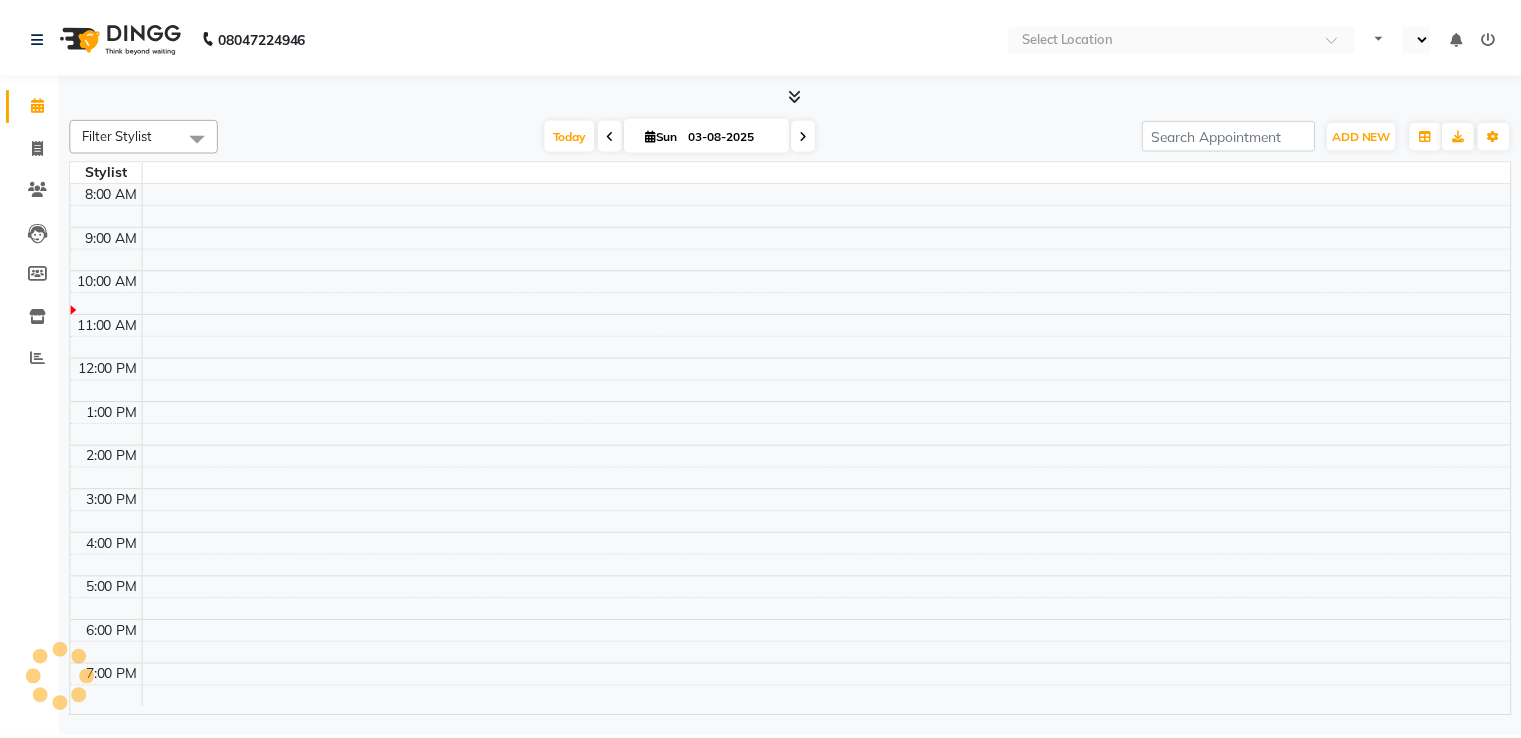 scroll, scrollTop: 0, scrollLeft: 0, axis: both 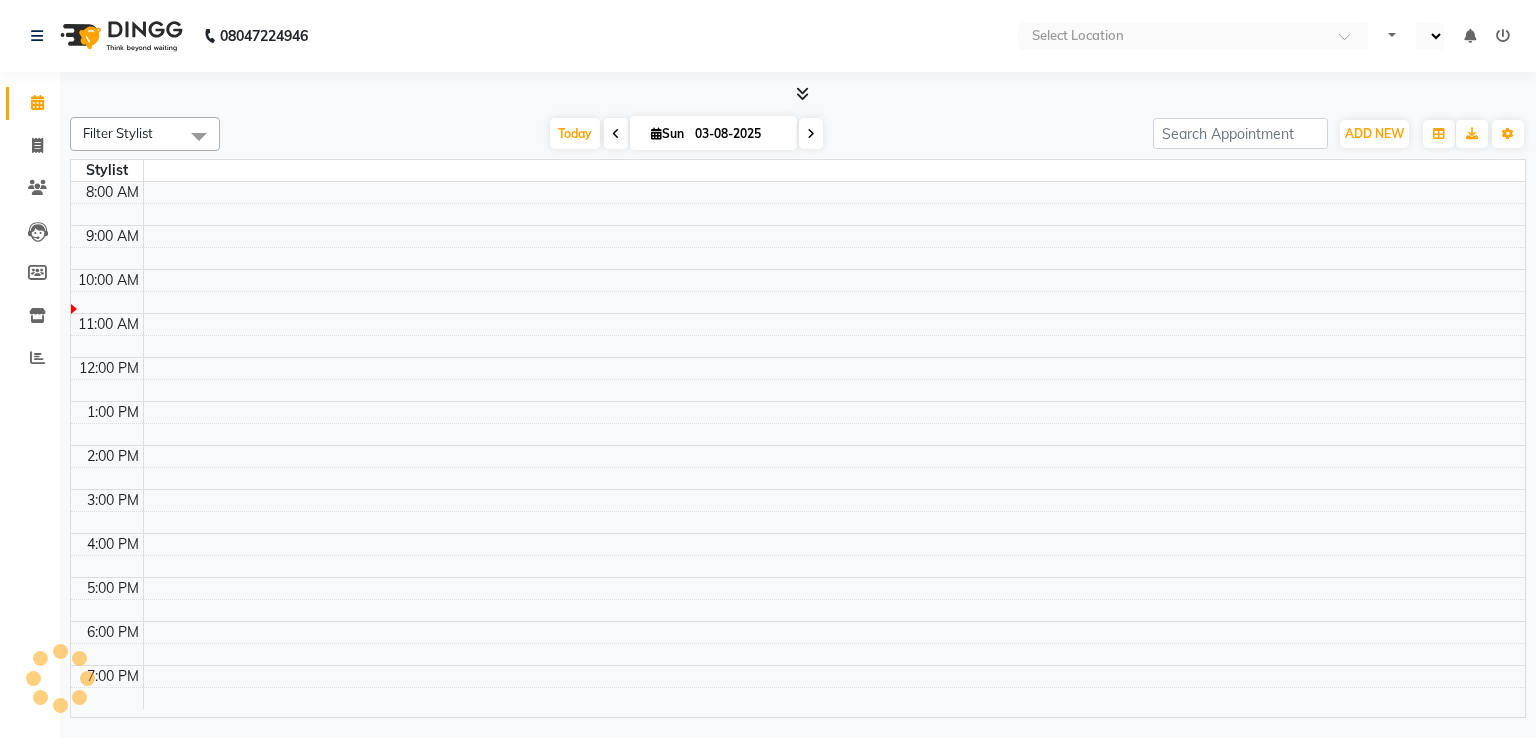 select on "en" 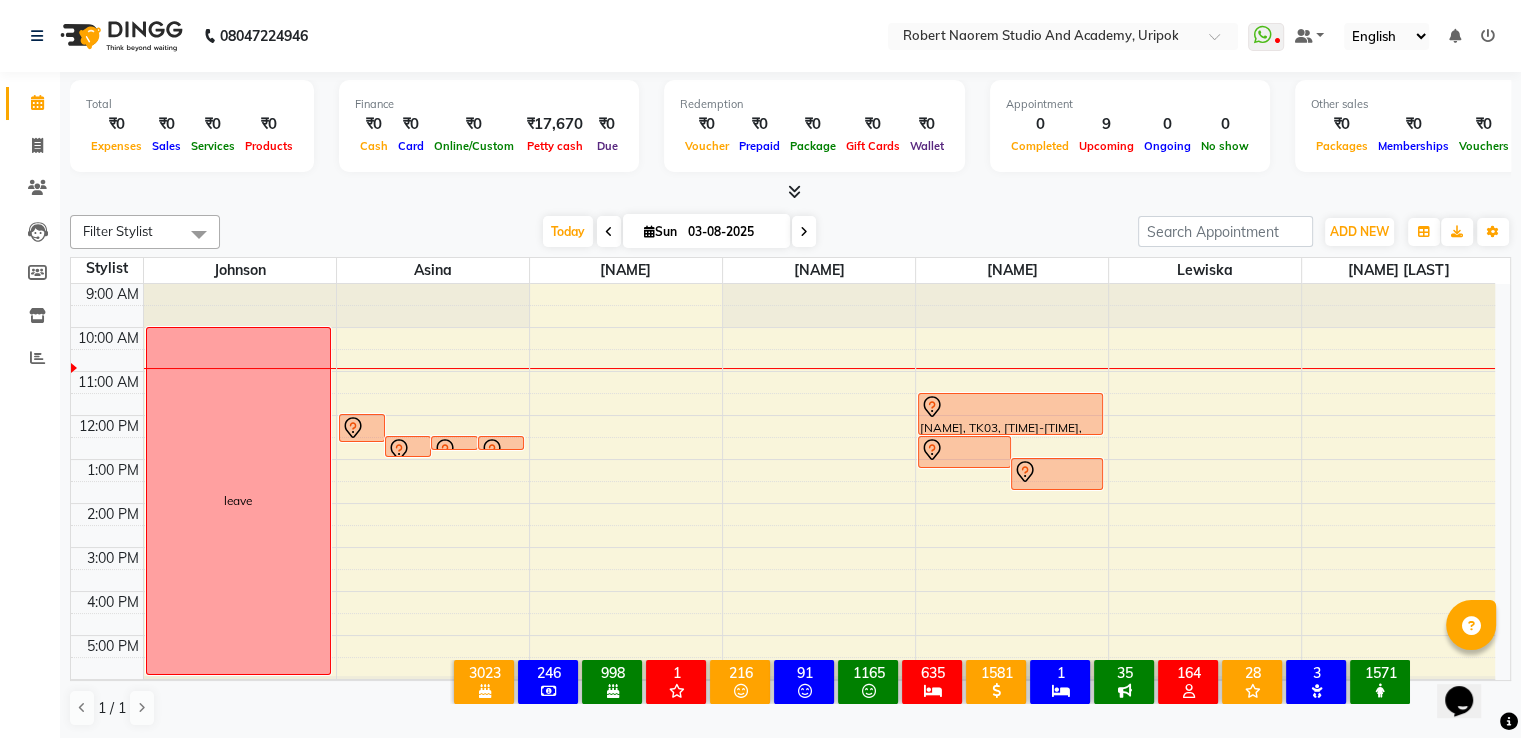 scroll, scrollTop: 0, scrollLeft: 0, axis: both 